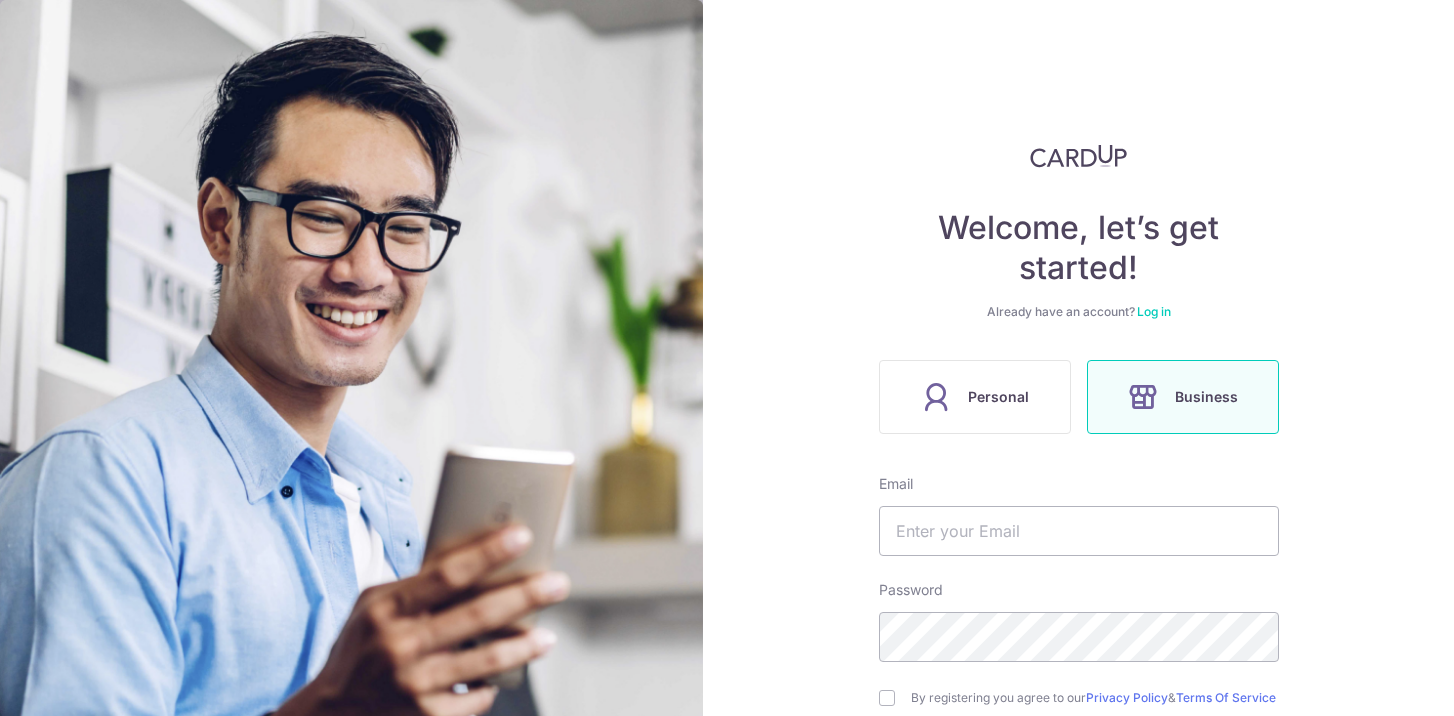 scroll, scrollTop: 0, scrollLeft: 0, axis: both 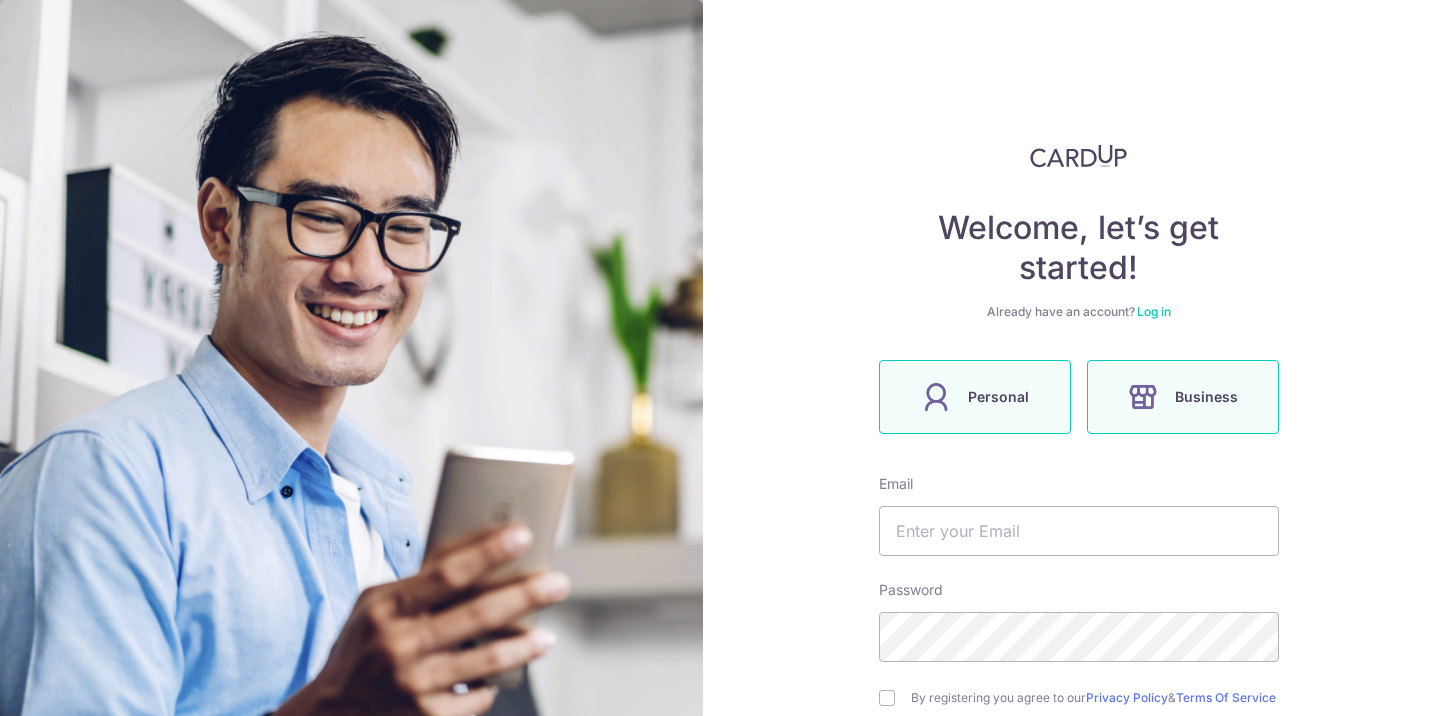 click on "Personal" at bounding box center (975, 397) 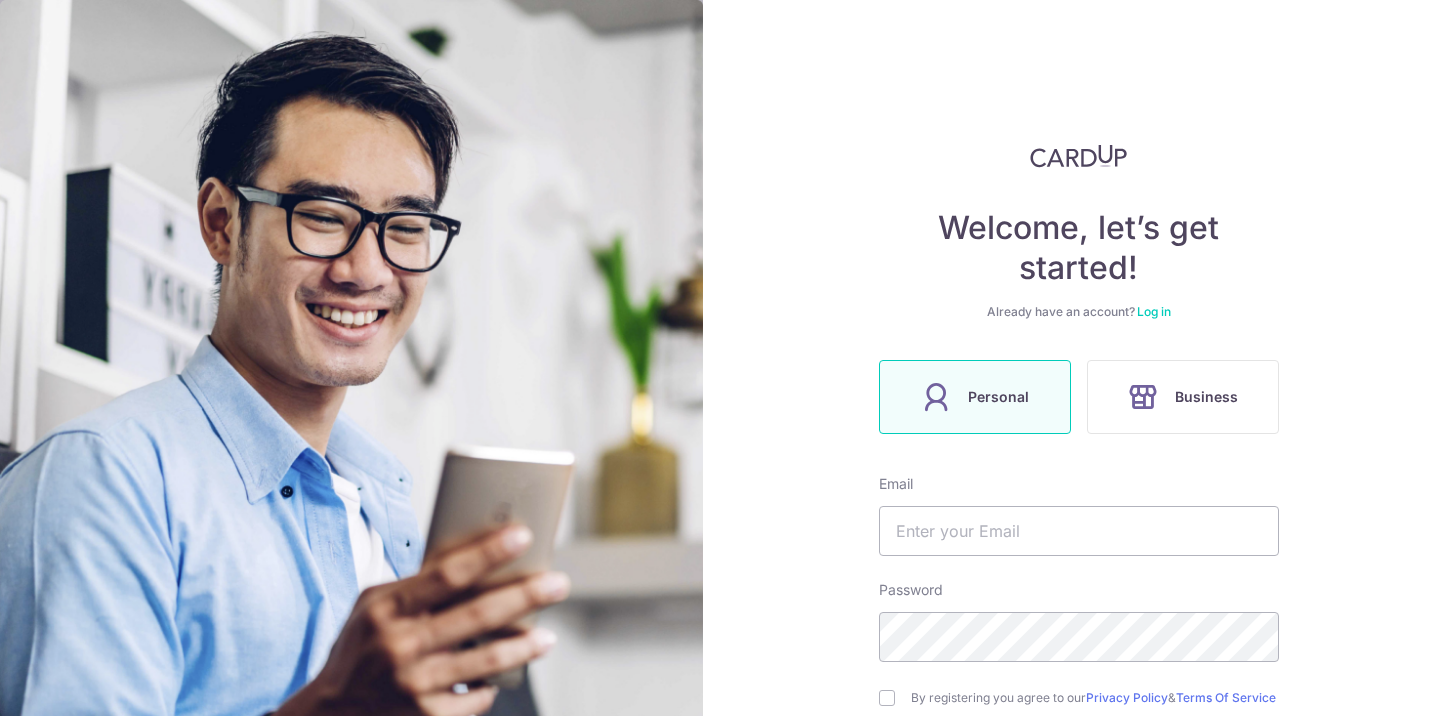 scroll, scrollTop: 0, scrollLeft: 0, axis: both 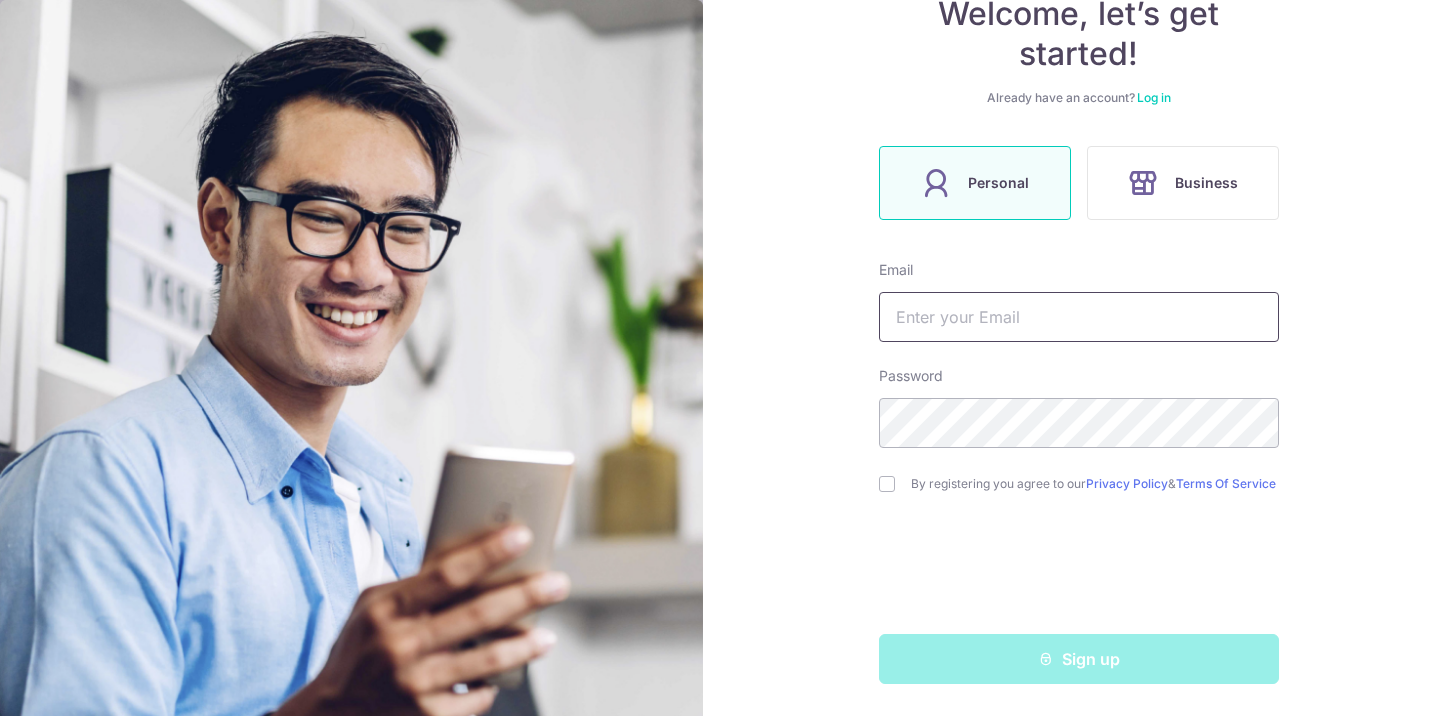 click at bounding box center [1079, 317] 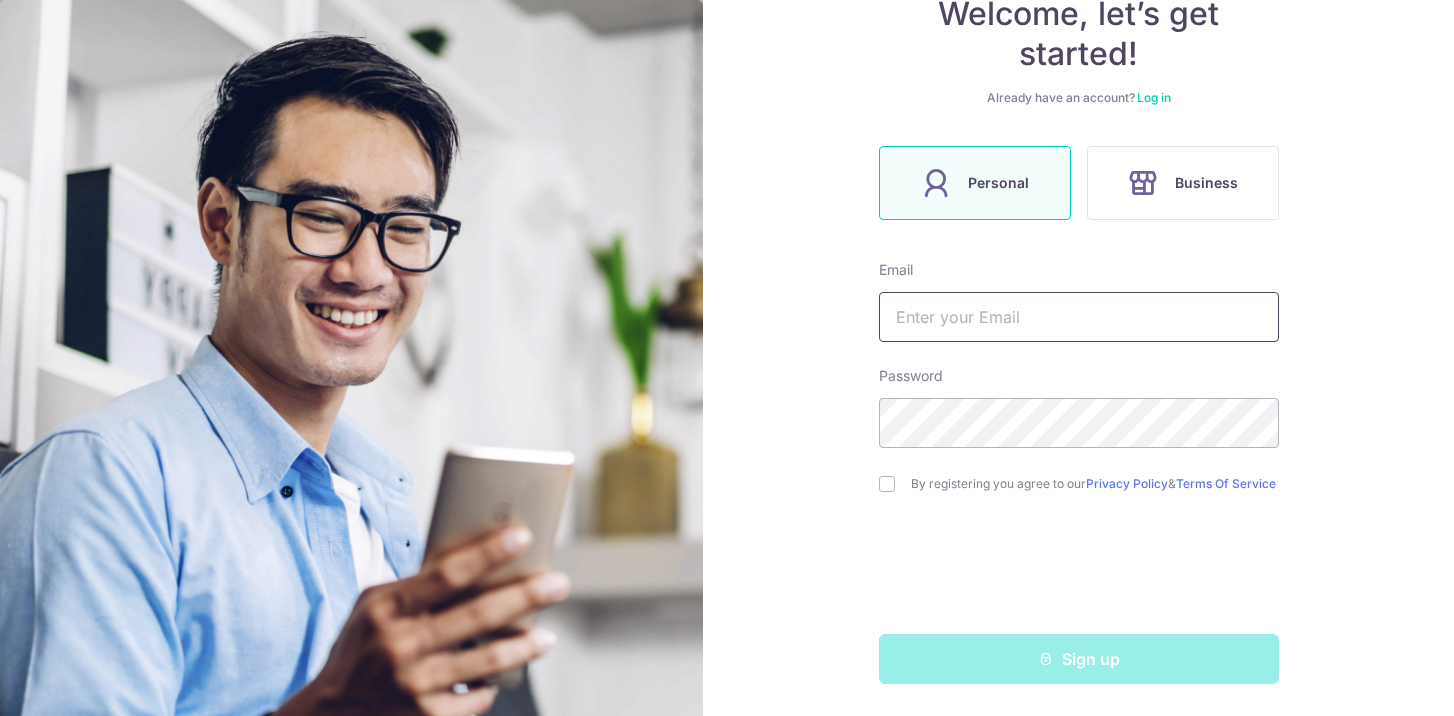type on "[EMAIL]" 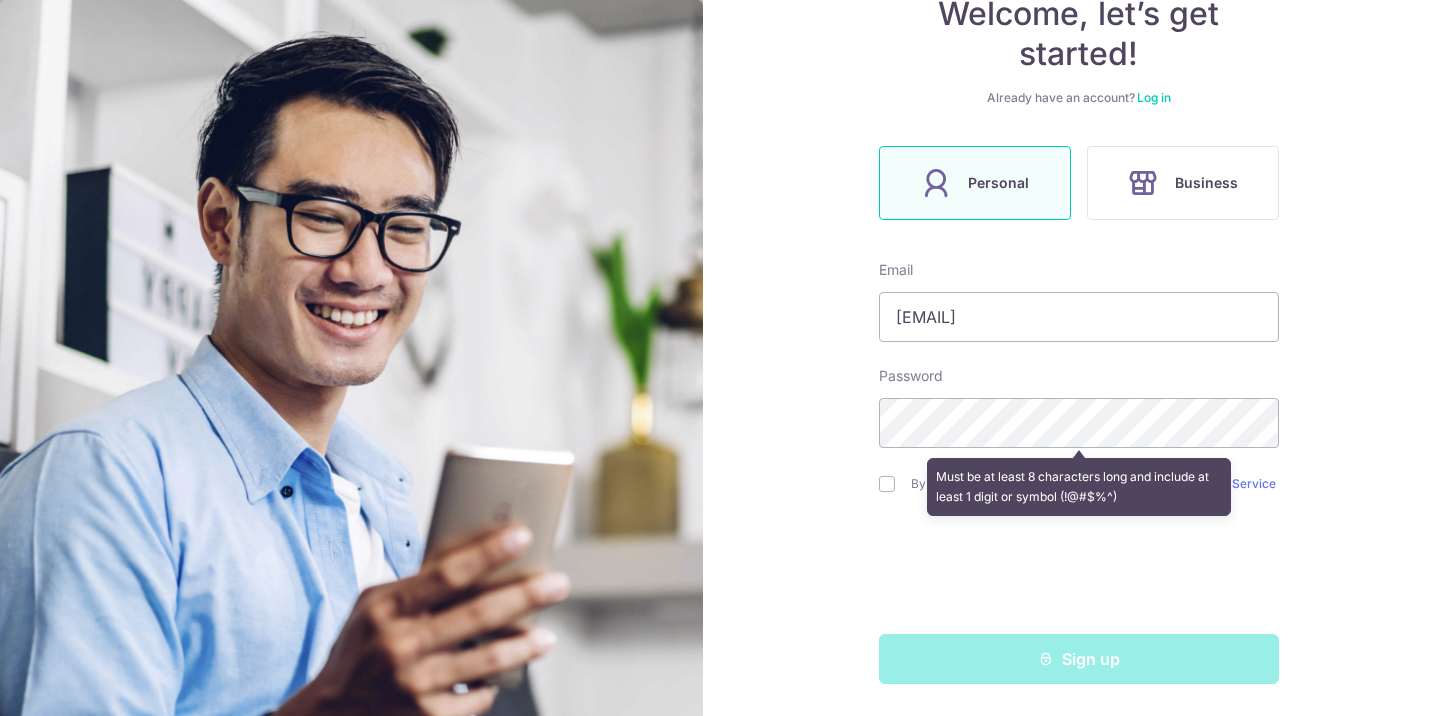 click on "Must be at least 8 characters long and include at least 1 digit or symbol (!@#$%^)" at bounding box center (1079, 487) 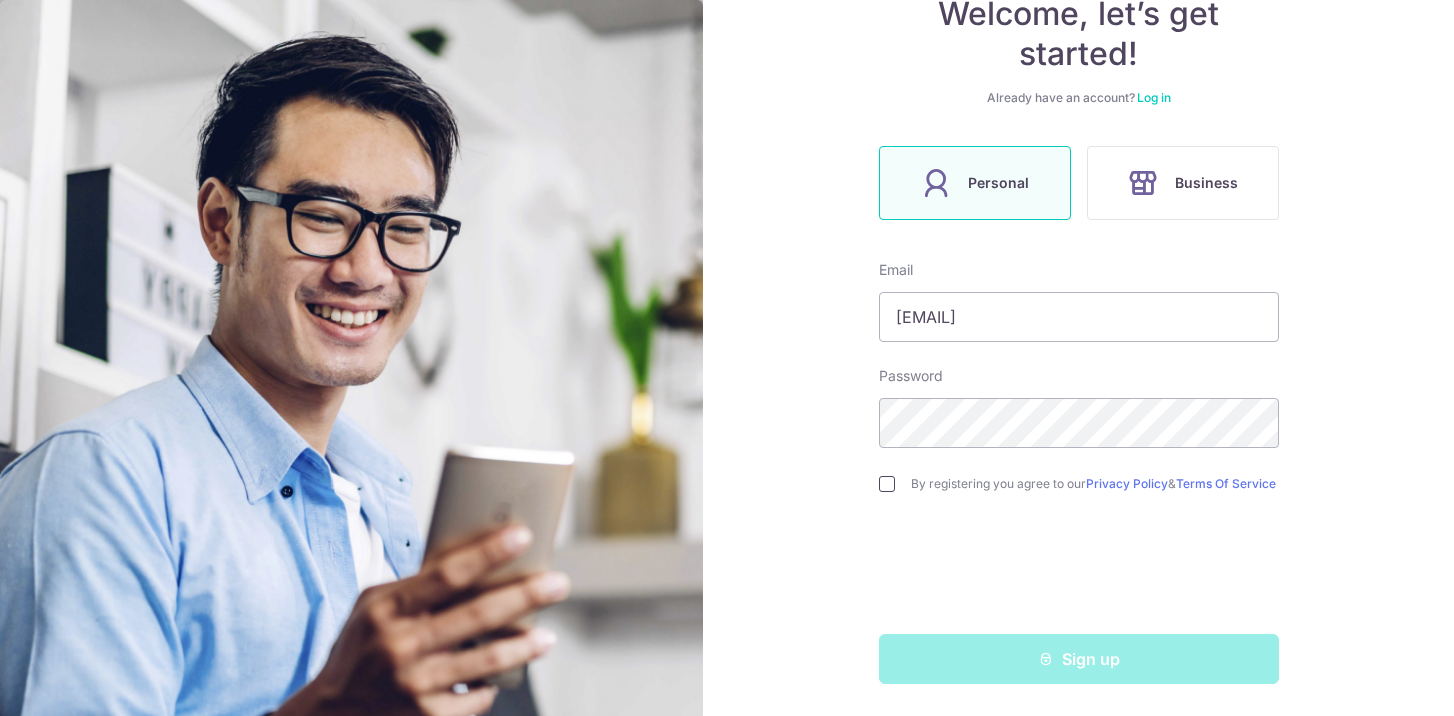 click at bounding box center (887, 484) 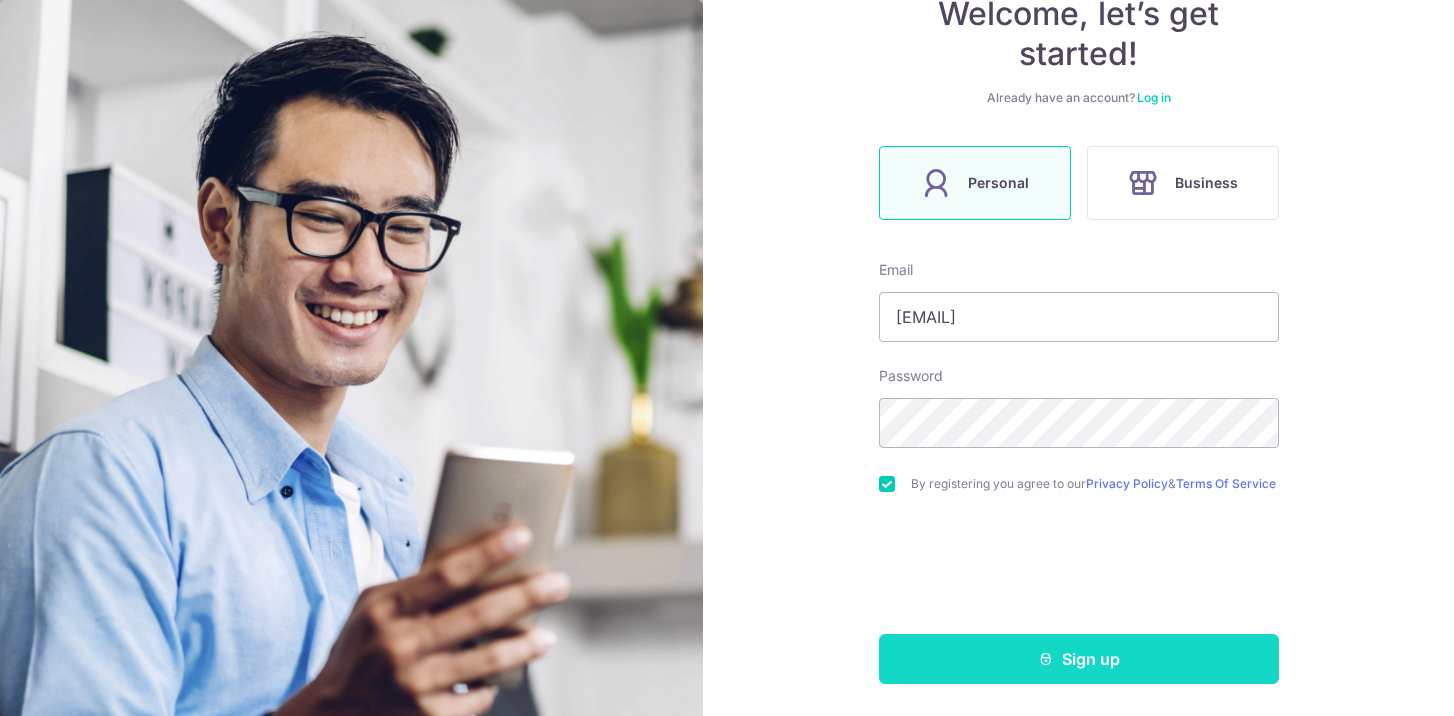 click on "Sign up" at bounding box center [1079, 659] 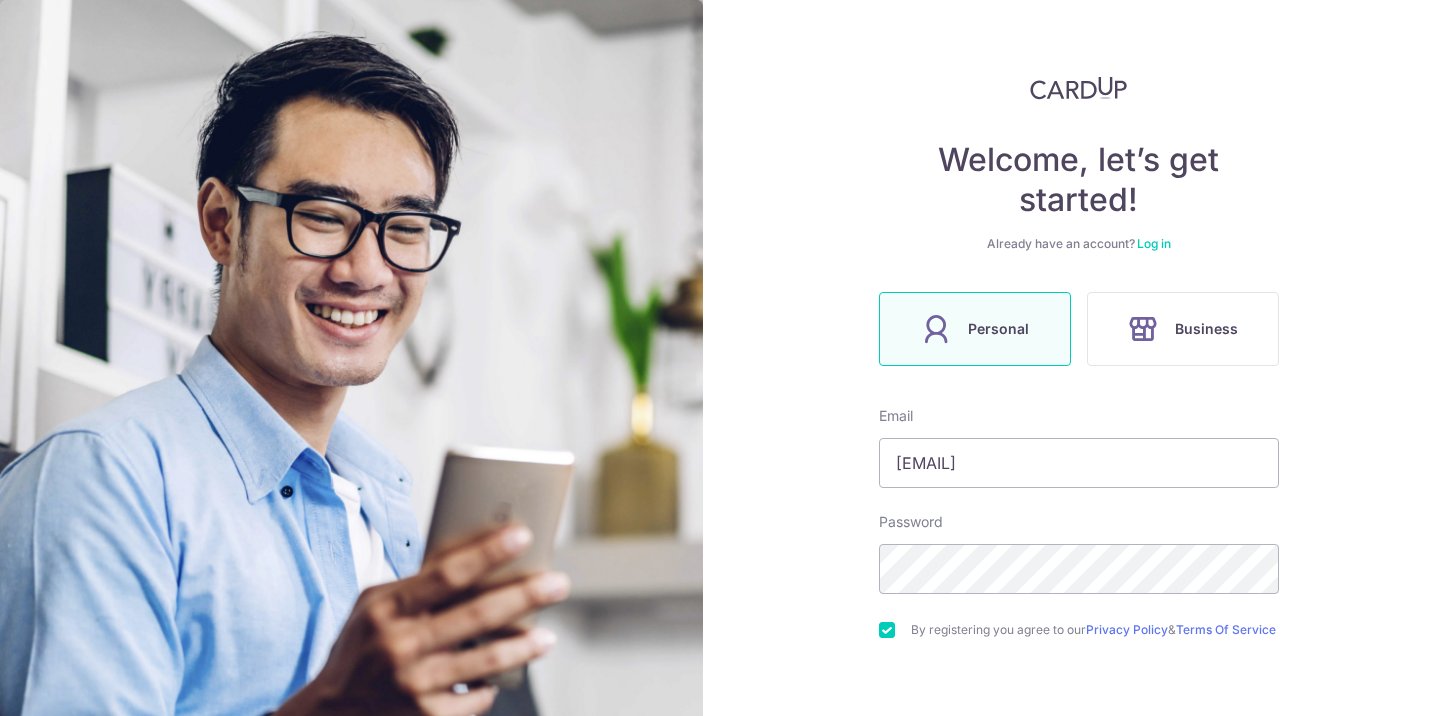 scroll, scrollTop: 58, scrollLeft: 0, axis: vertical 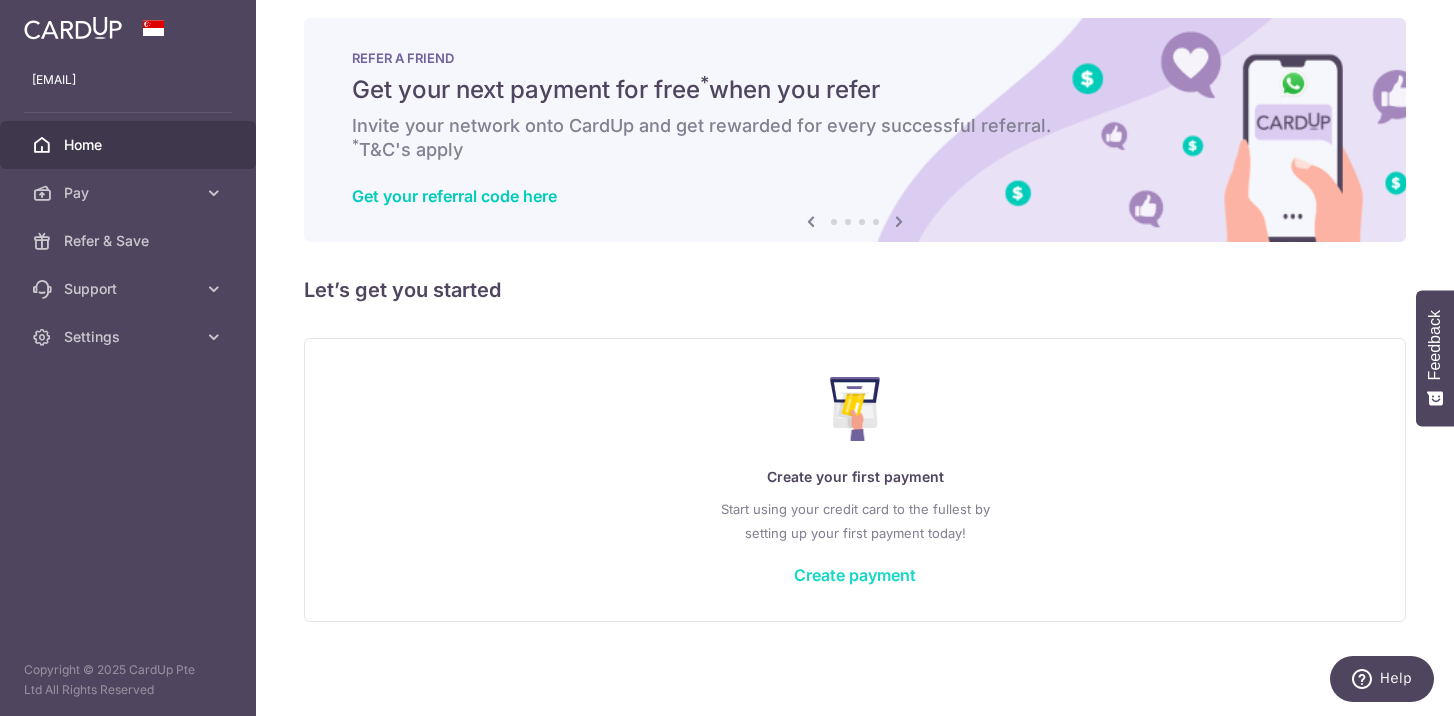 click on "Create payment" at bounding box center (855, 575) 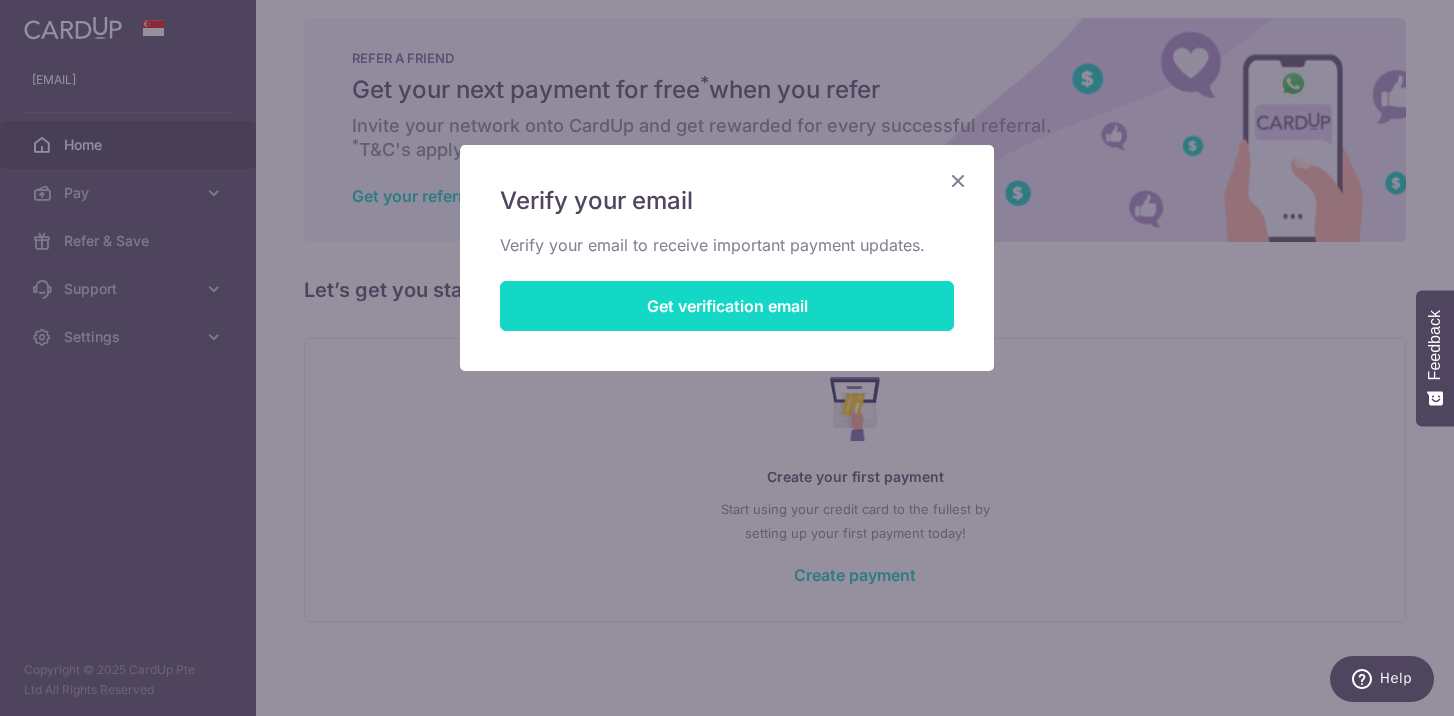 click on "Get verification email" at bounding box center (727, 306) 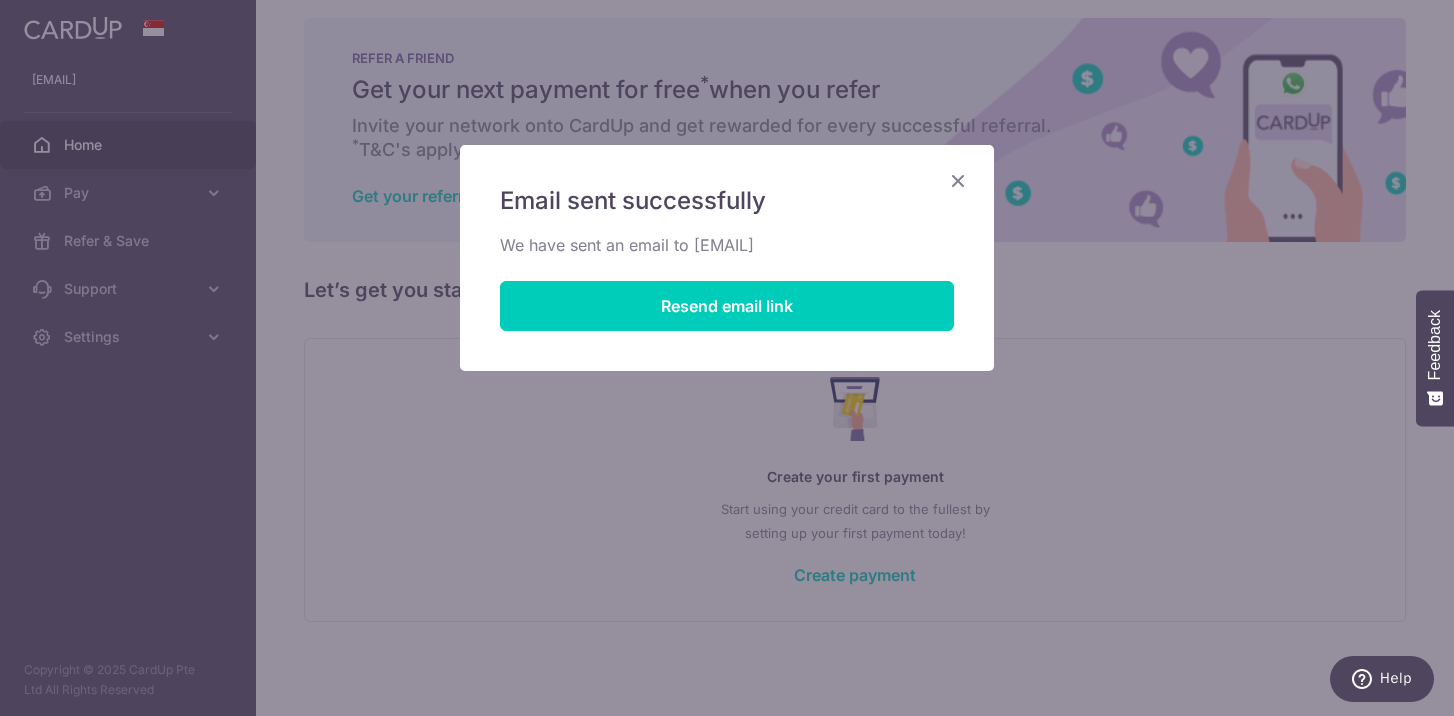 click on "Email sent successfully
We have sent an email to weeqinng@gmail.com
Resend email link" at bounding box center (727, 258) 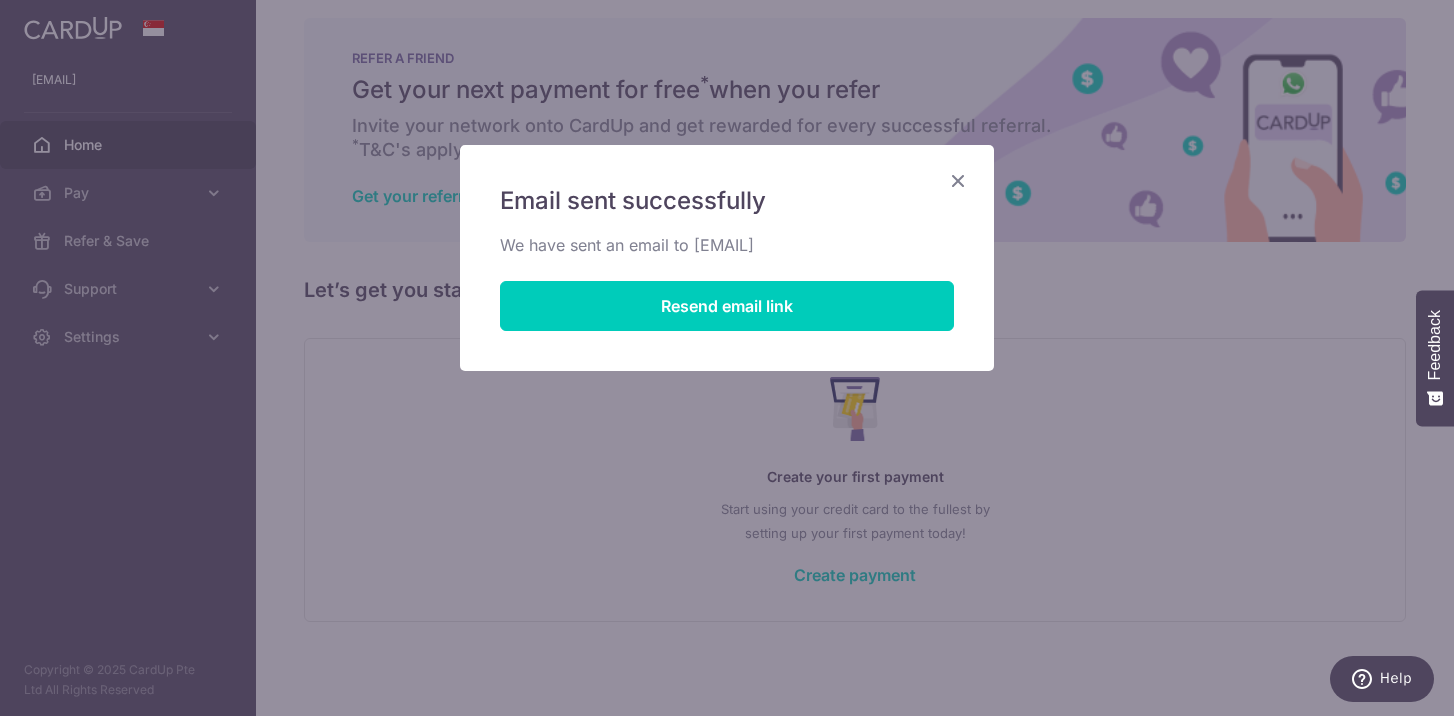 click at bounding box center [958, 180] 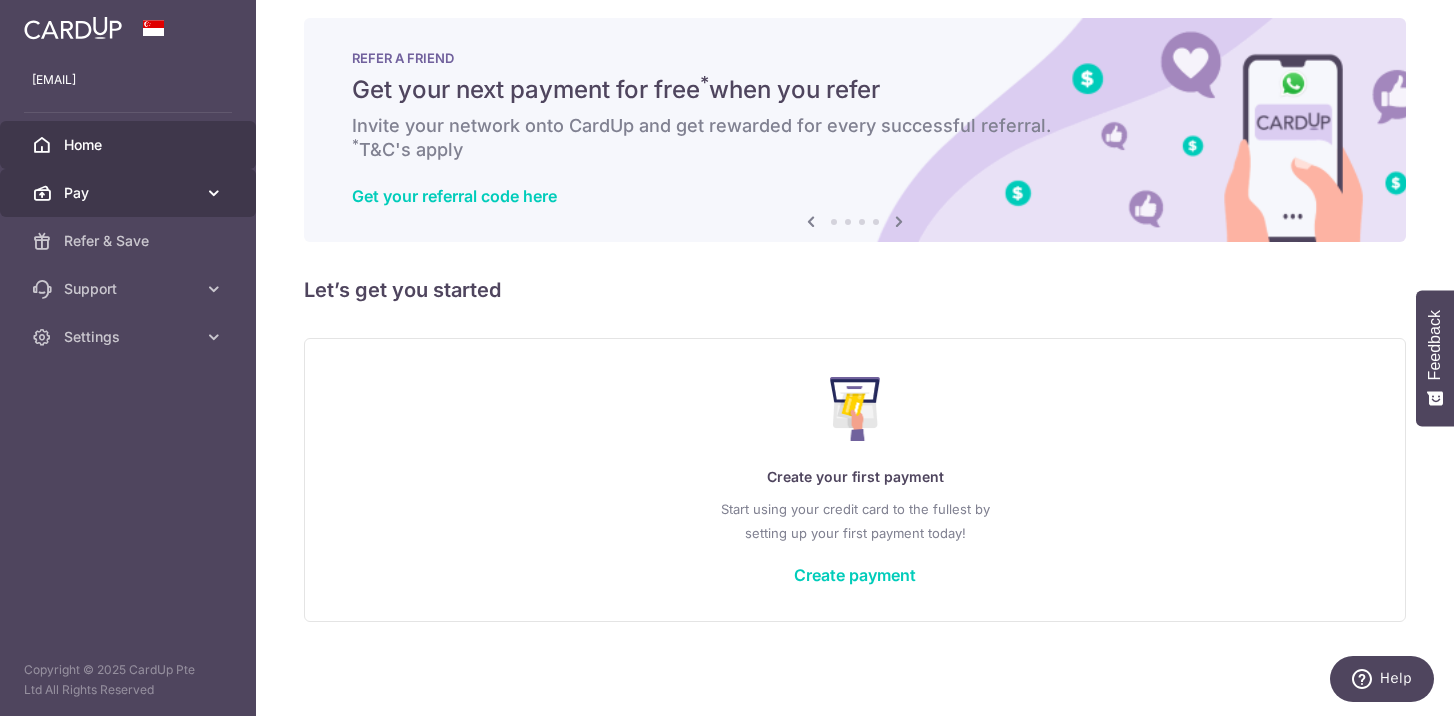 click on "Pay" at bounding box center [130, 193] 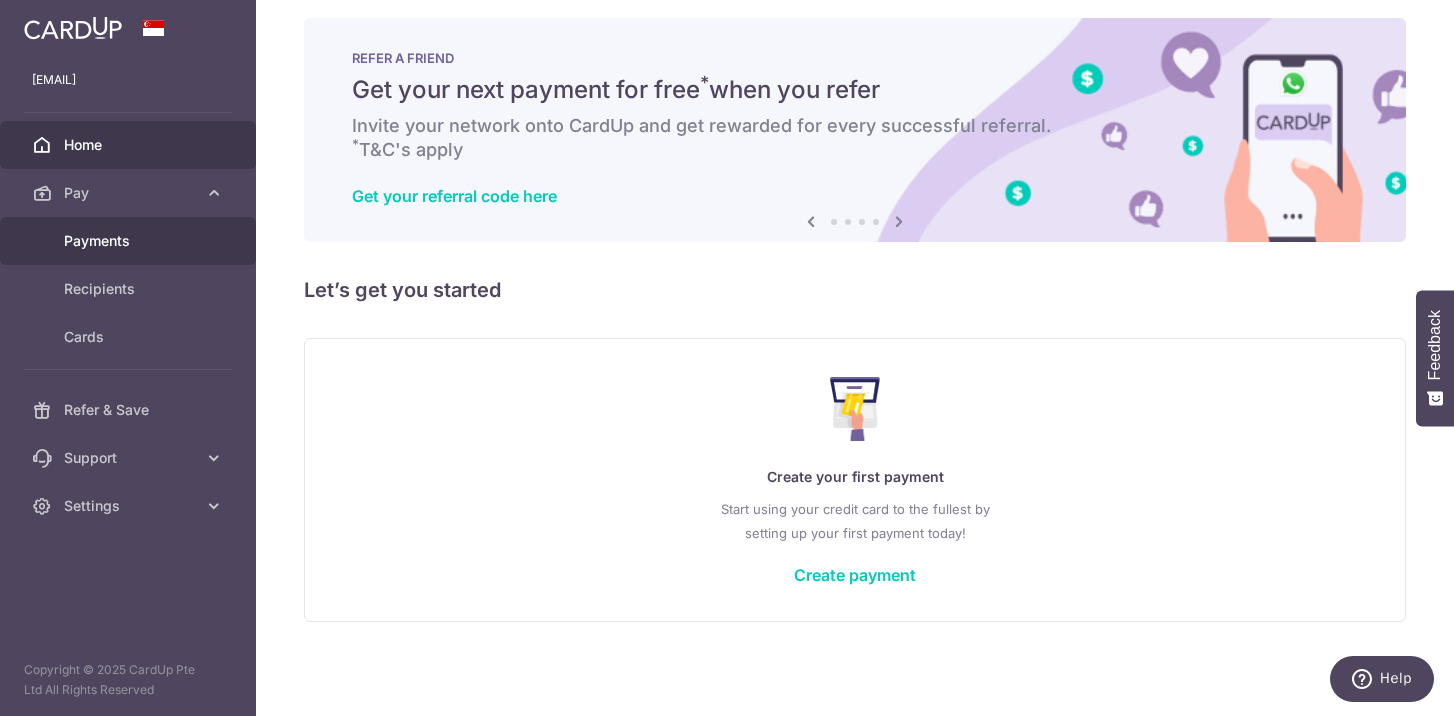 click on "Payments" at bounding box center (130, 241) 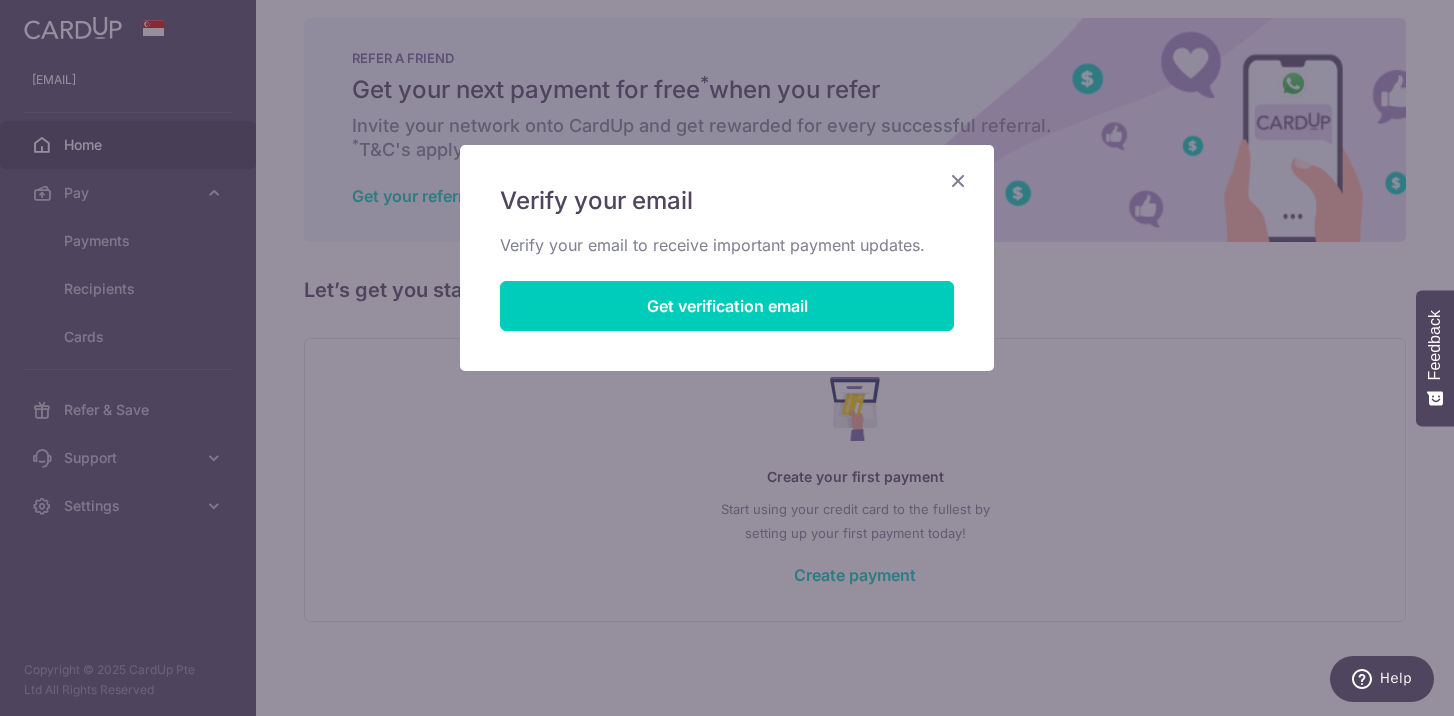 click on "Verify your email
Verify your email to receive important payment updates.
Get verification email" at bounding box center (727, 258) 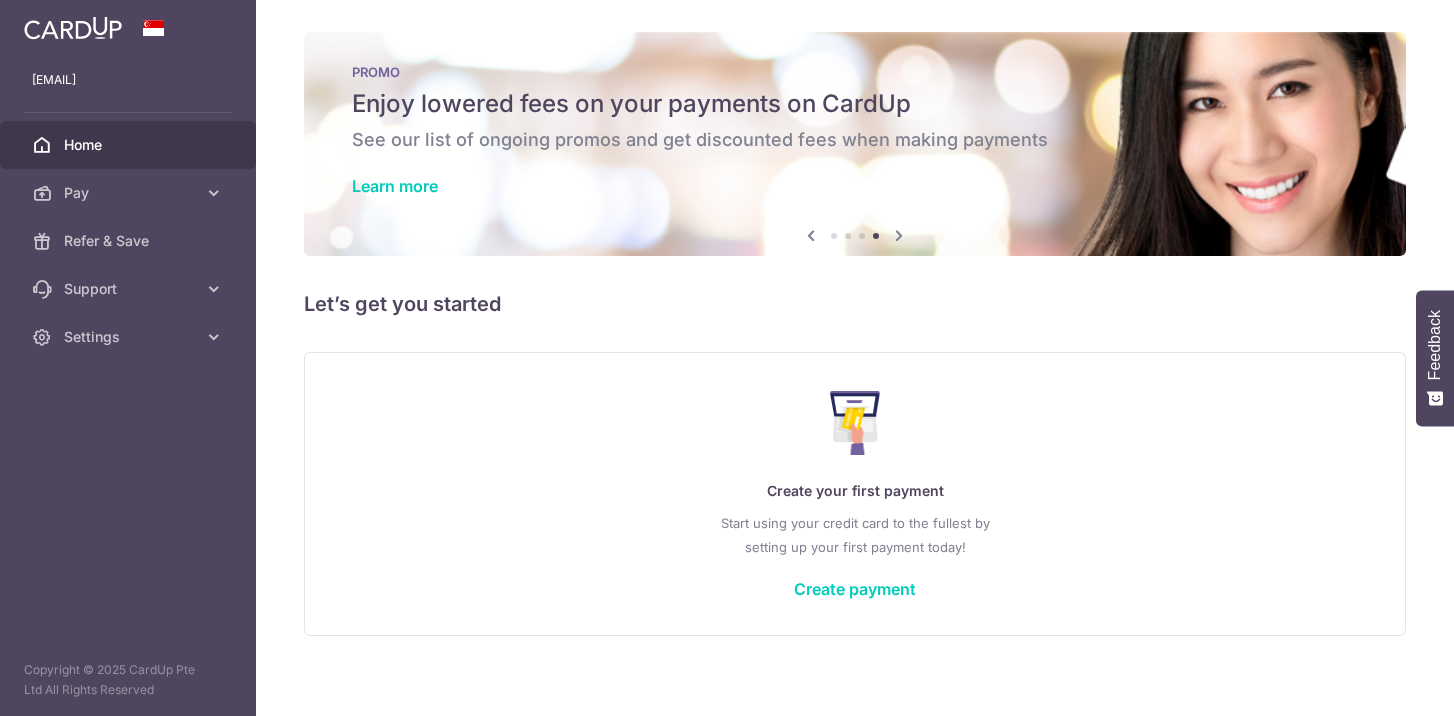 scroll, scrollTop: 0, scrollLeft: 0, axis: both 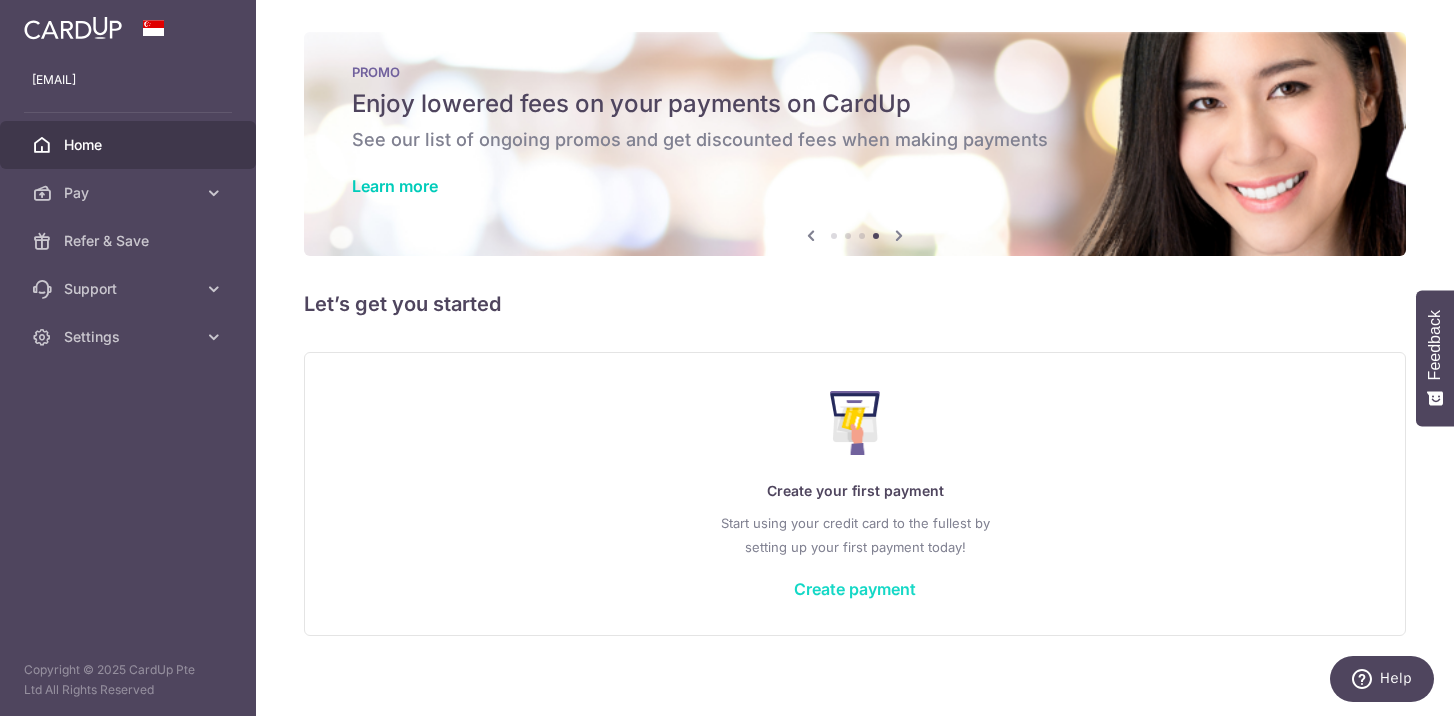 click on "Create payment" at bounding box center (855, 589) 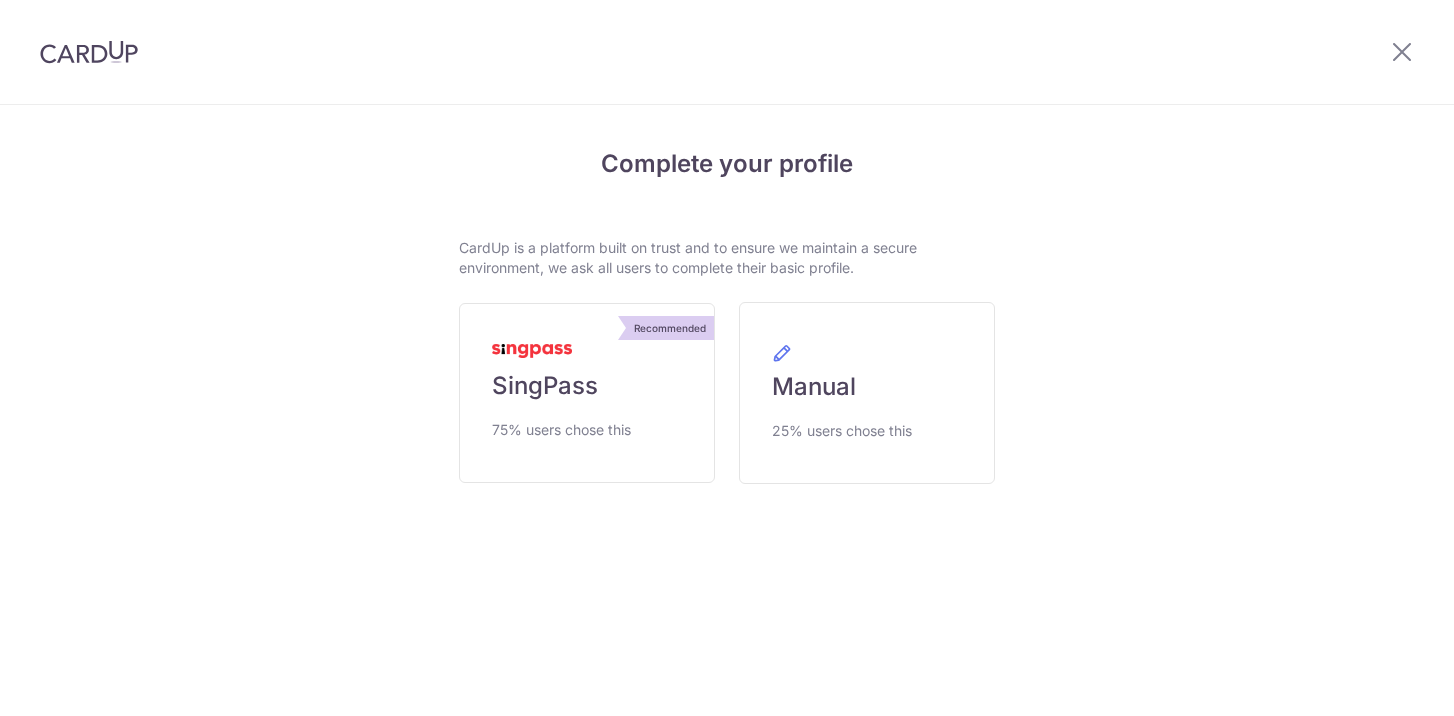 scroll, scrollTop: 0, scrollLeft: 0, axis: both 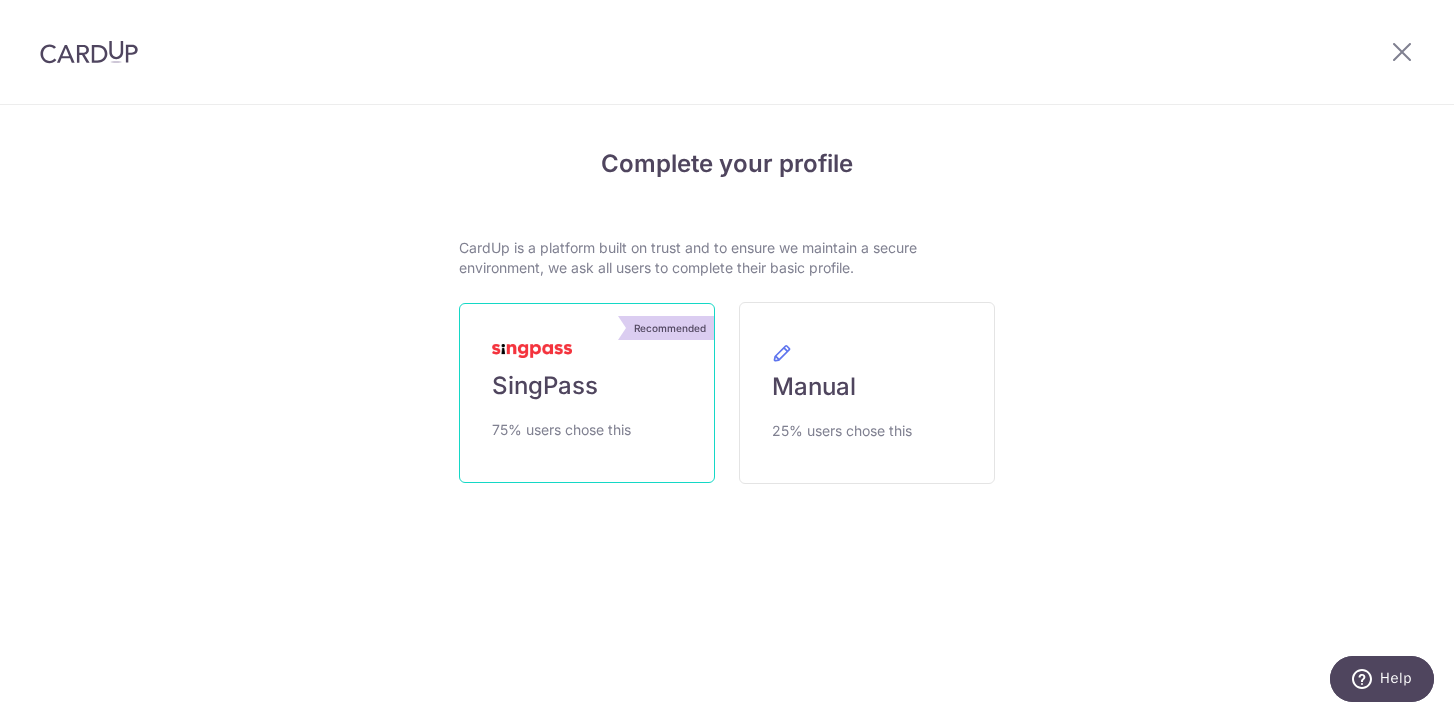 click on "Recommended
SingPass
75% users chose this" at bounding box center [587, 393] 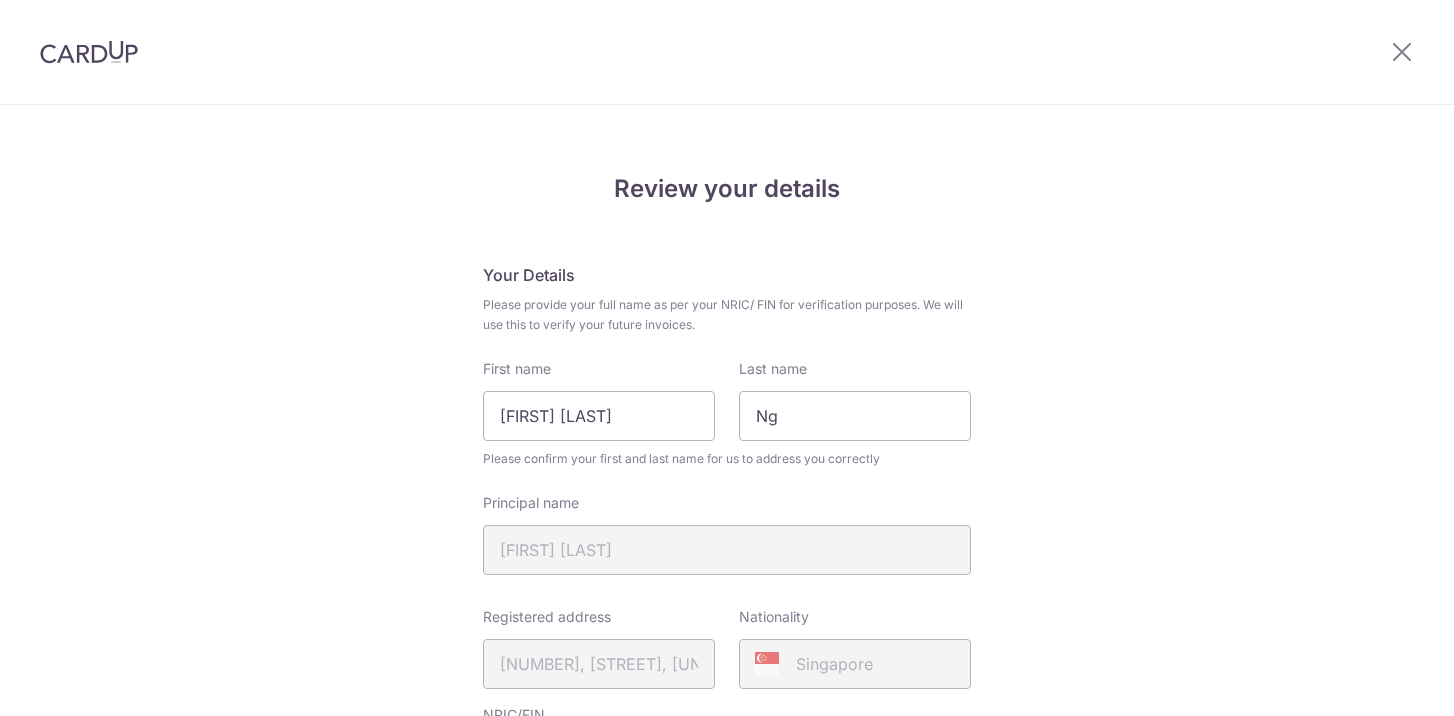 scroll, scrollTop: 0, scrollLeft: 0, axis: both 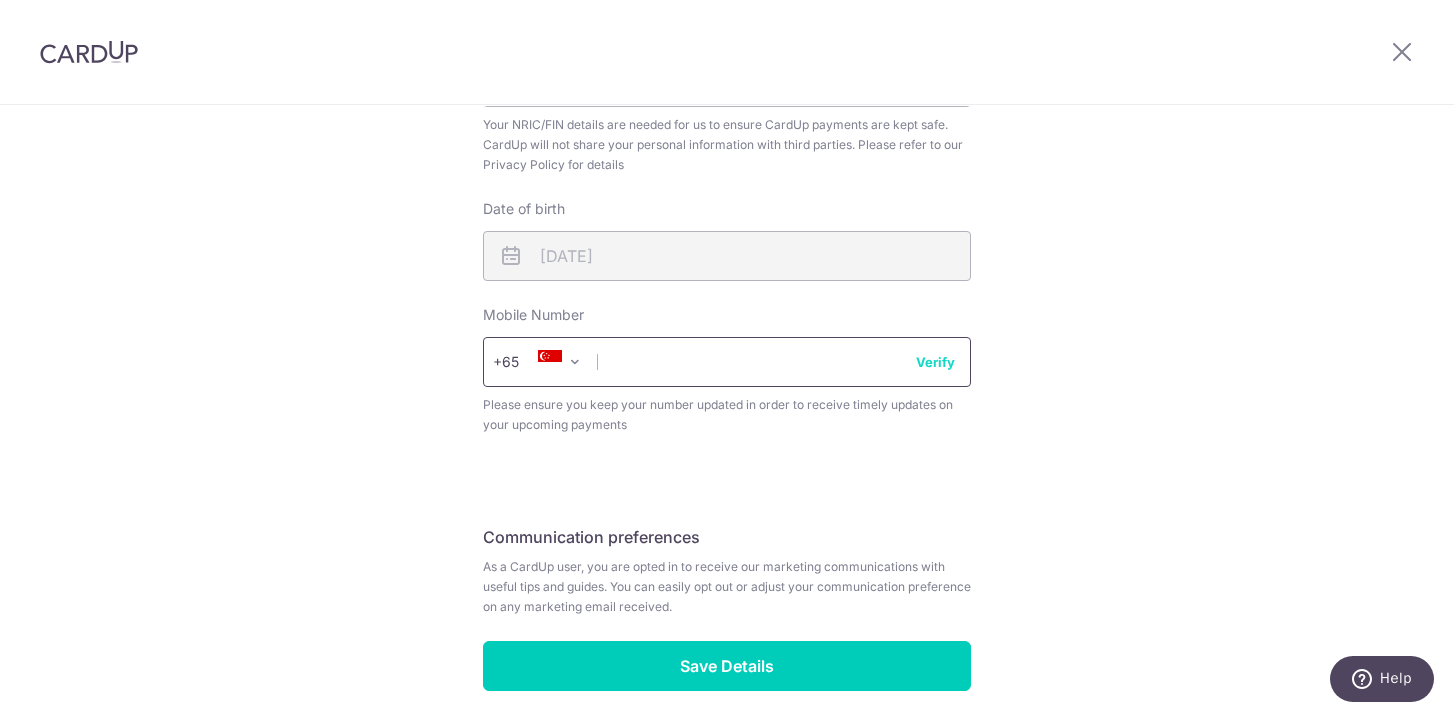 click at bounding box center [727, 362] 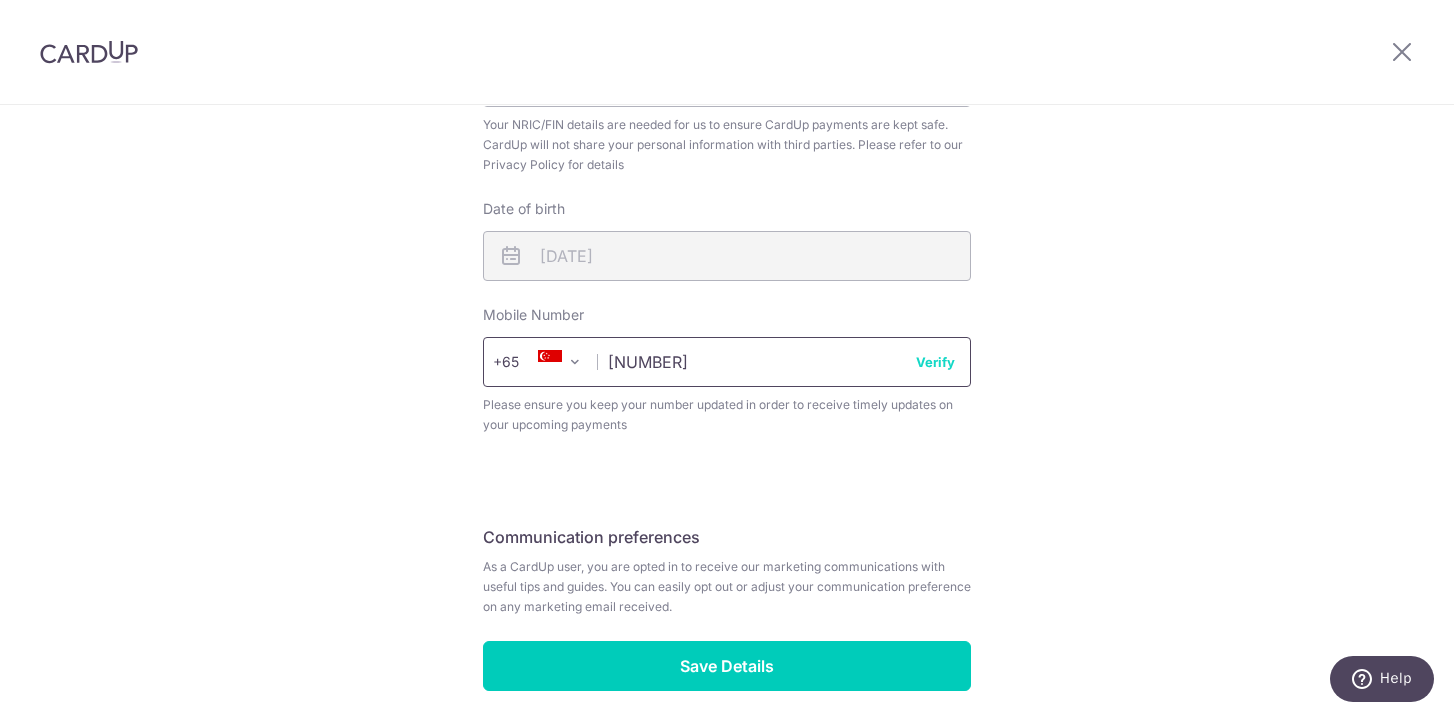 type on "[NUMBER]" 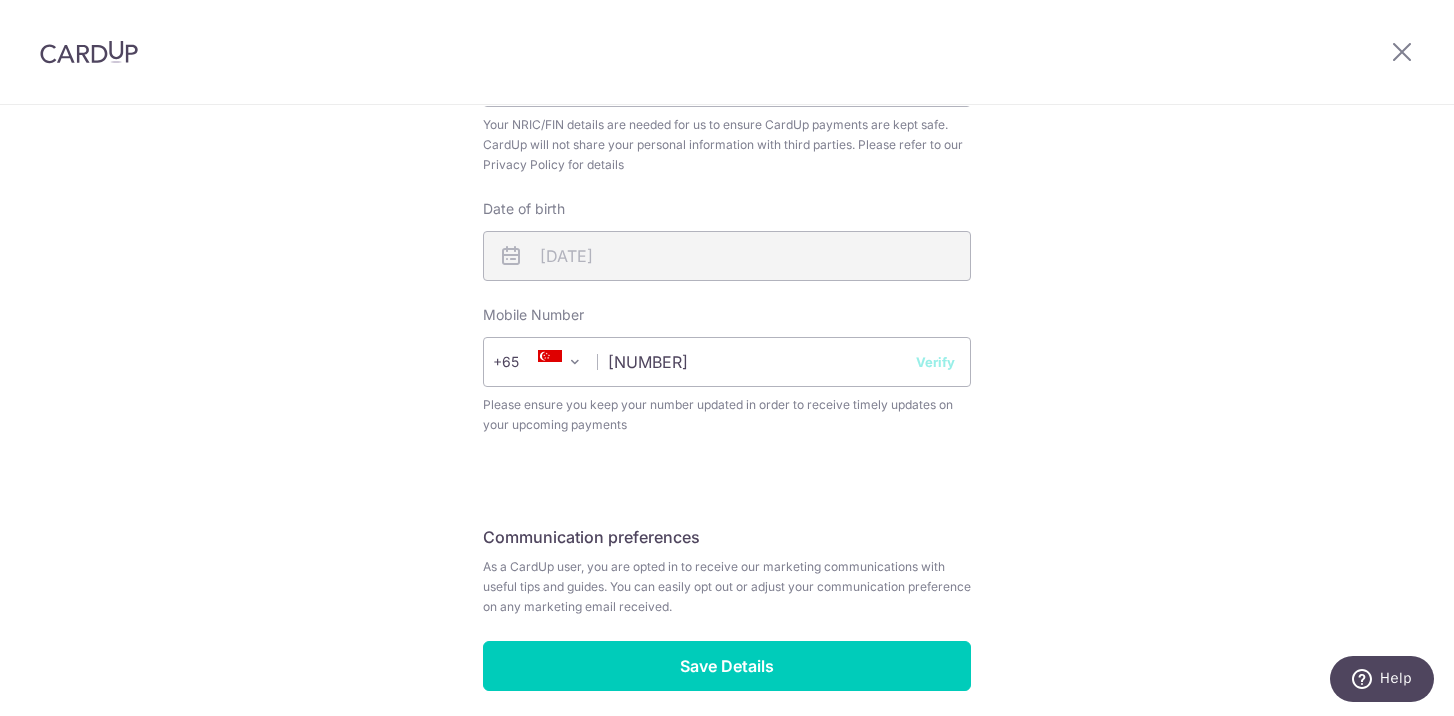 click on "Verify" at bounding box center (935, 362) 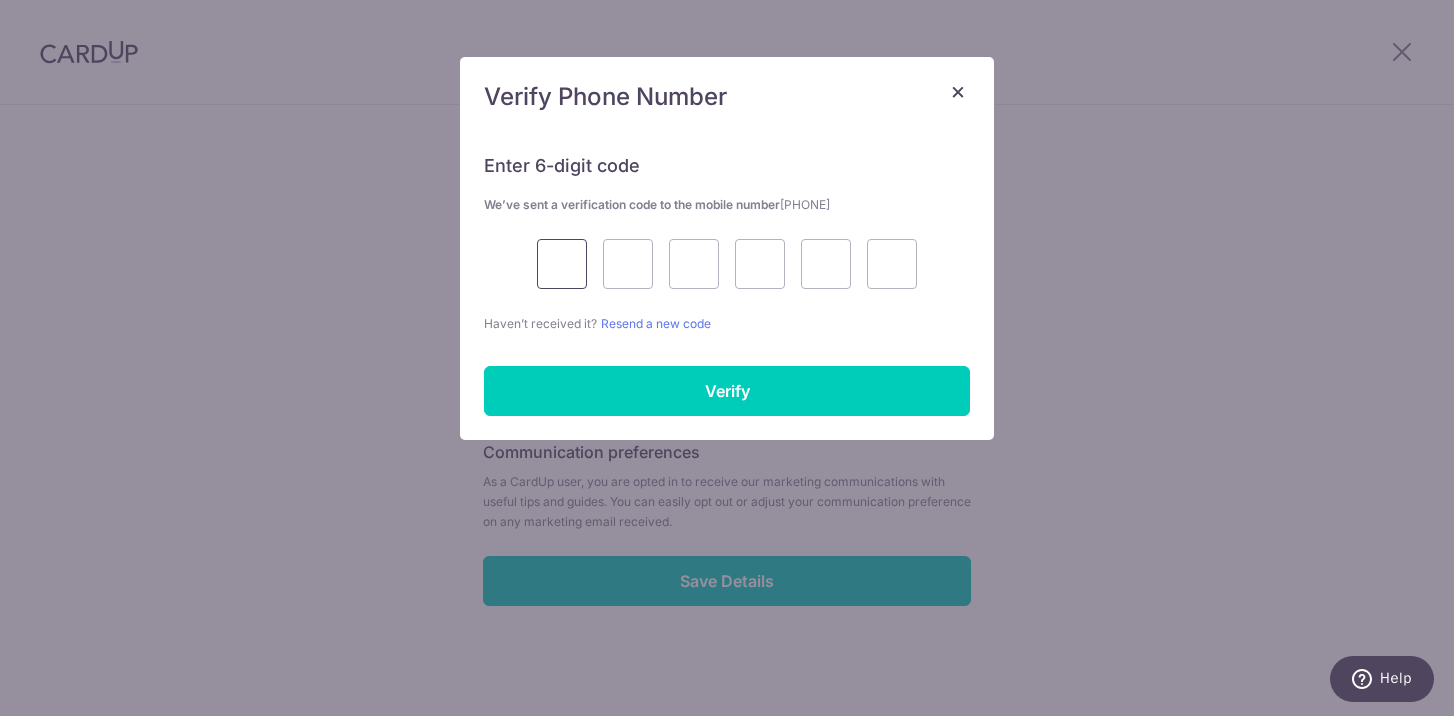 click at bounding box center (562, 264) 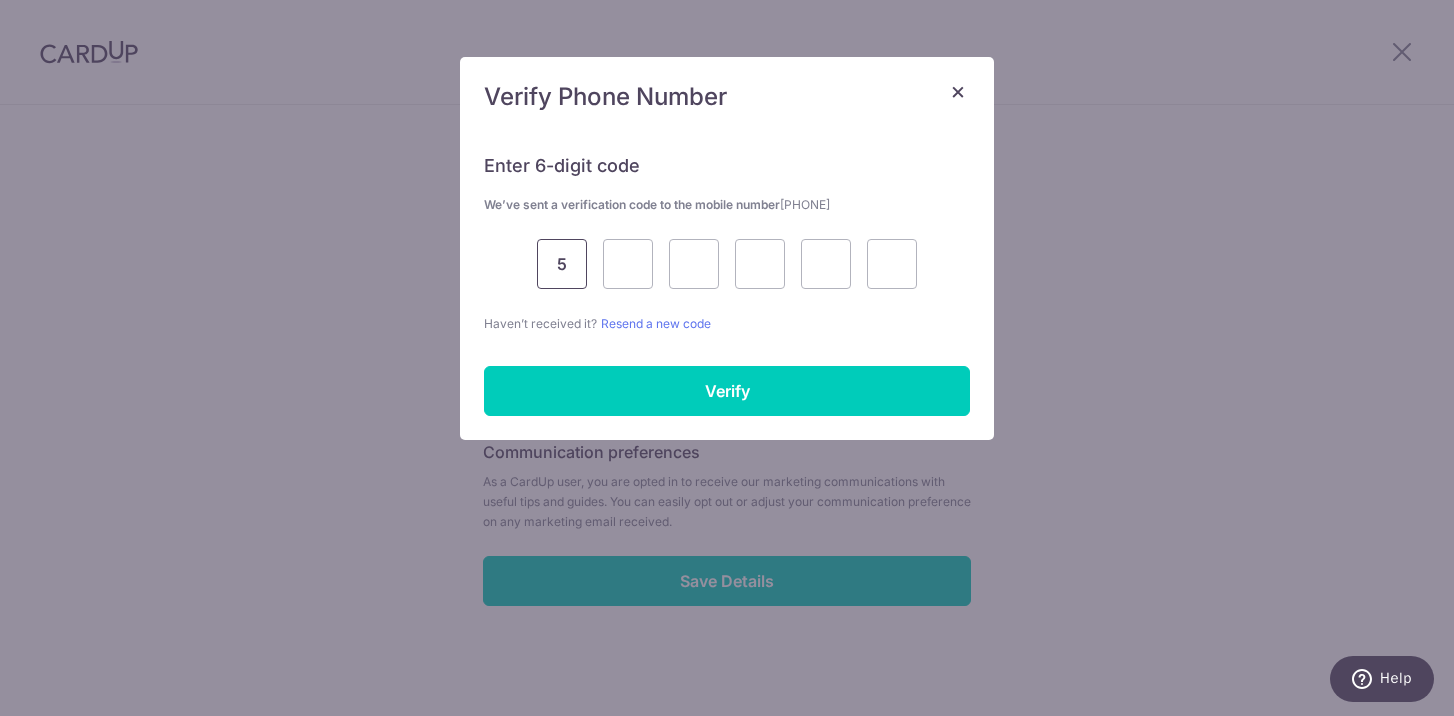 type on "5" 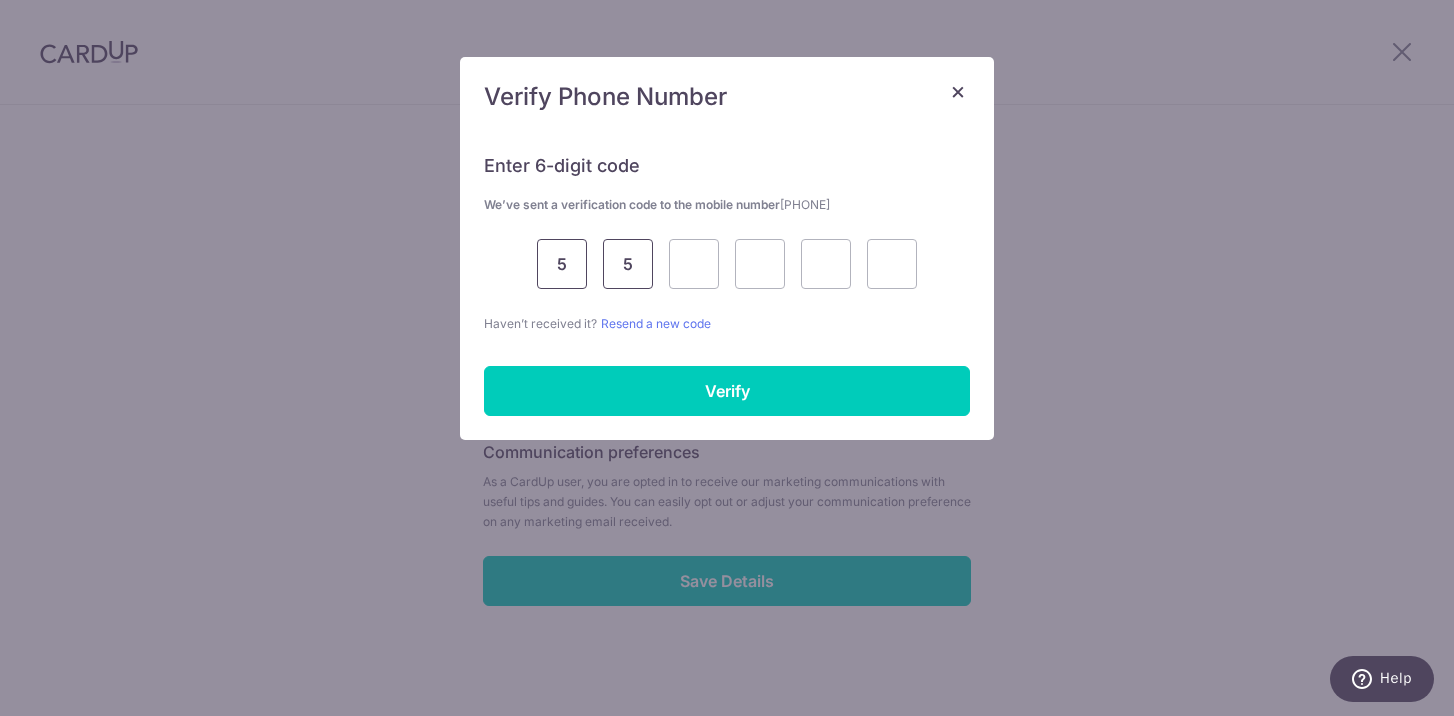 type on "5" 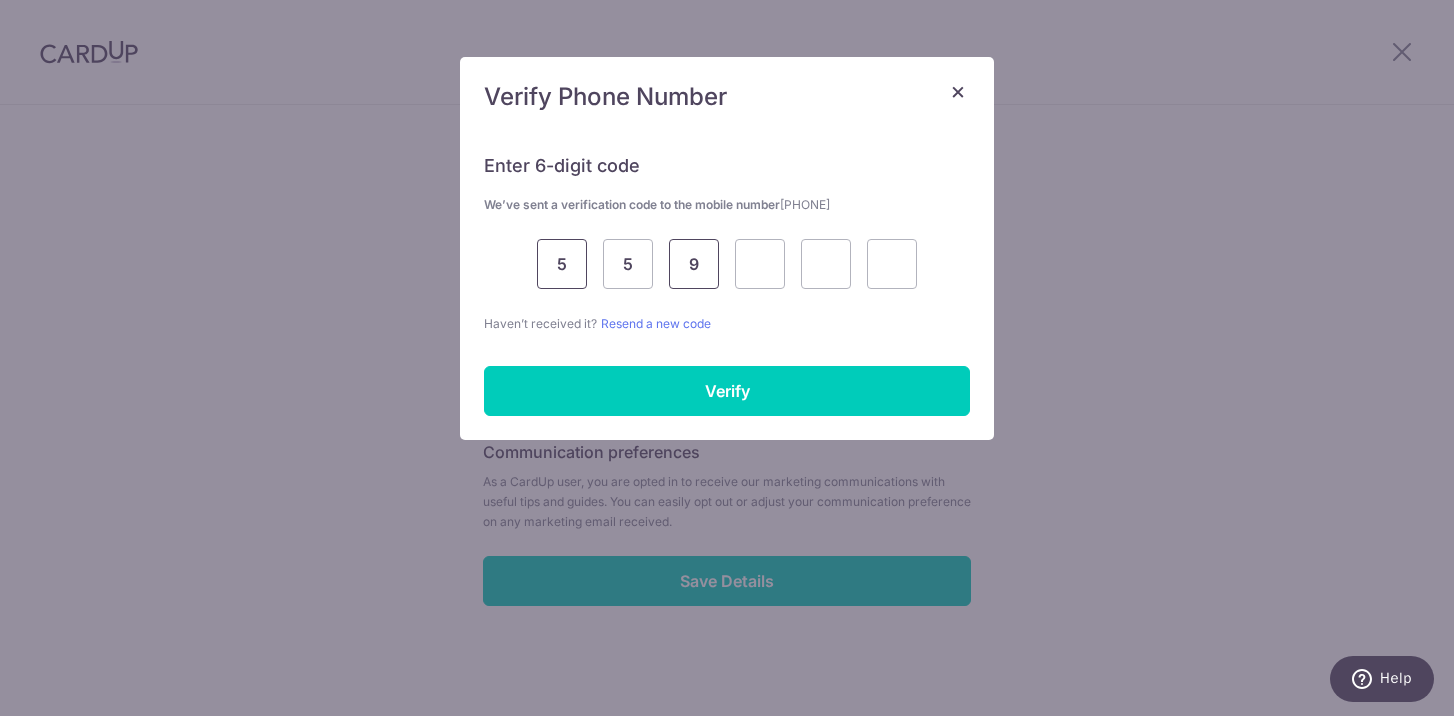 type on "9" 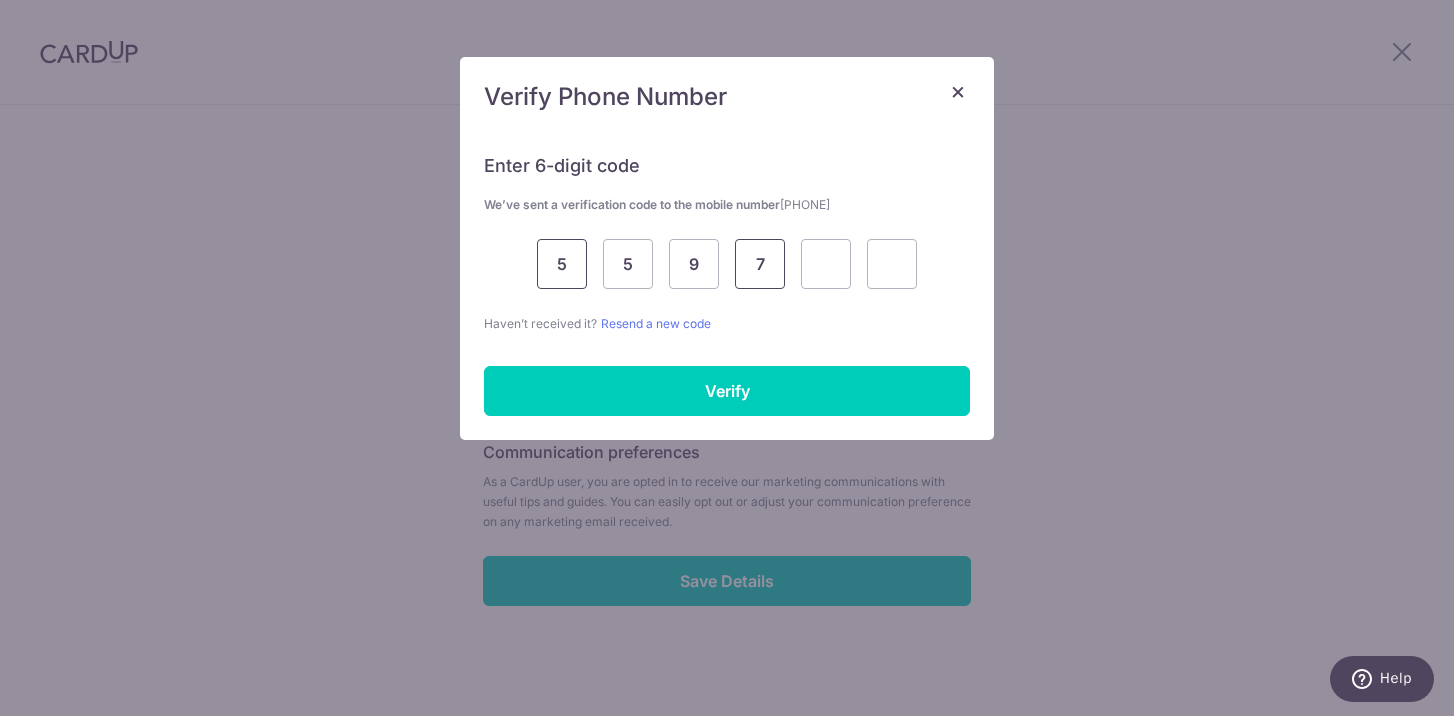 type on "7" 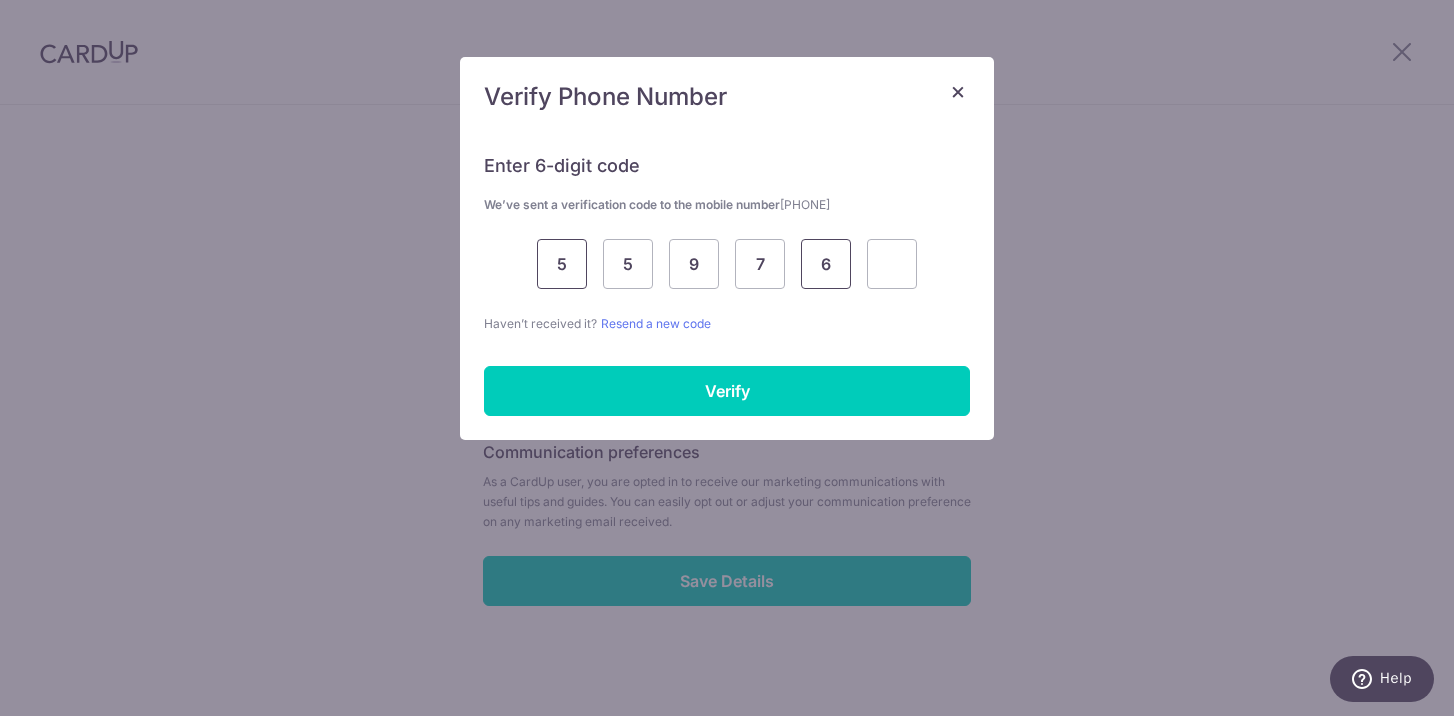 type on "6" 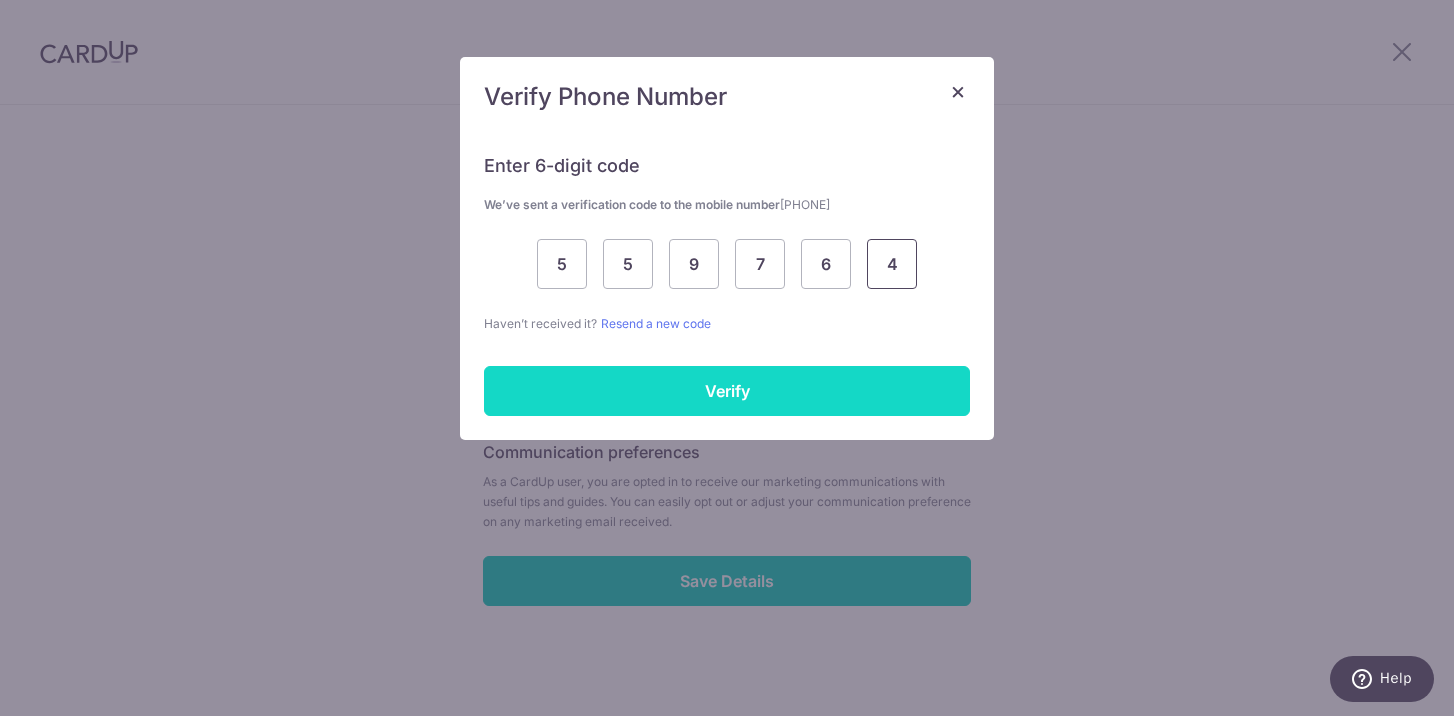 type on "4" 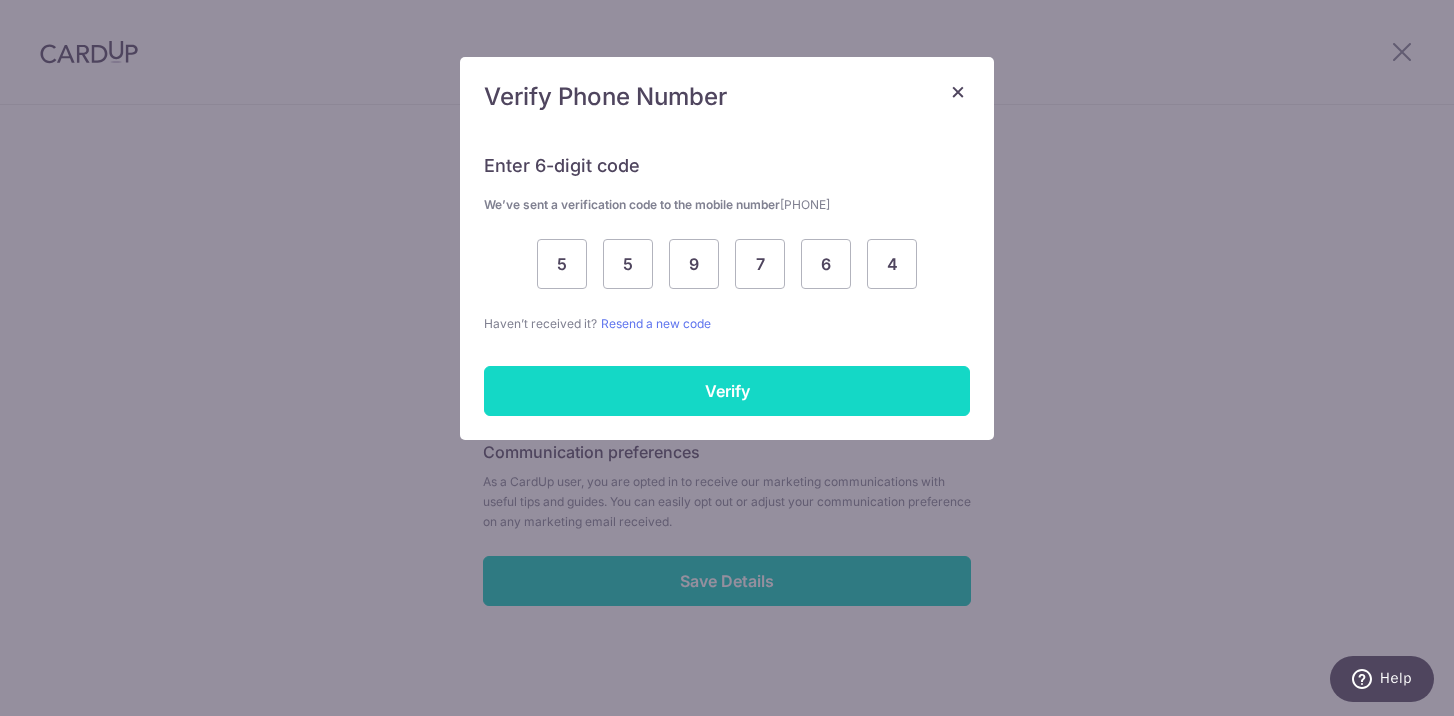 click on "Verify" at bounding box center (727, 391) 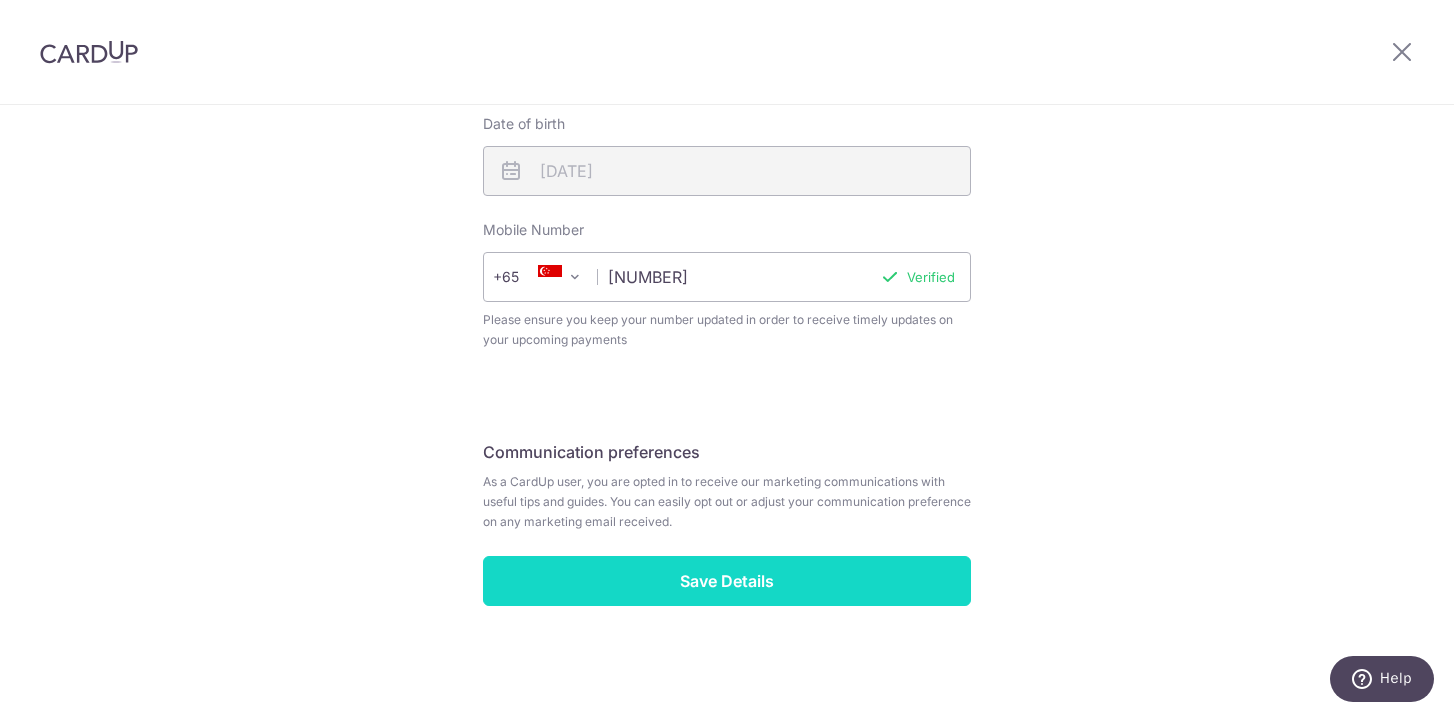 click on "Save Details" at bounding box center [727, 581] 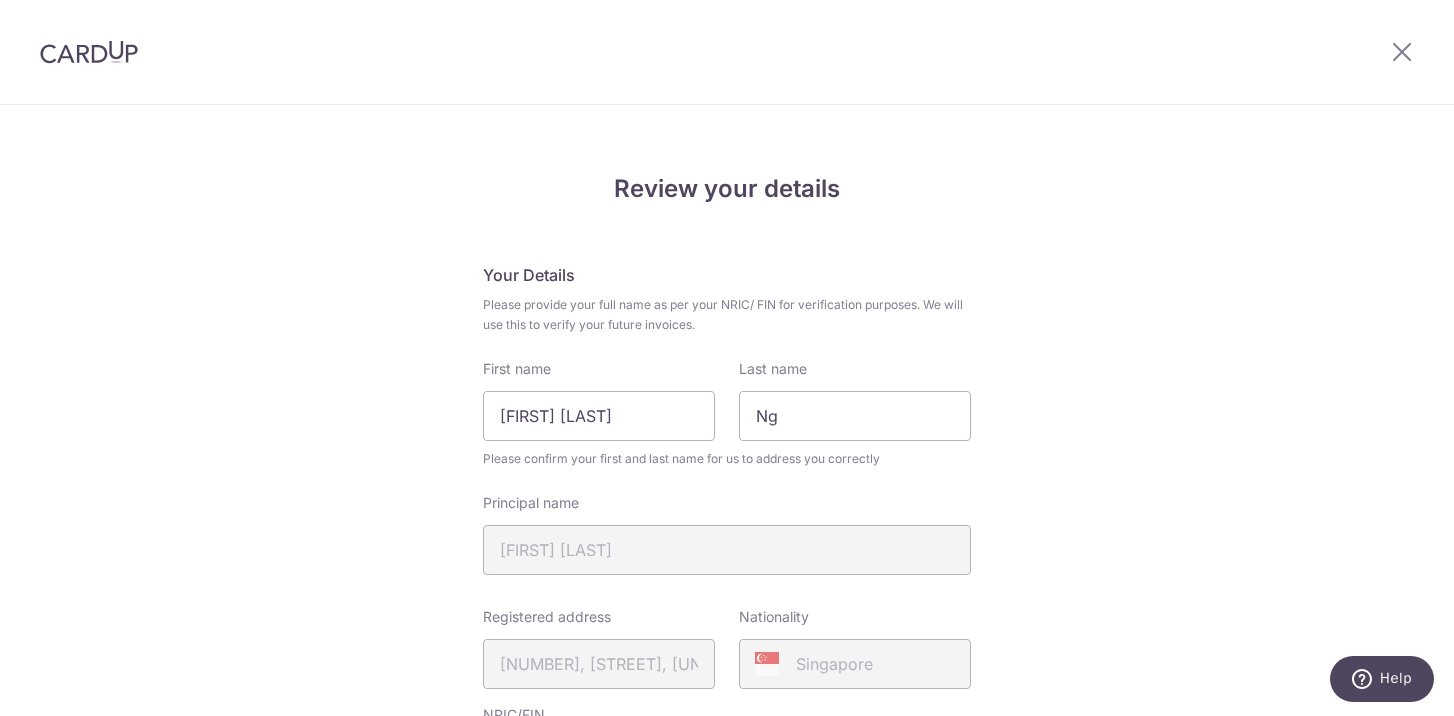 scroll, scrollTop: 765, scrollLeft: 0, axis: vertical 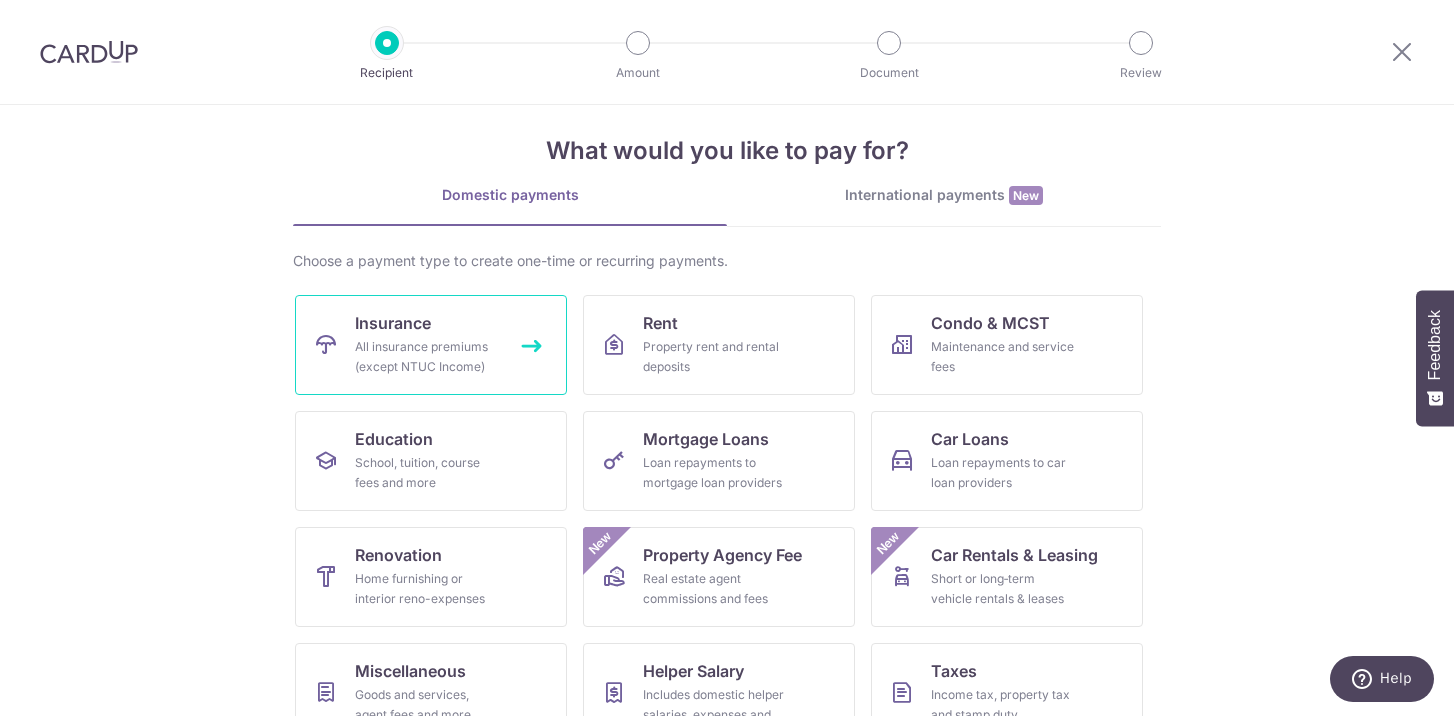 click on "All insurance premiums (except NTUC Income)" at bounding box center (427, 357) 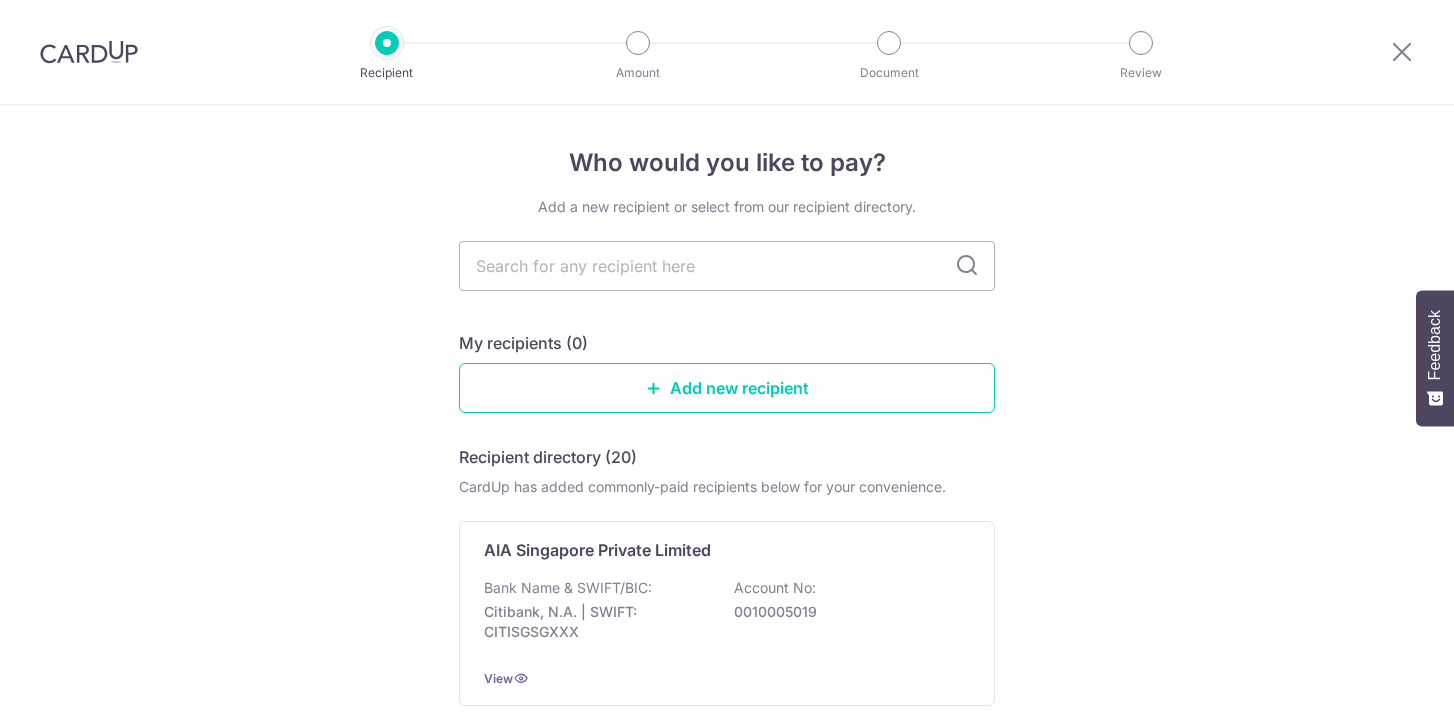 scroll, scrollTop: 0, scrollLeft: 0, axis: both 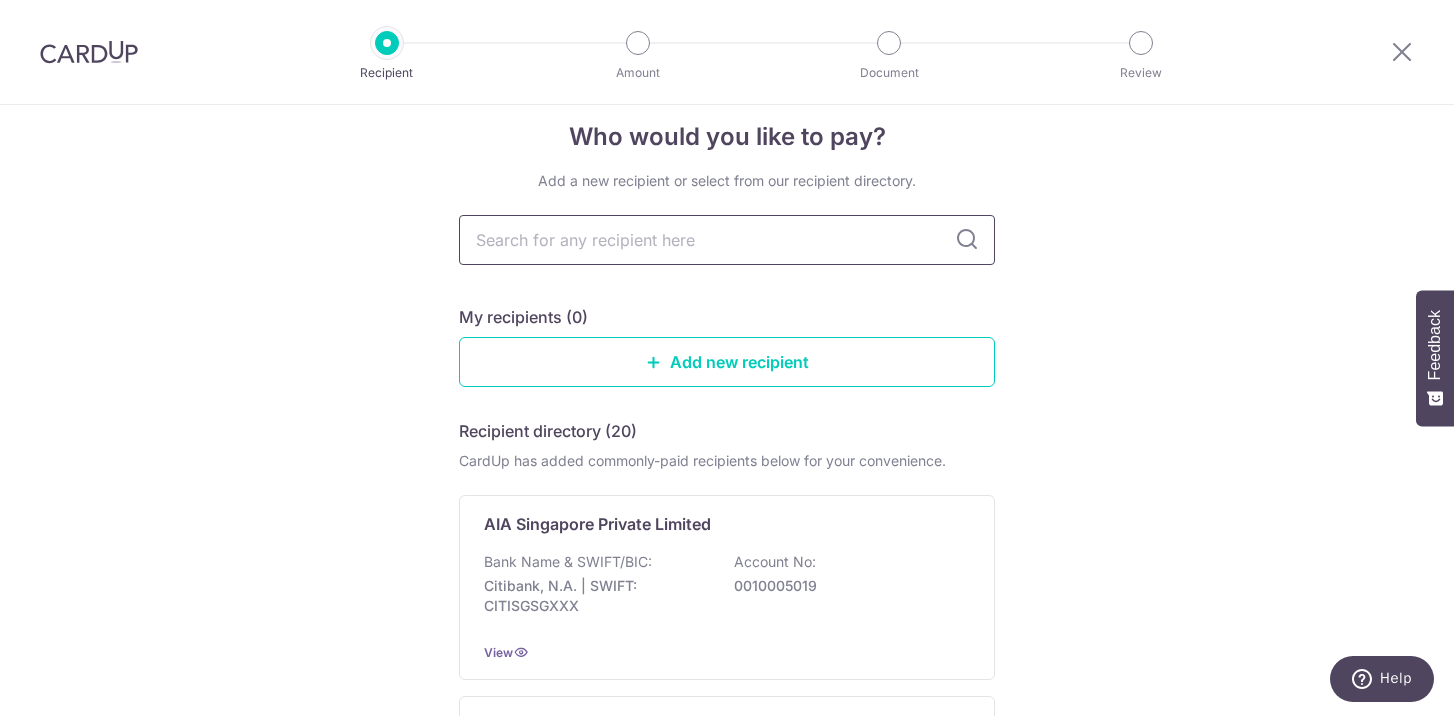 click at bounding box center [727, 240] 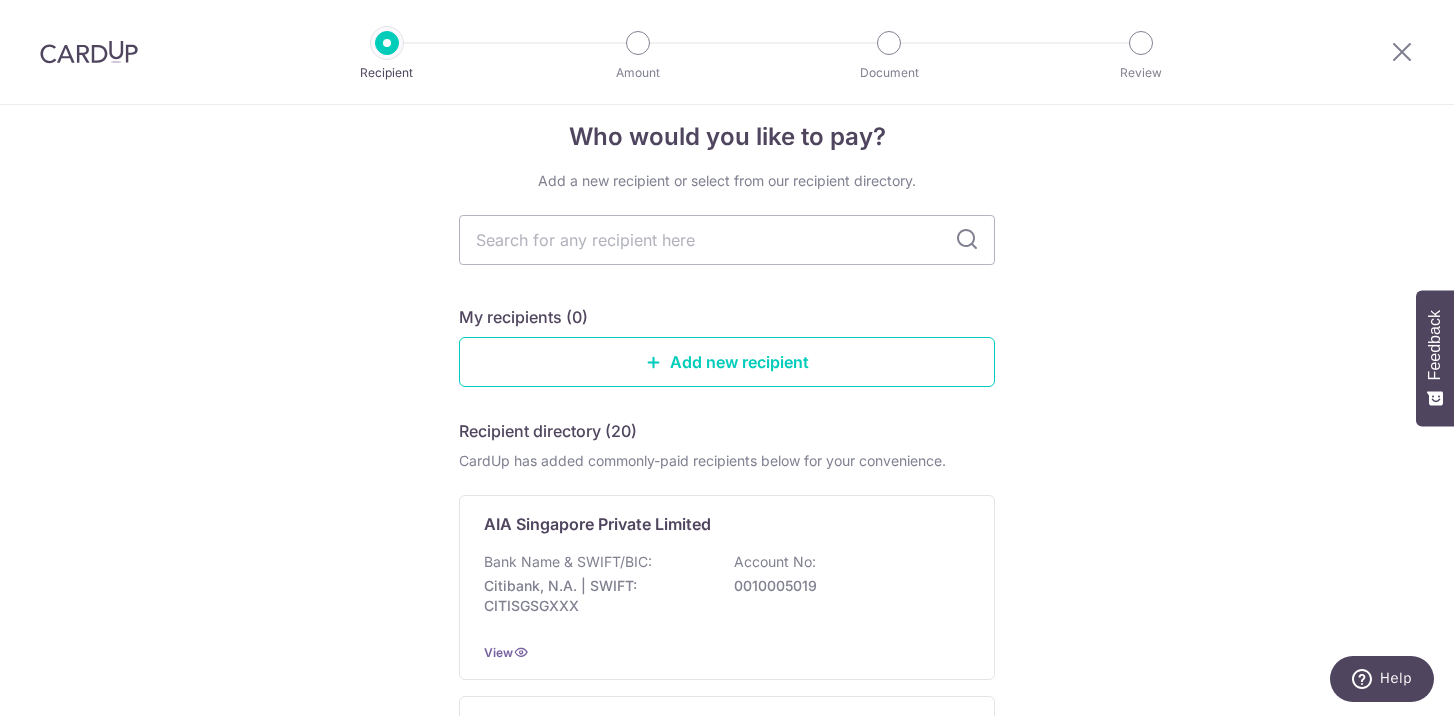 click on "Who would you like to pay?
Add a new recipient or select from our recipient directory.
My recipients (0)
Add new recipient
Recipient directory (20)
CardUp has added commonly-paid recipients below for your convenience.
AIA Singapore Private Limited
Bank Name & SWIFT/BIC:
Citibank, N.A. | SWIFT: CITISGSGXXX
Account No:
0010005019
View
AIG Asia Pacific Insurance Pte Ltd
Bank Name & SWIFT/BIC:
Citibank, N.A. | SWIFT: CITISGSGXXX
Account No:" at bounding box center (727, 1392) 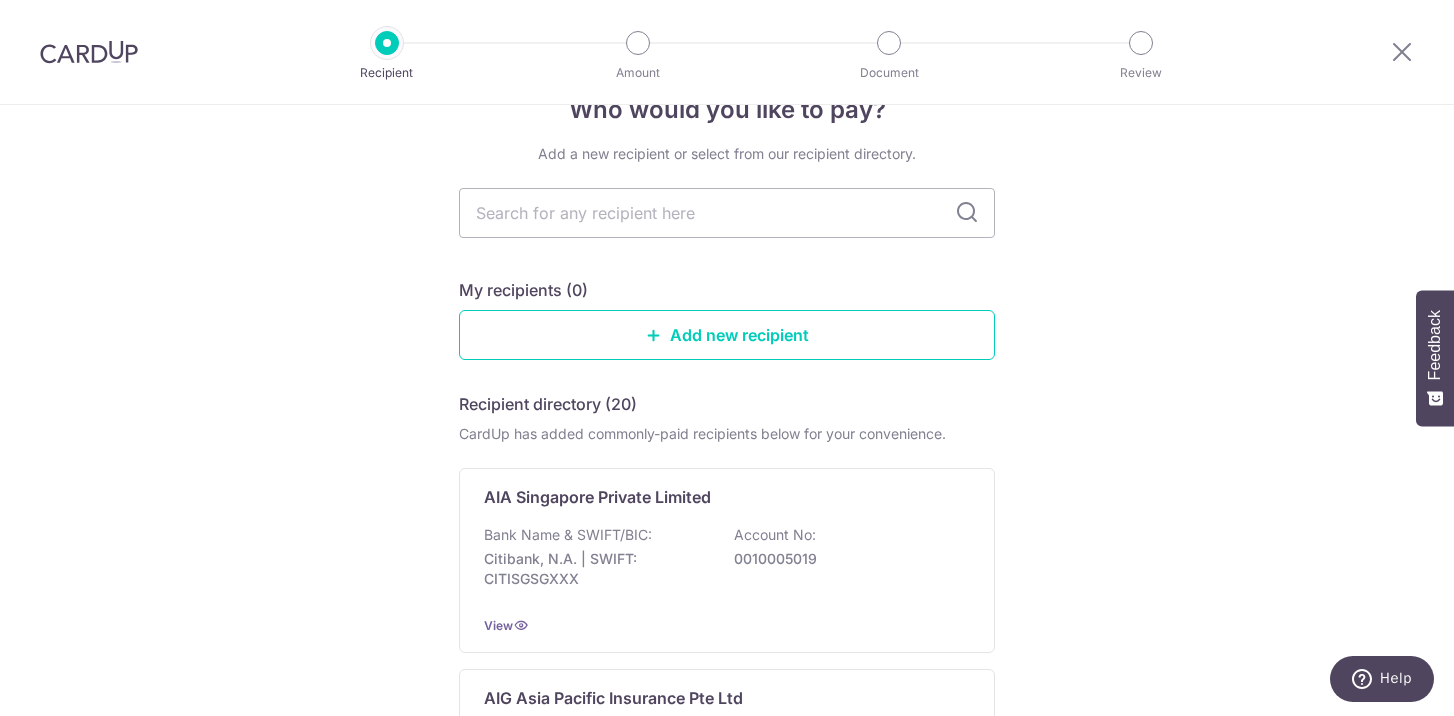 scroll, scrollTop: 0, scrollLeft: 0, axis: both 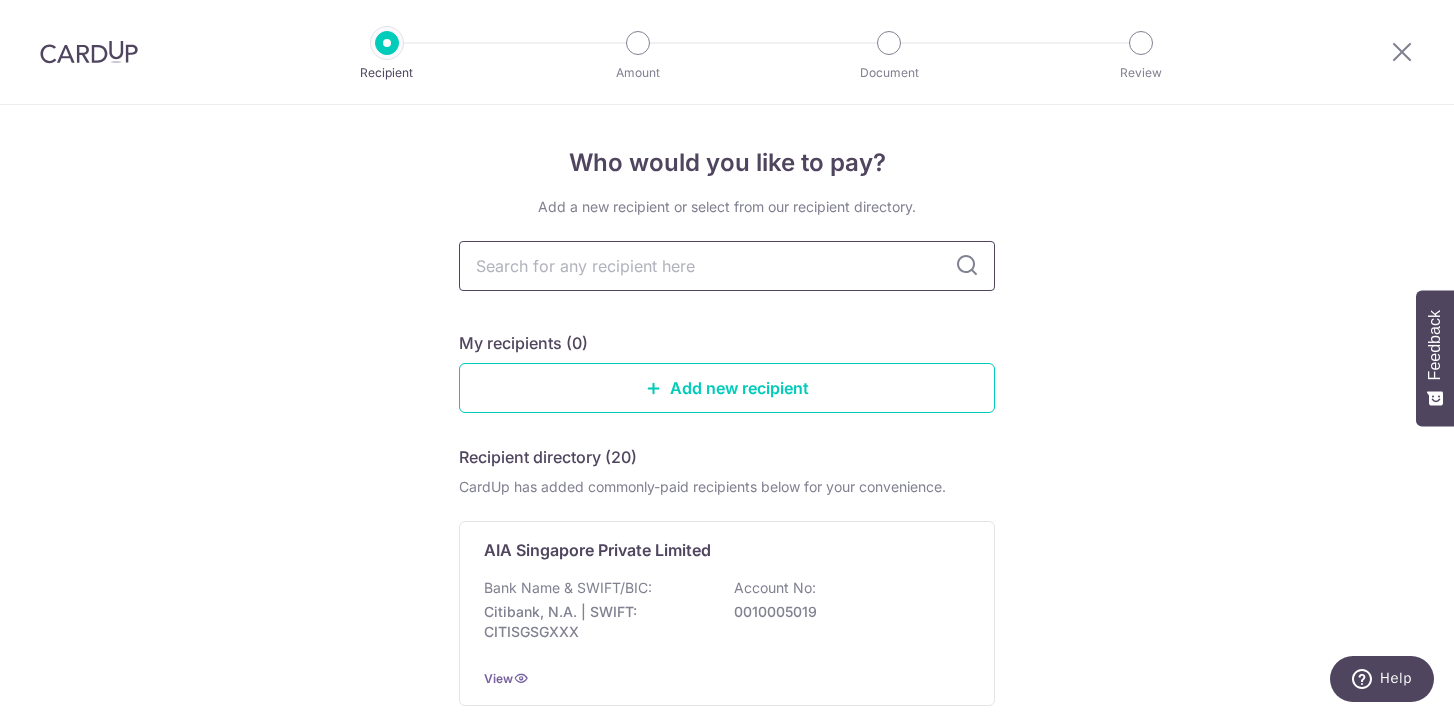 click at bounding box center [727, 266] 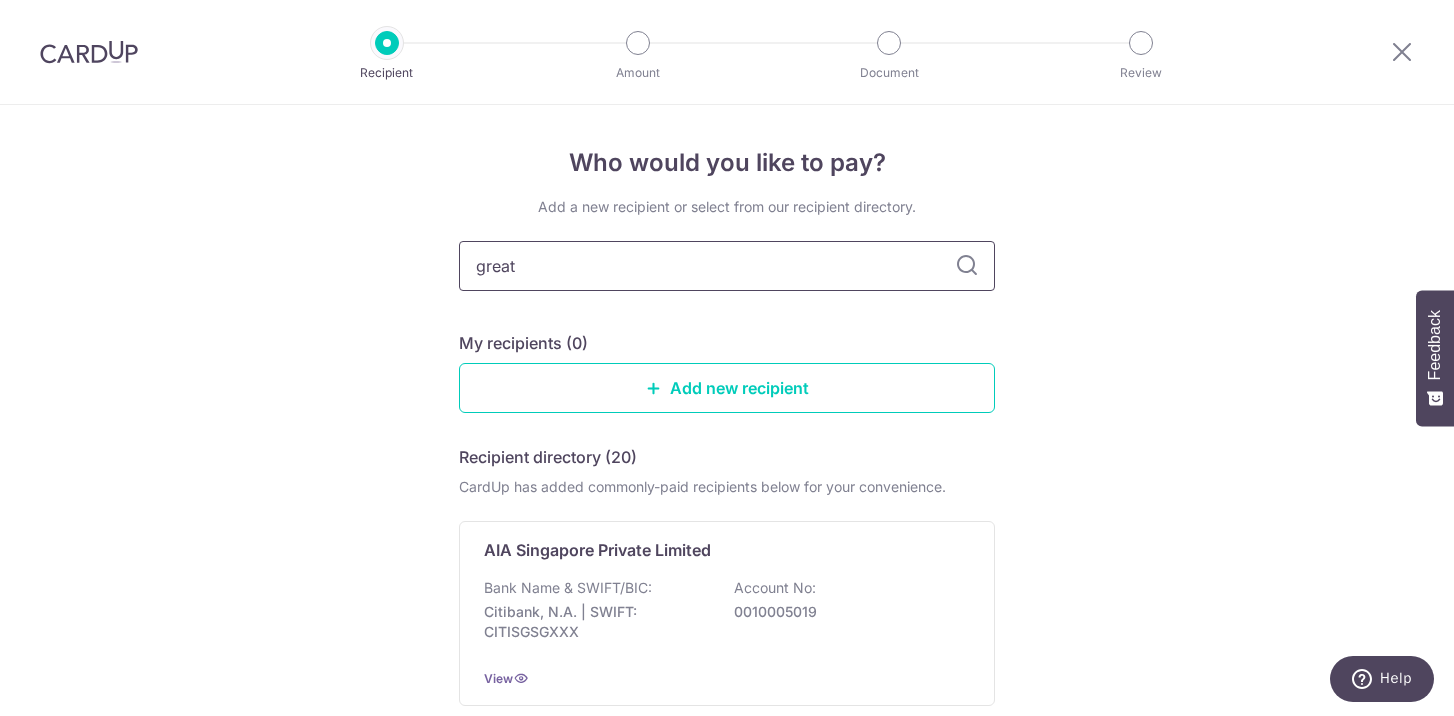 click on "great" at bounding box center [727, 266] 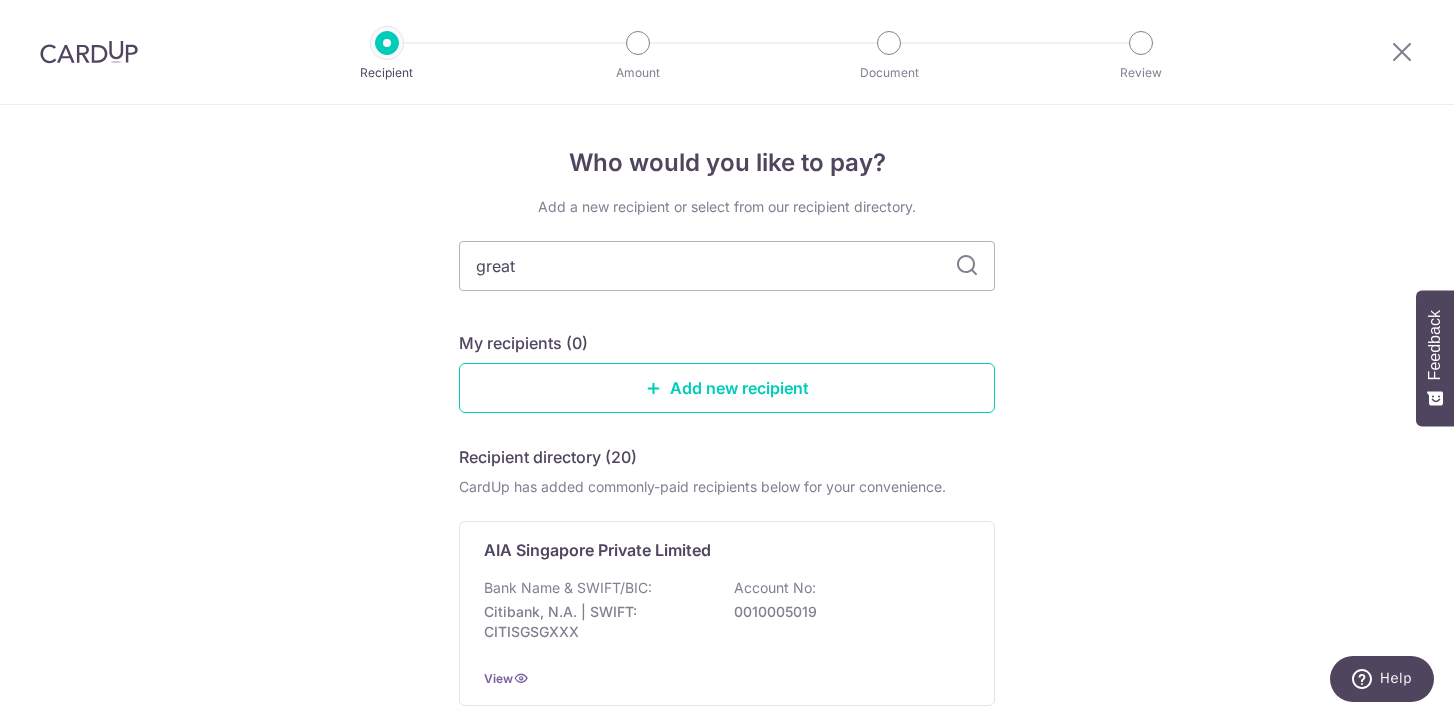 click at bounding box center [967, 266] 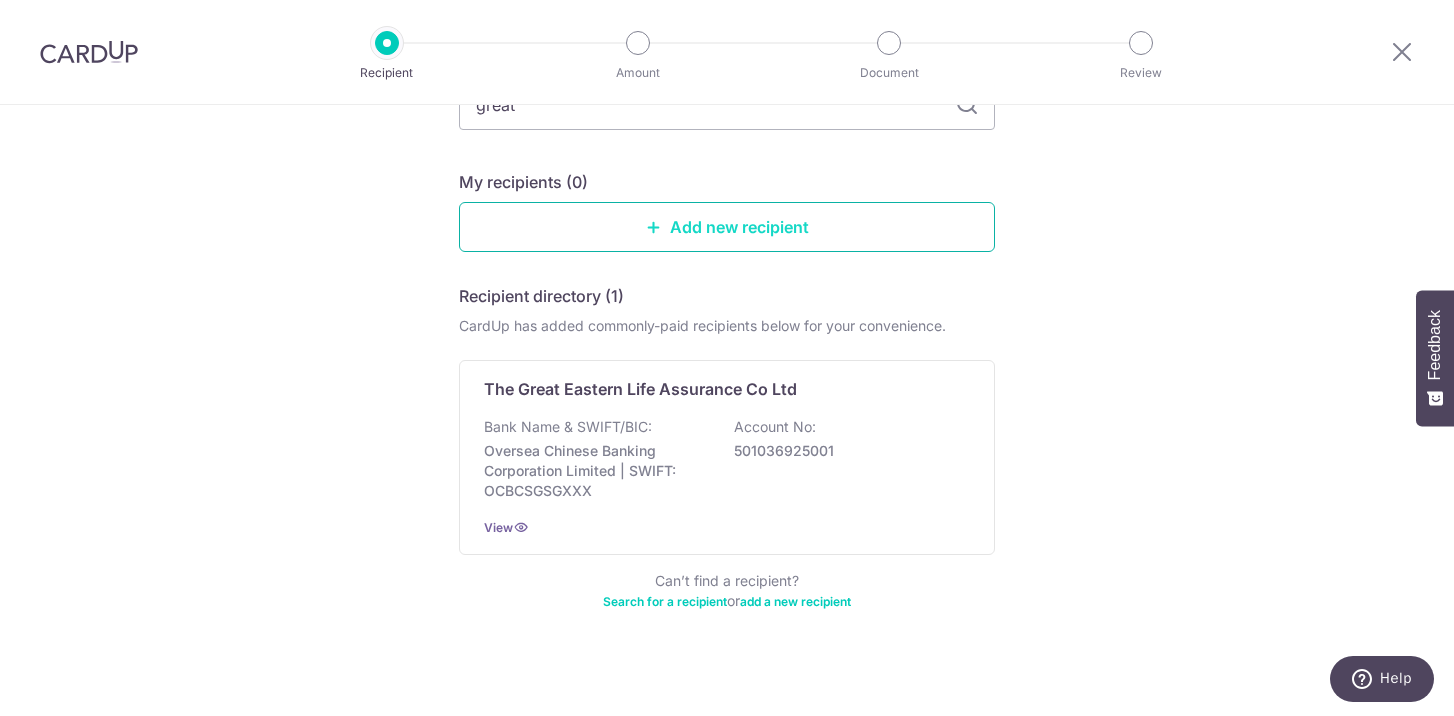 scroll, scrollTop: 174, scrollLeft: 0, axis: vertical 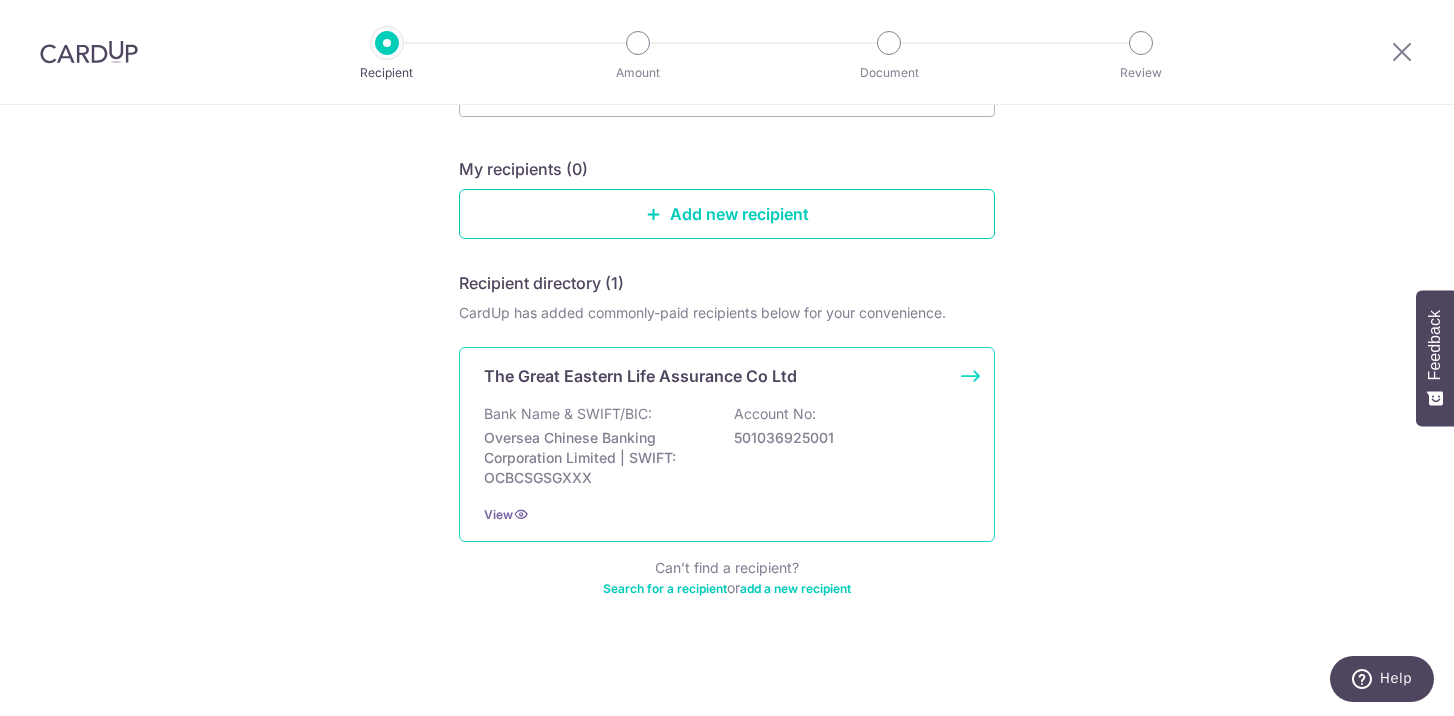 click on "501036925001" at bounding box center (846, 438) 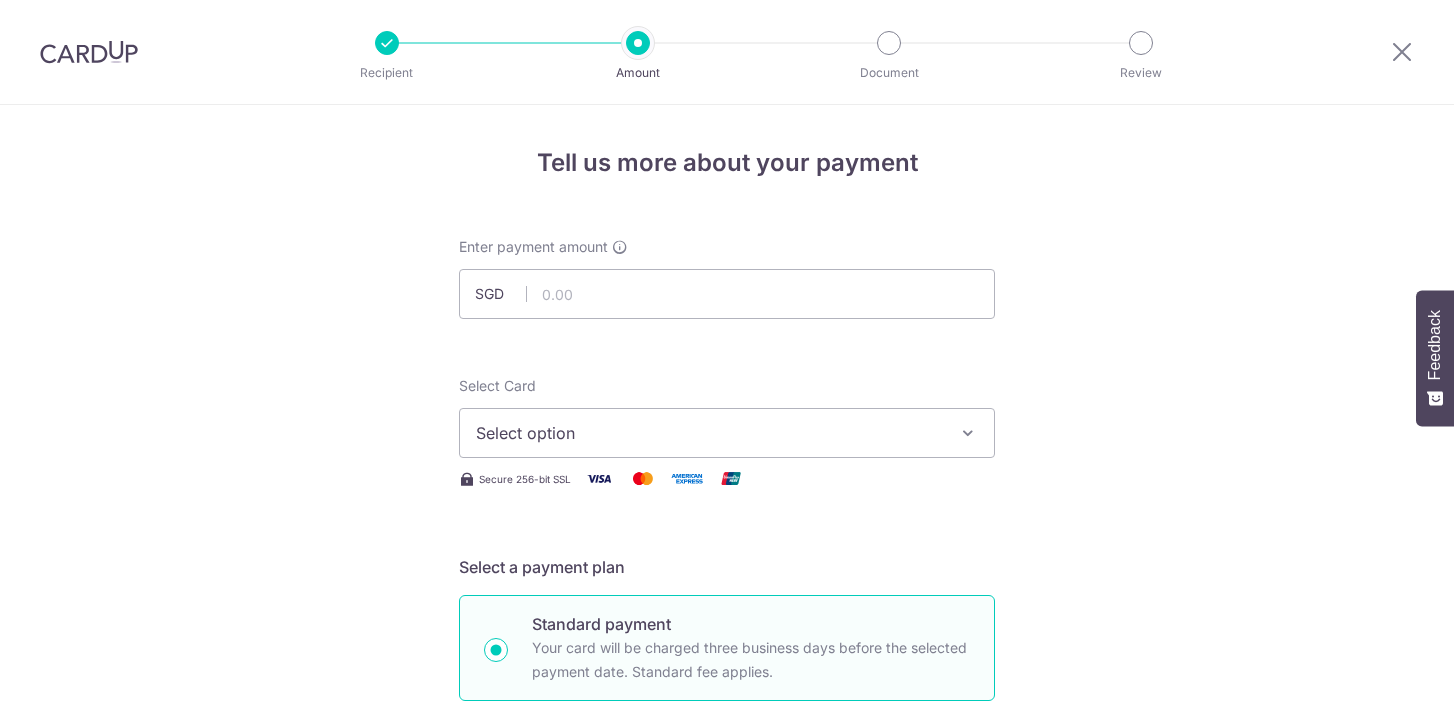 scroll, scrollTop: 0, scrollLeft: 0, axis: both 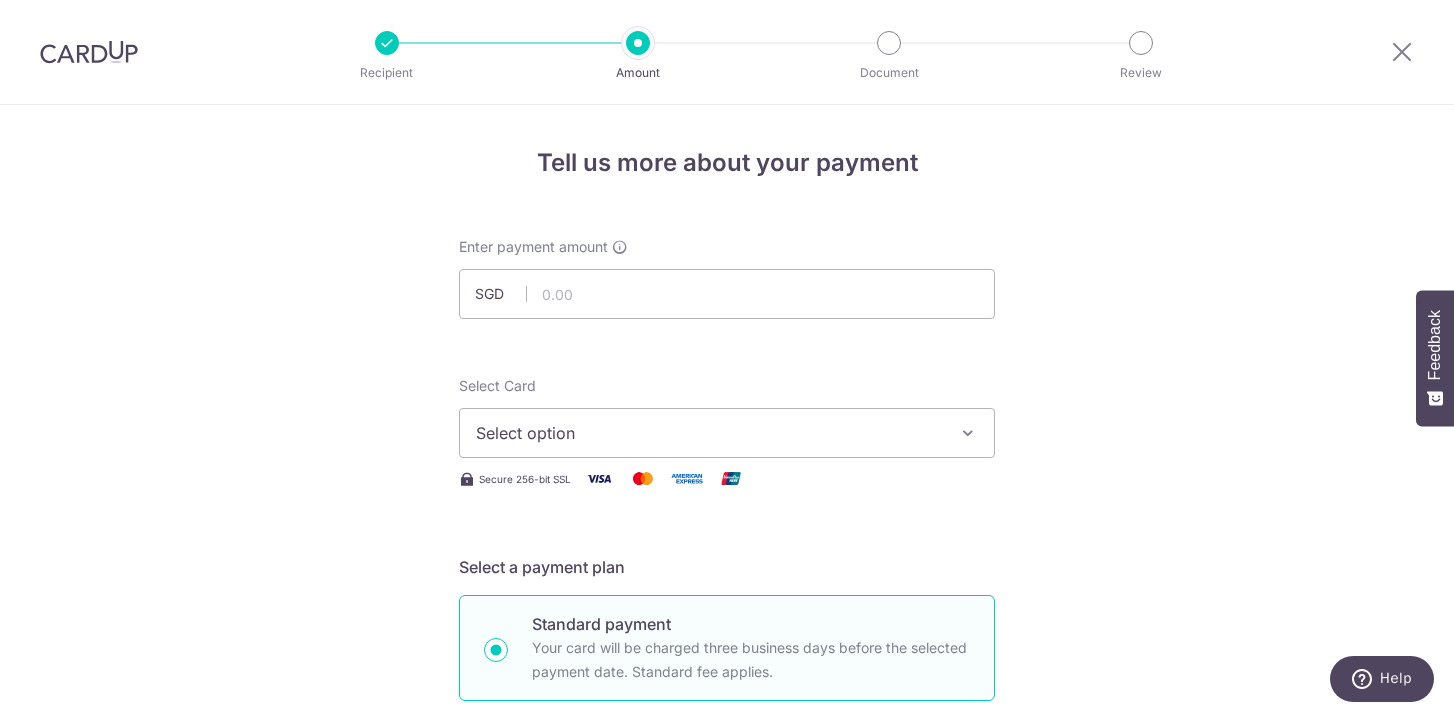 click on "Select option" at bounding box center [709, 433] 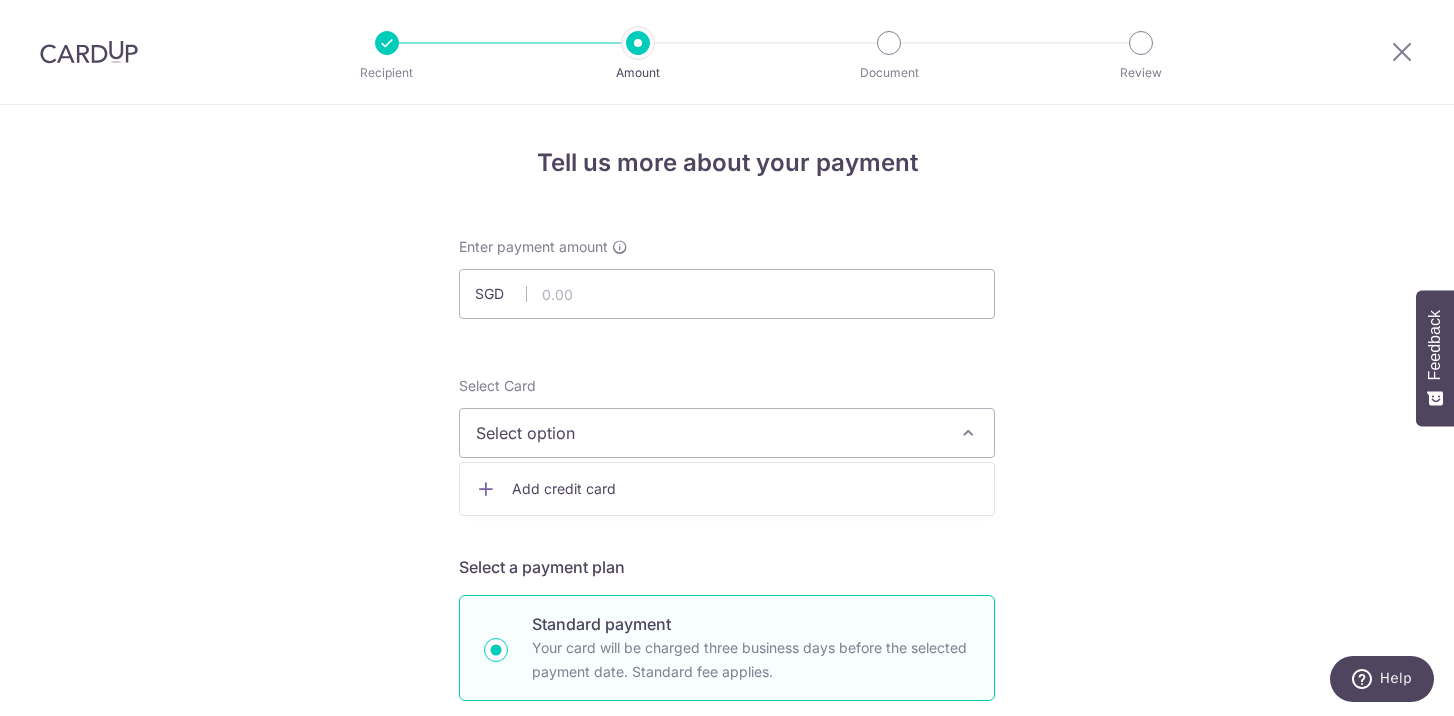 click on "Add credit card" at bounding box center (745, 489) 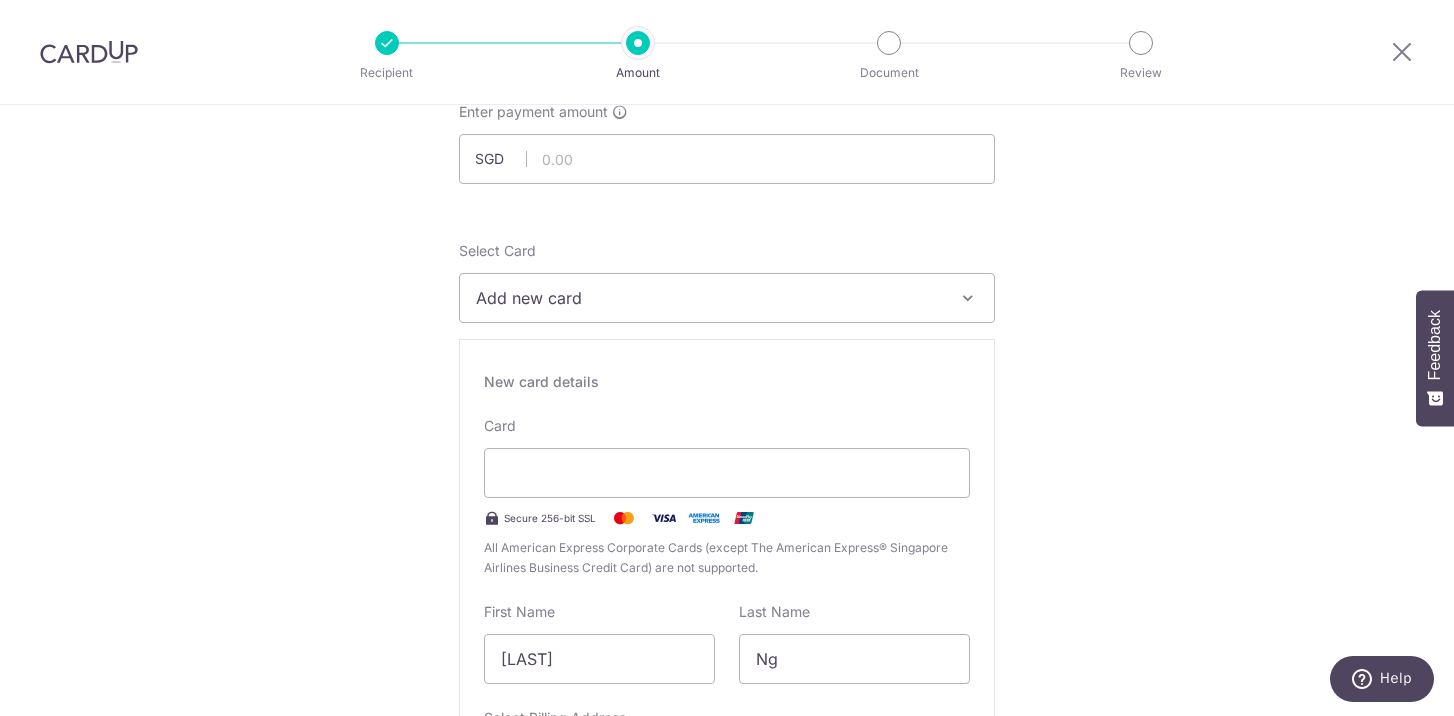 scroll, scrollTop: 159, scrollLeft: 0, axis: vertical 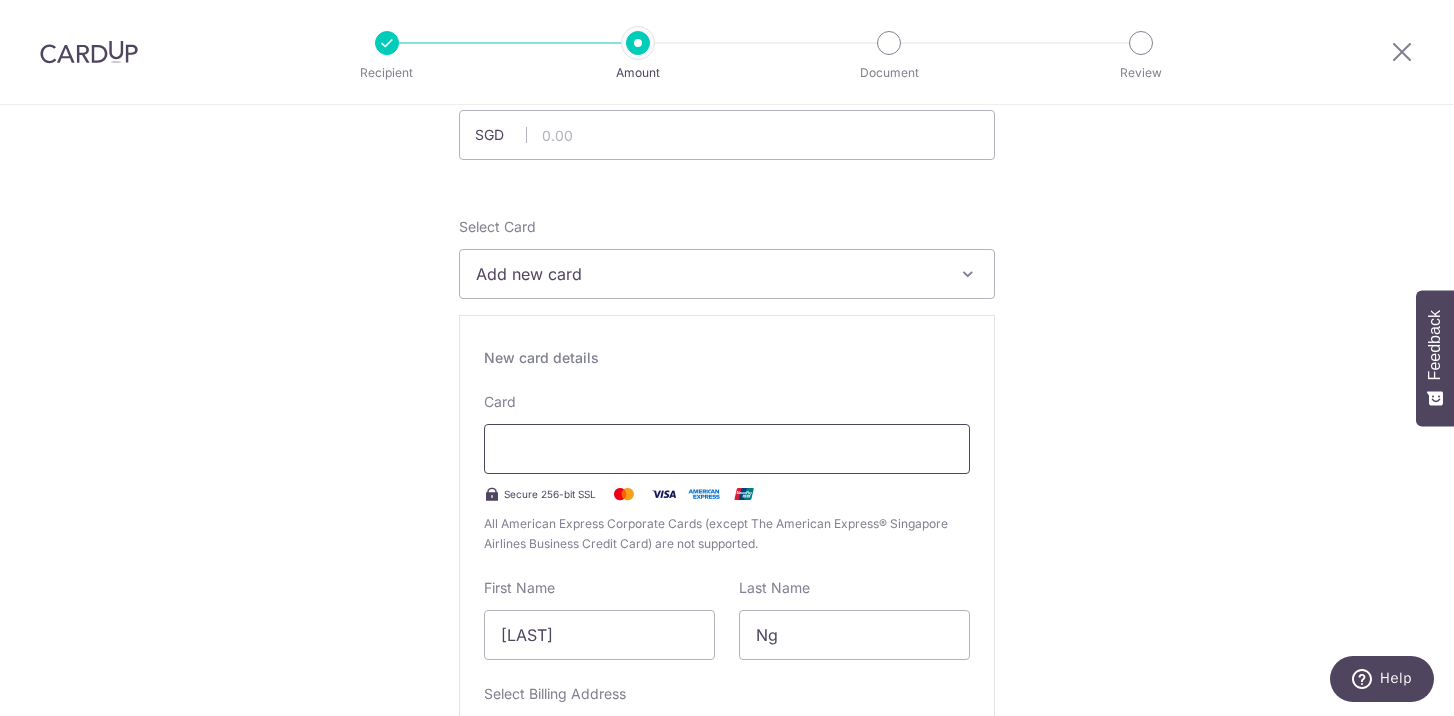 type on "01 / 2028" 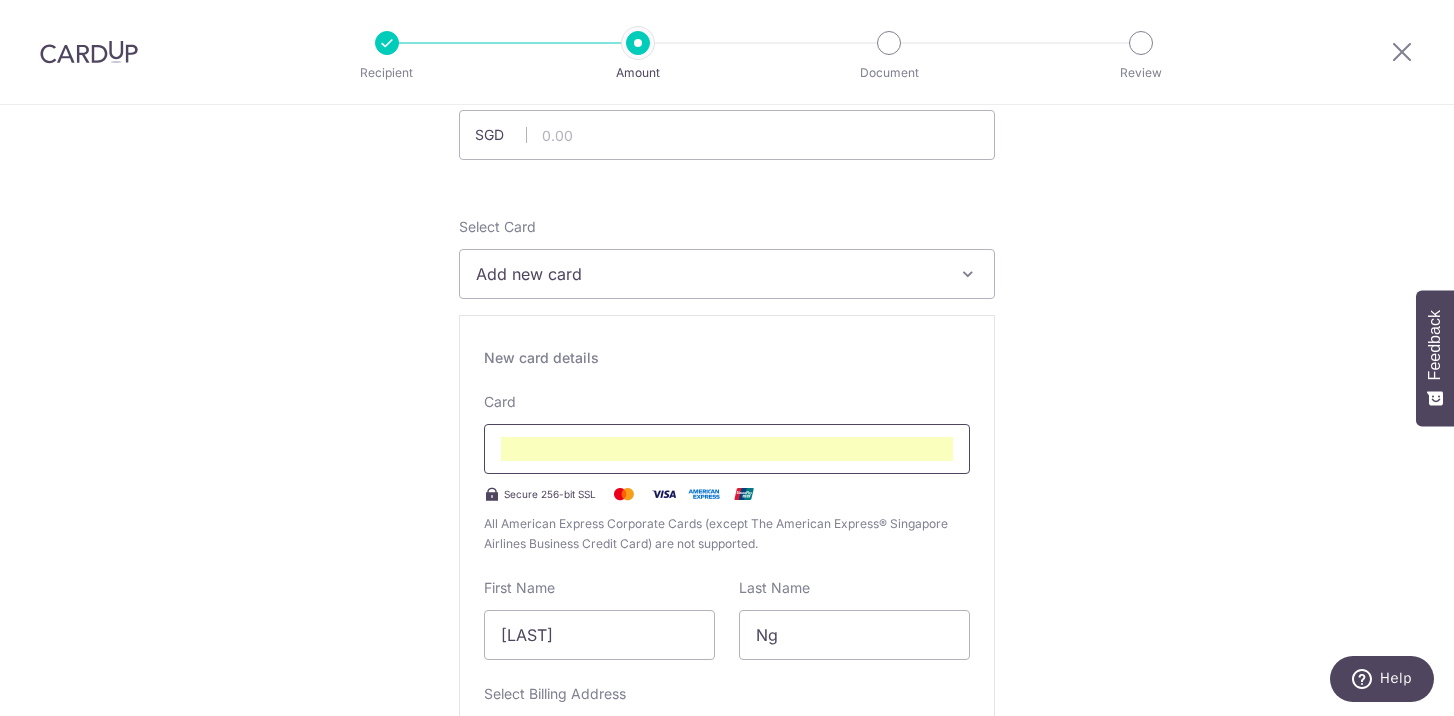 scroll, scrollTop: 198, scrollLeft: 0, axis: vertical 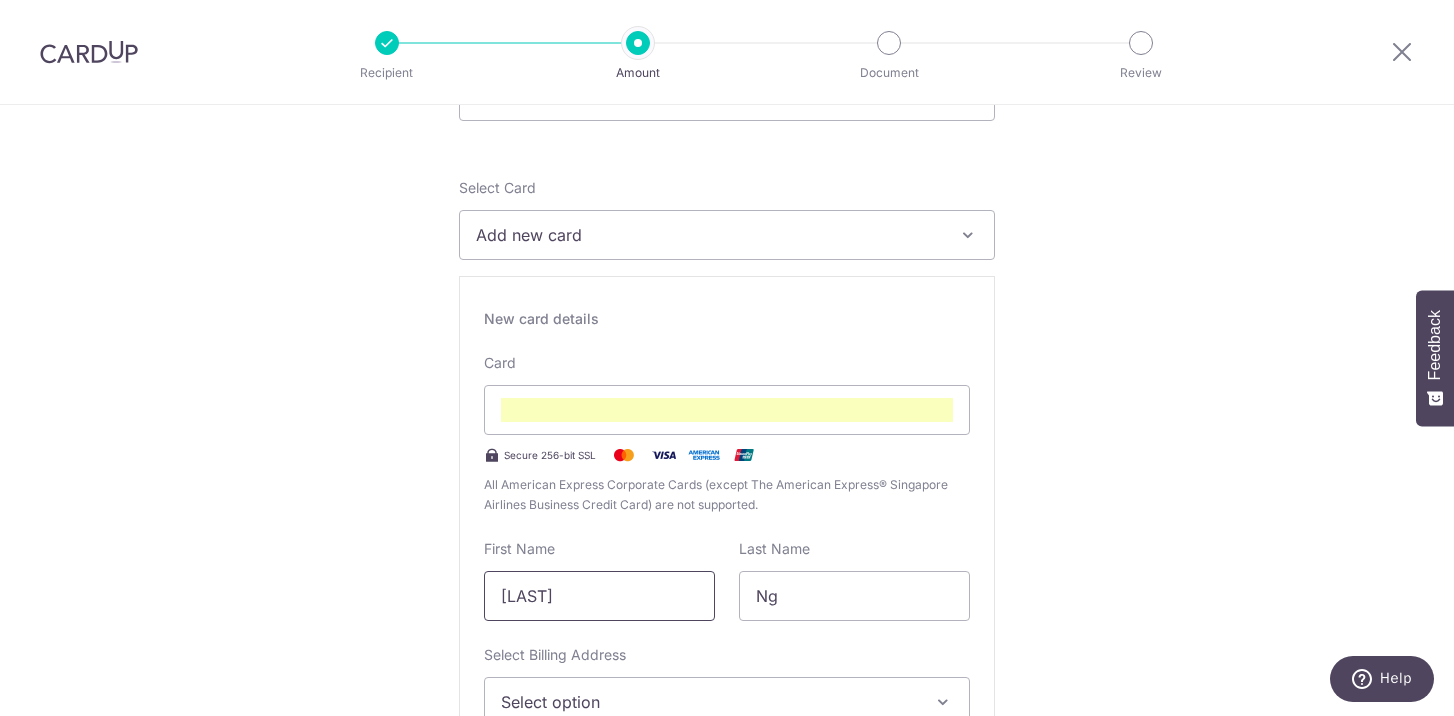 click on "Wee Qin" at bounding box center (599, 596) 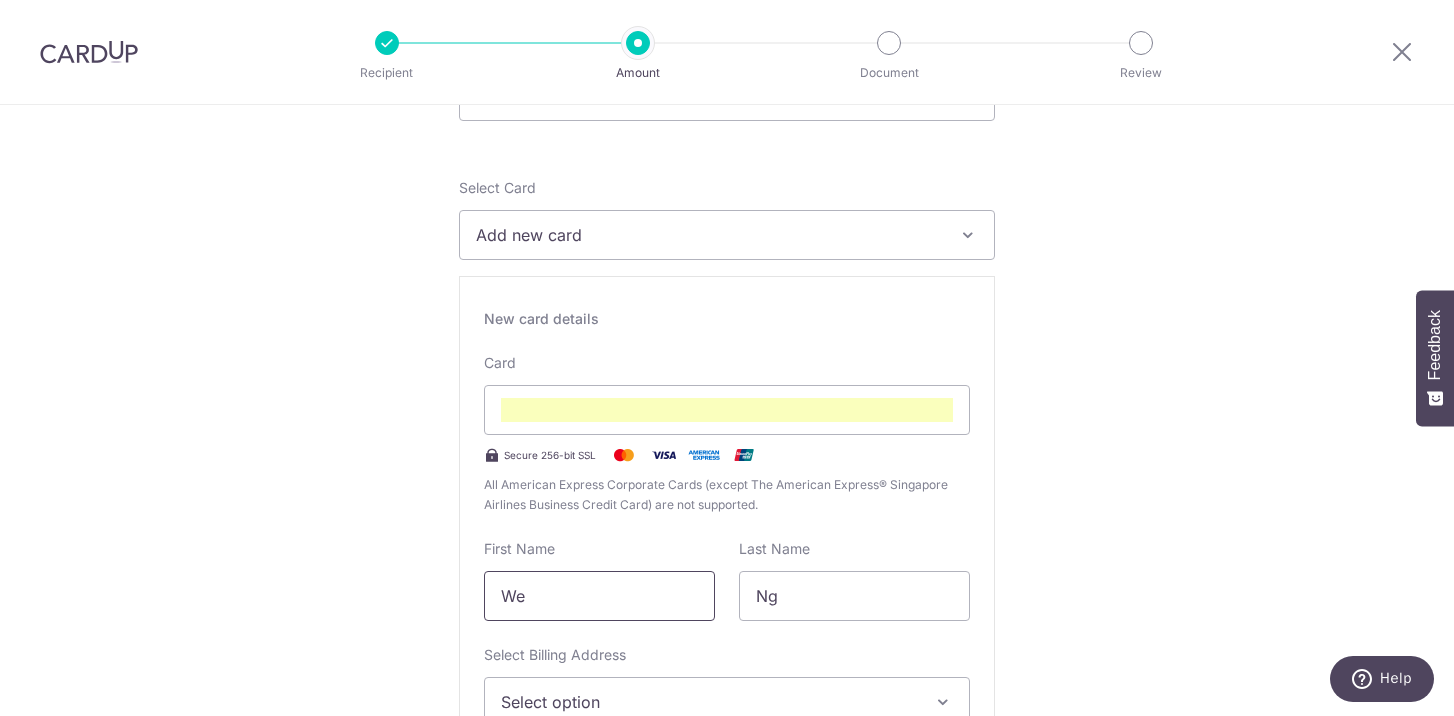type on "W" 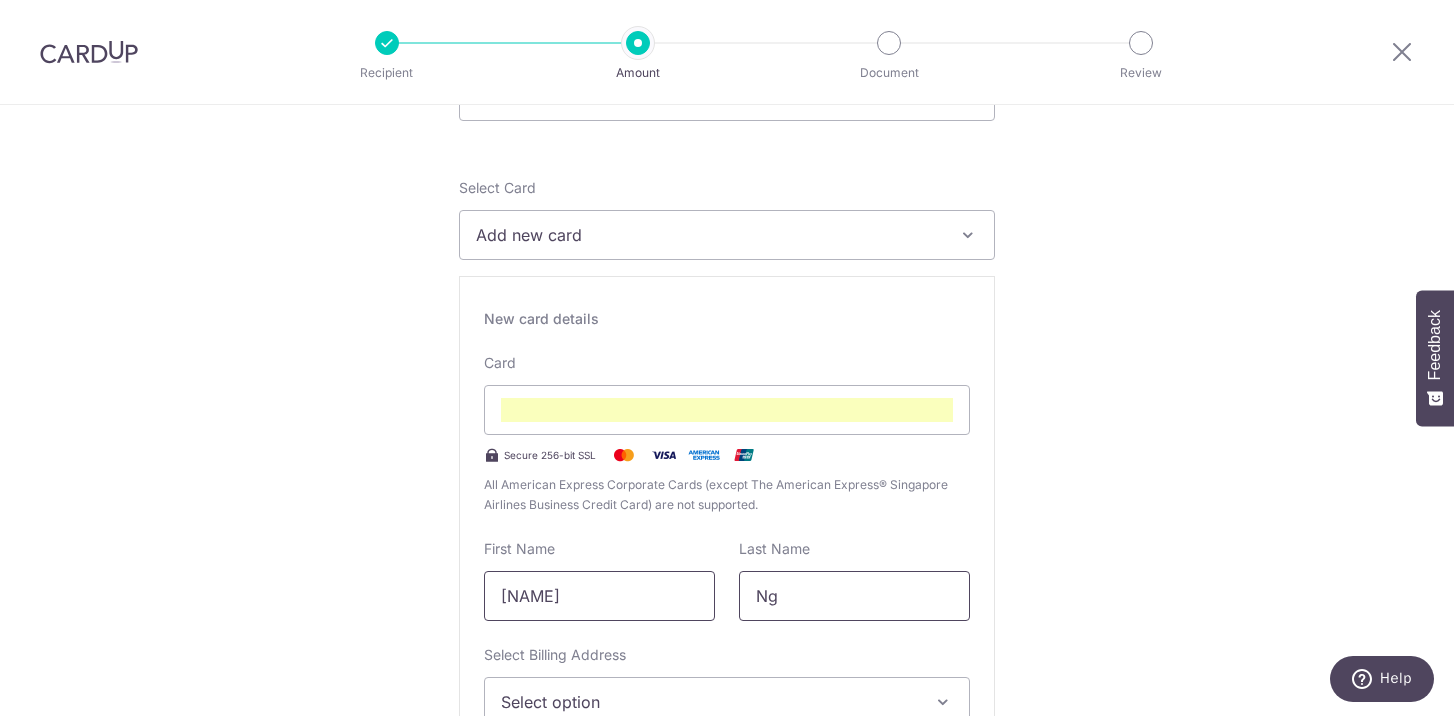 type on "CLIFF" 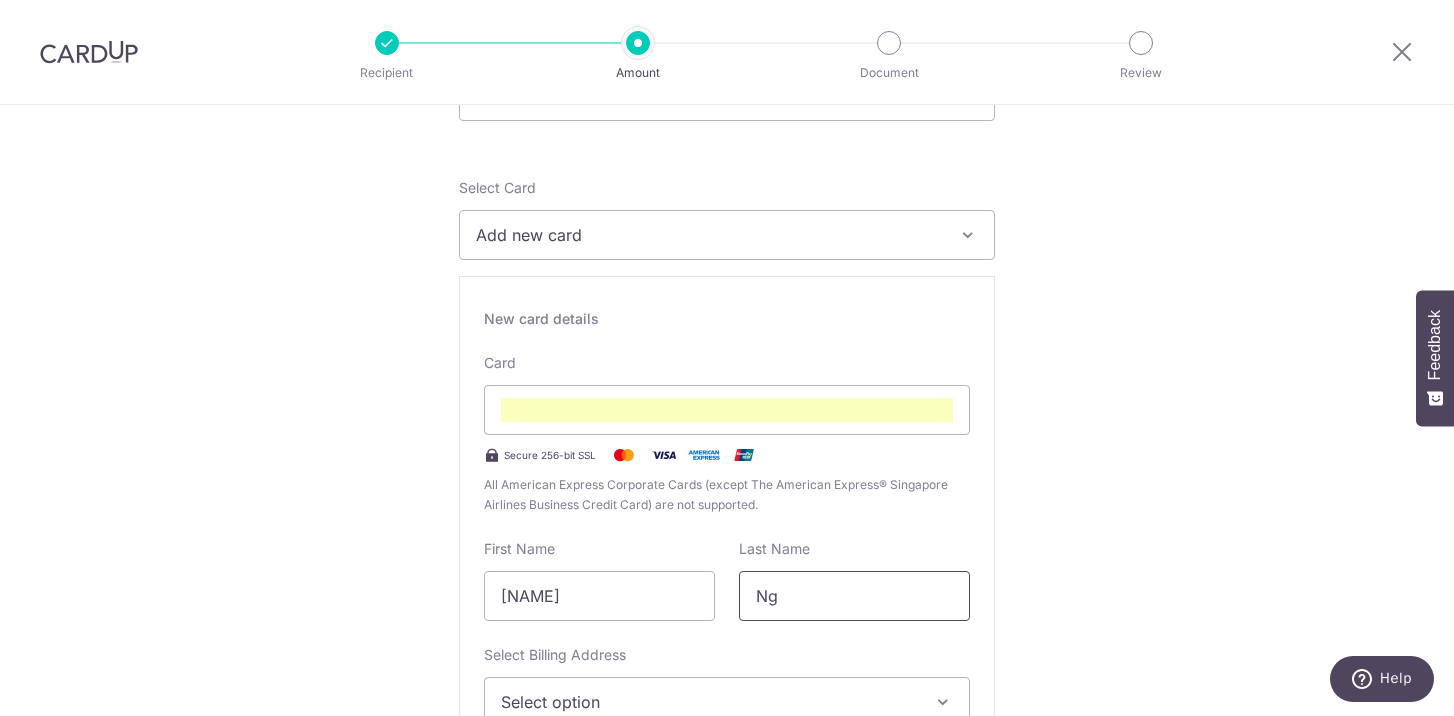 click on "Ng" at bounding box center (854, 596) 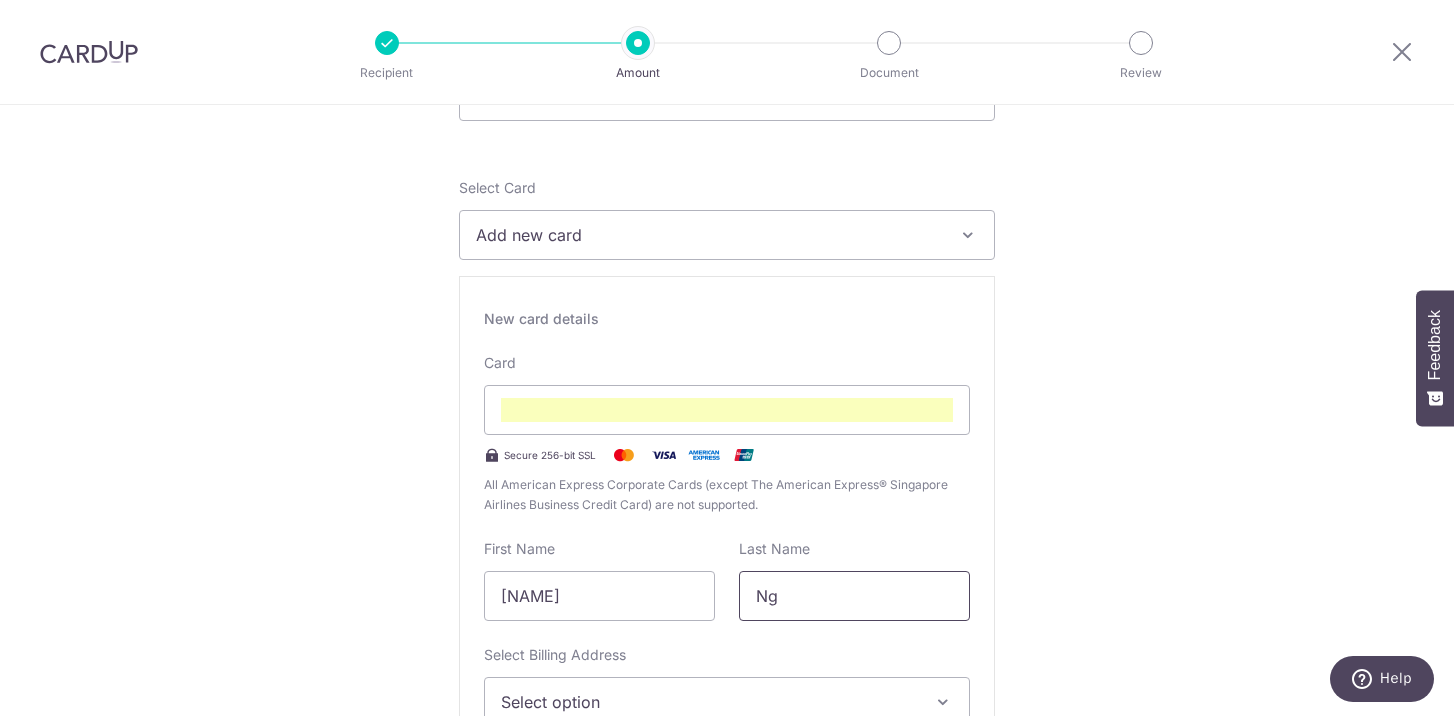 click on "Ng" at bounding box center (854, 596) 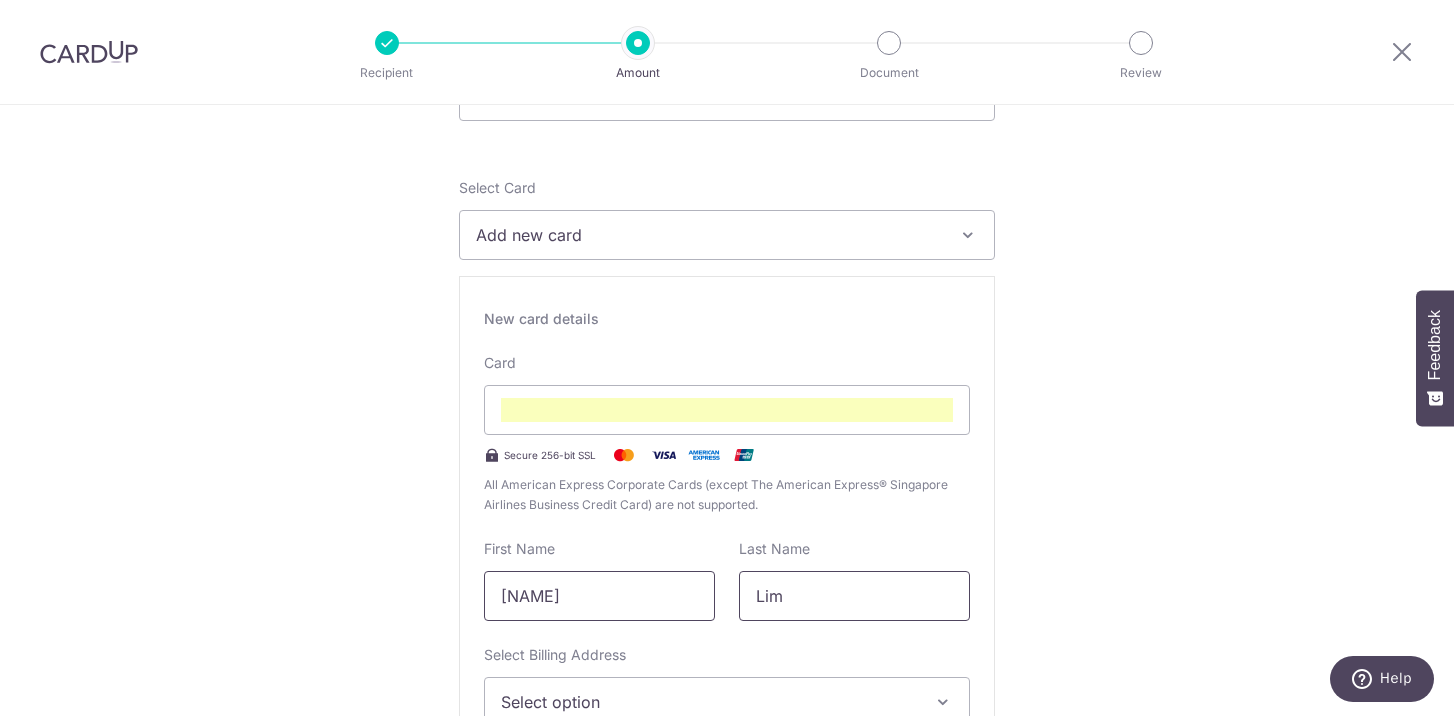 type on "Lim" 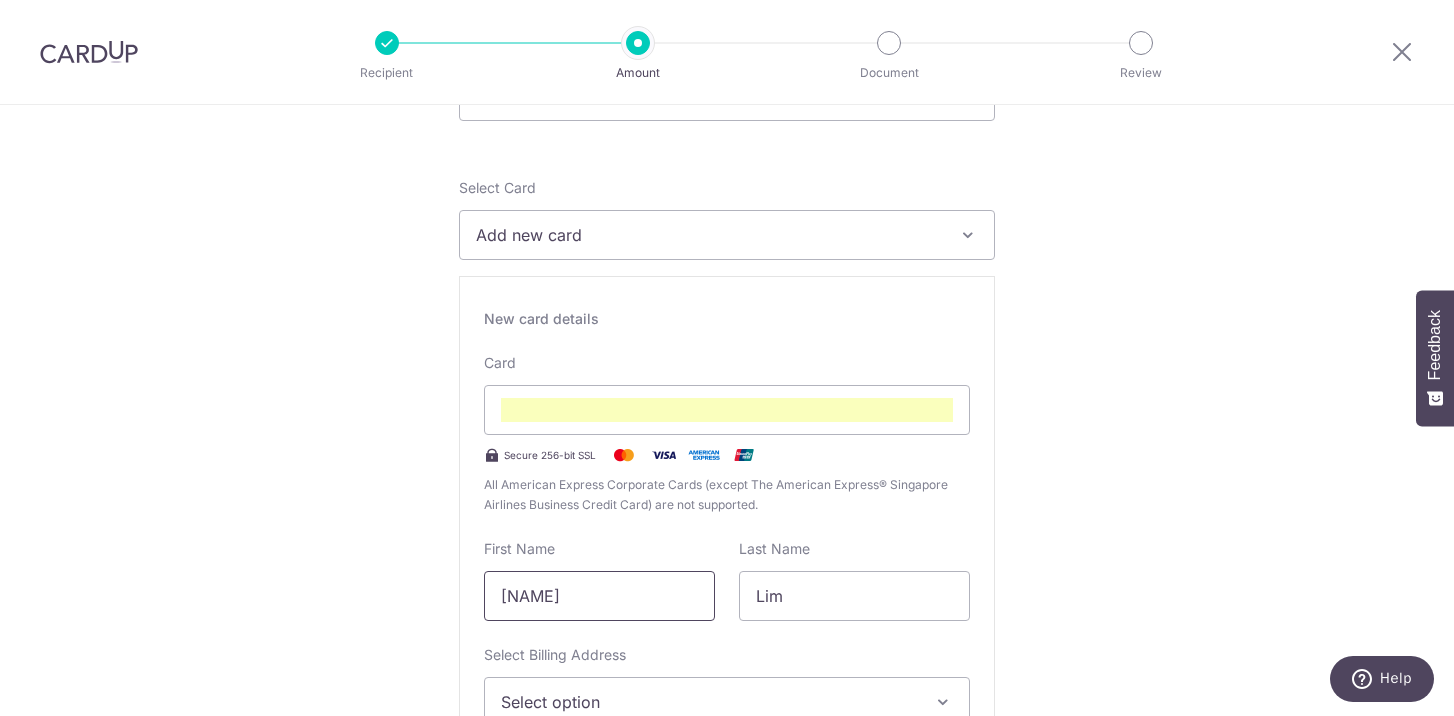 click on "CLIFF" at bounding box center (599, 596) 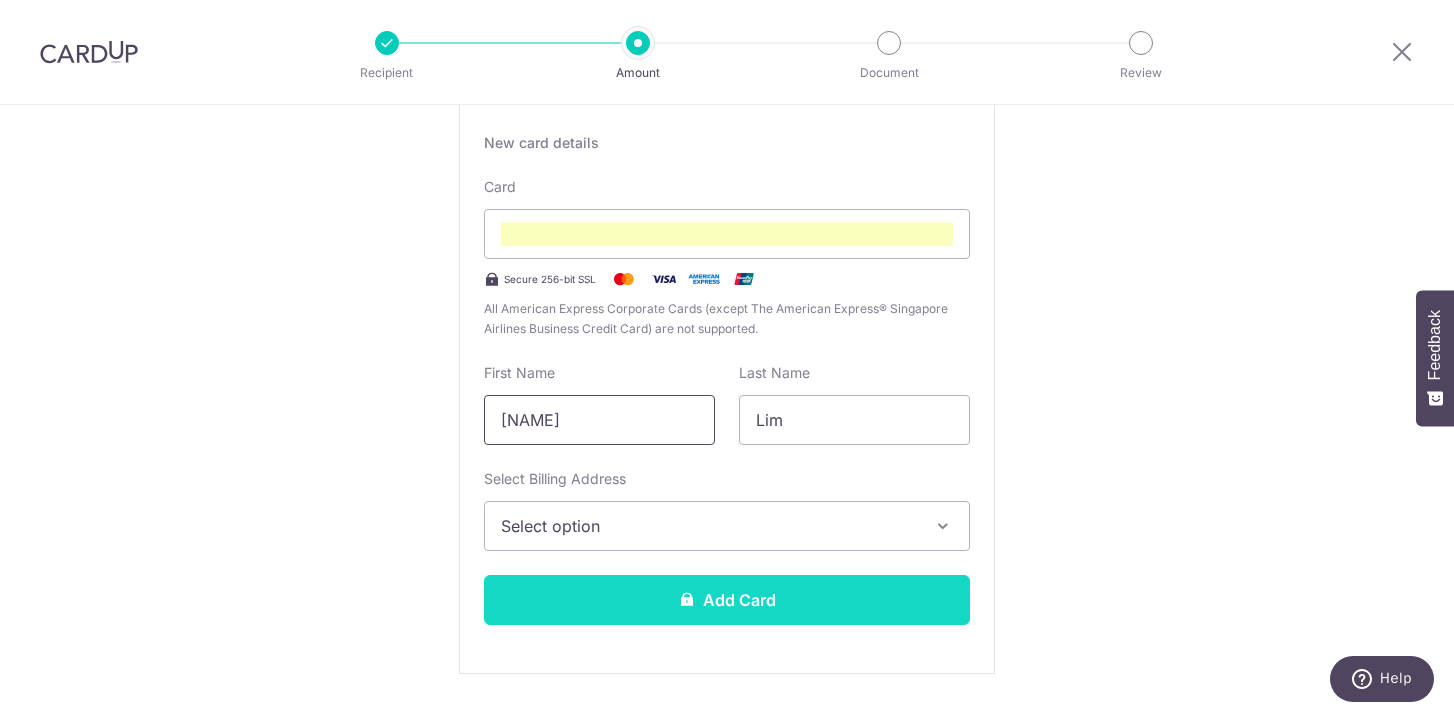 scroll, scrollTop: 402, scrollLeft: 0, axis: vertical 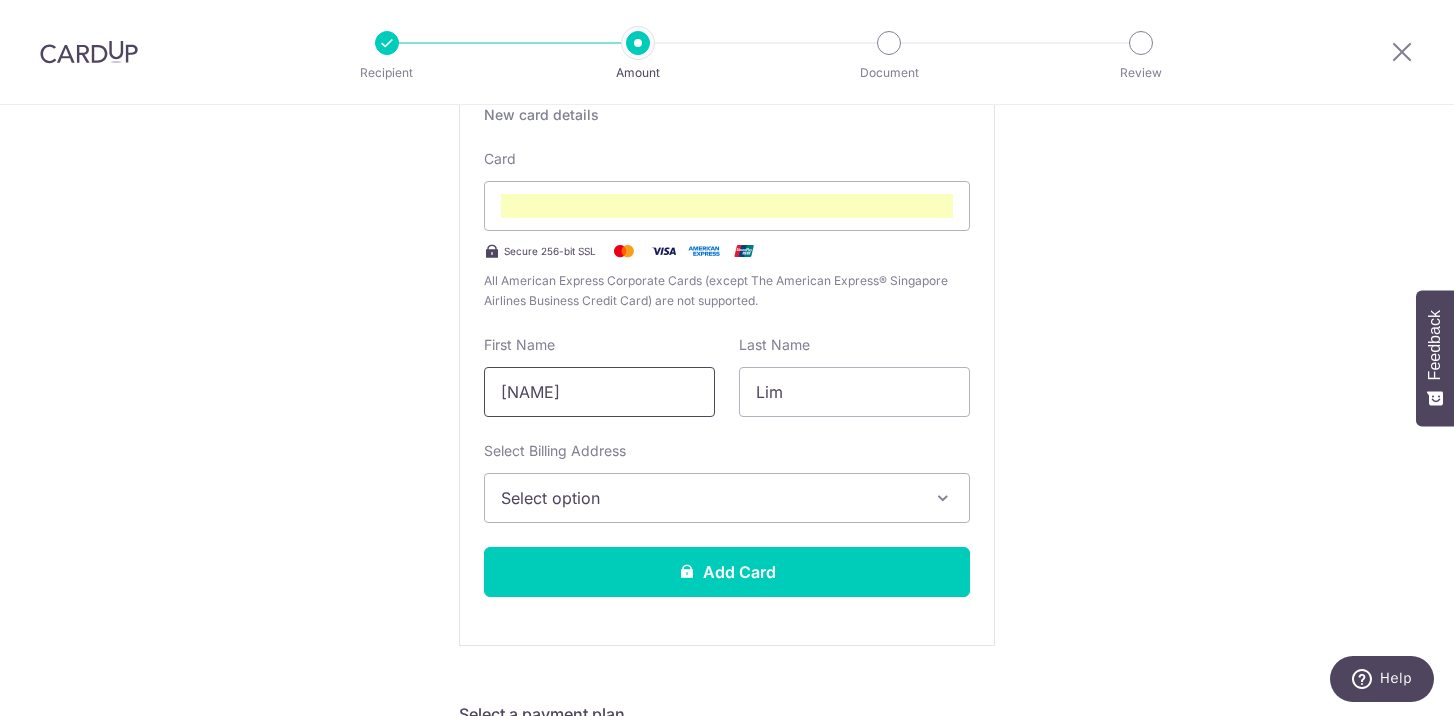 type on "Cliff" 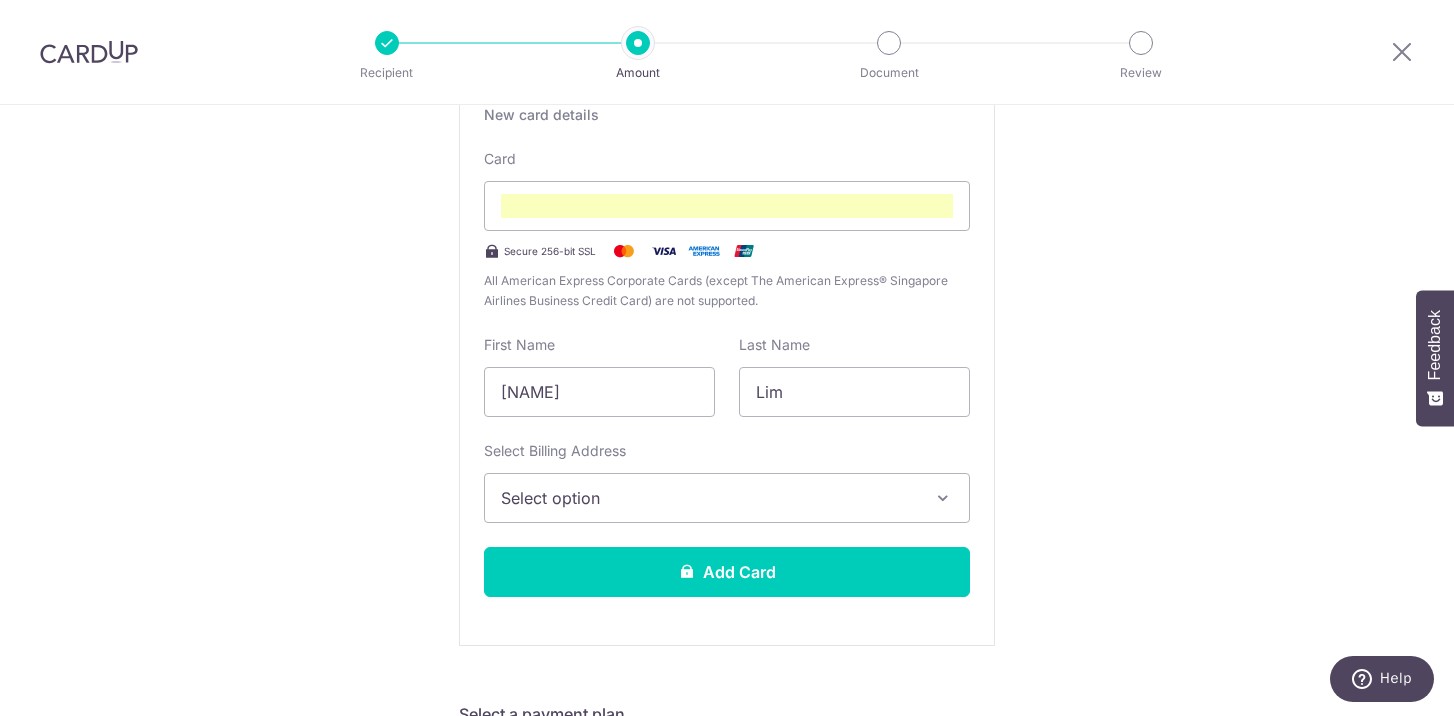 click on "Select option" at bounding box center (709, 498) 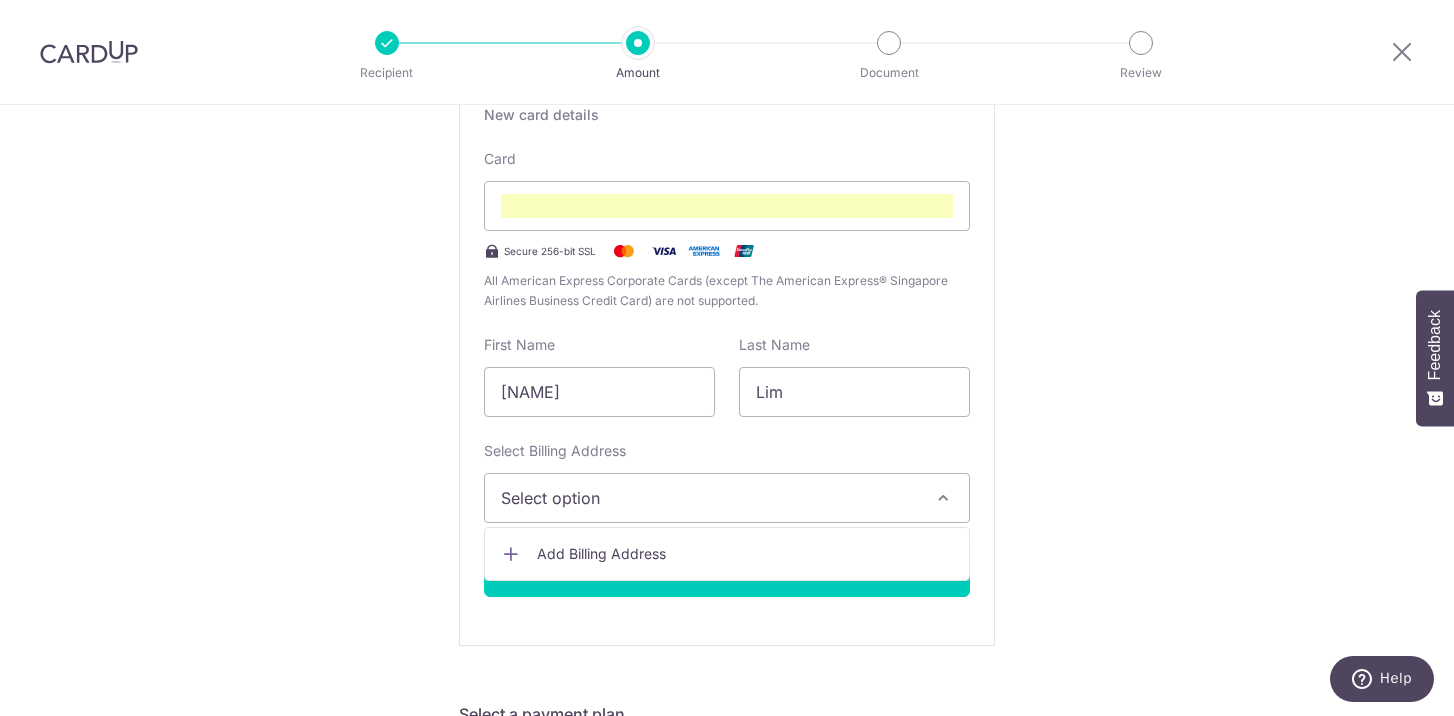 click on "Add Billing Address" at bounding box center [745, 554] 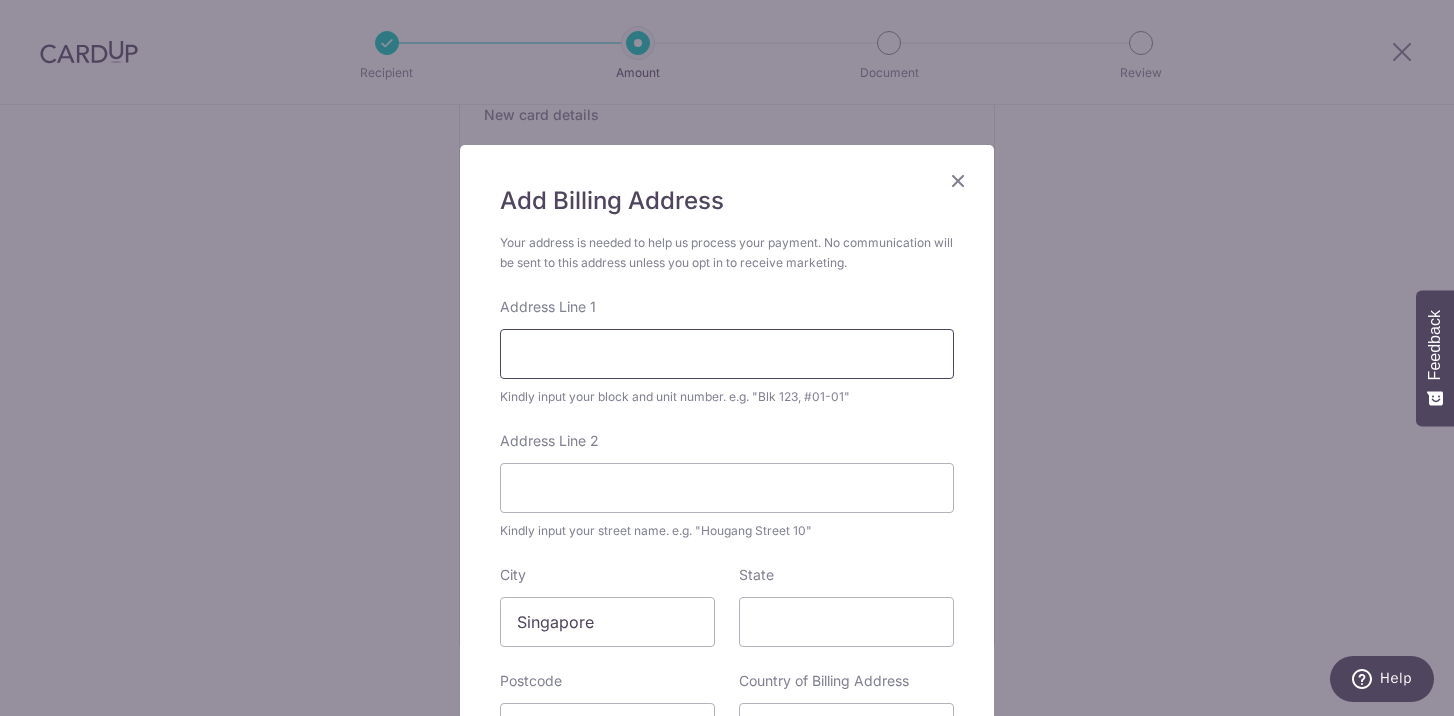 click on "Address Line 1" at bounding box center (727, 354) 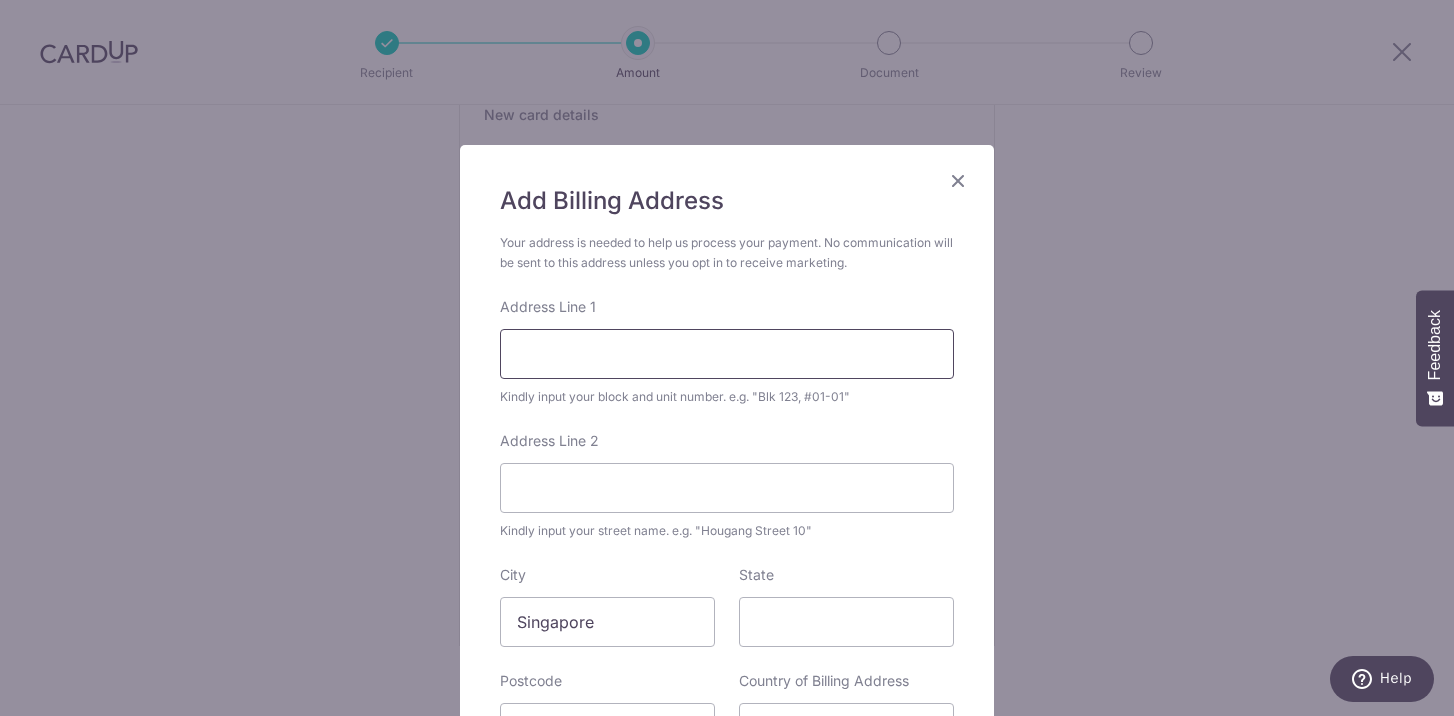 type on "28 KISMIS GREEN" 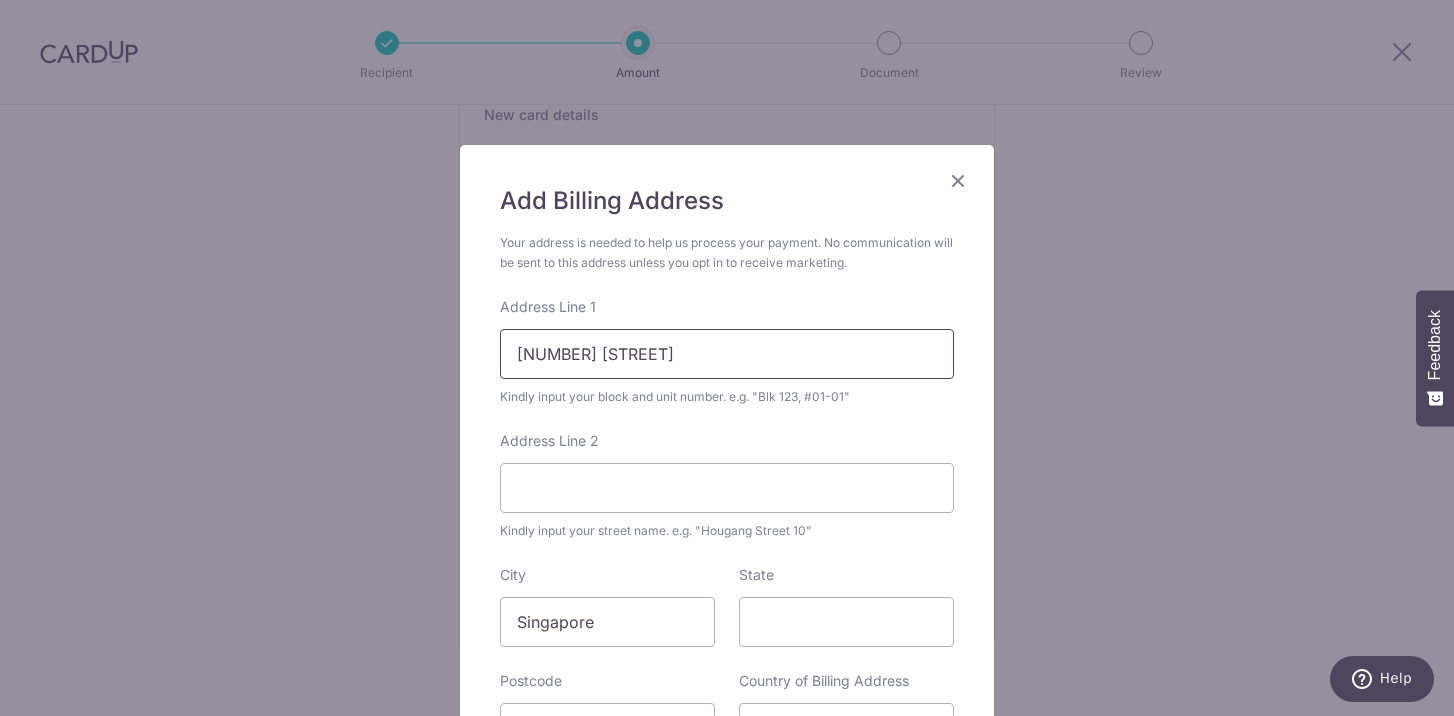 type on "596260" 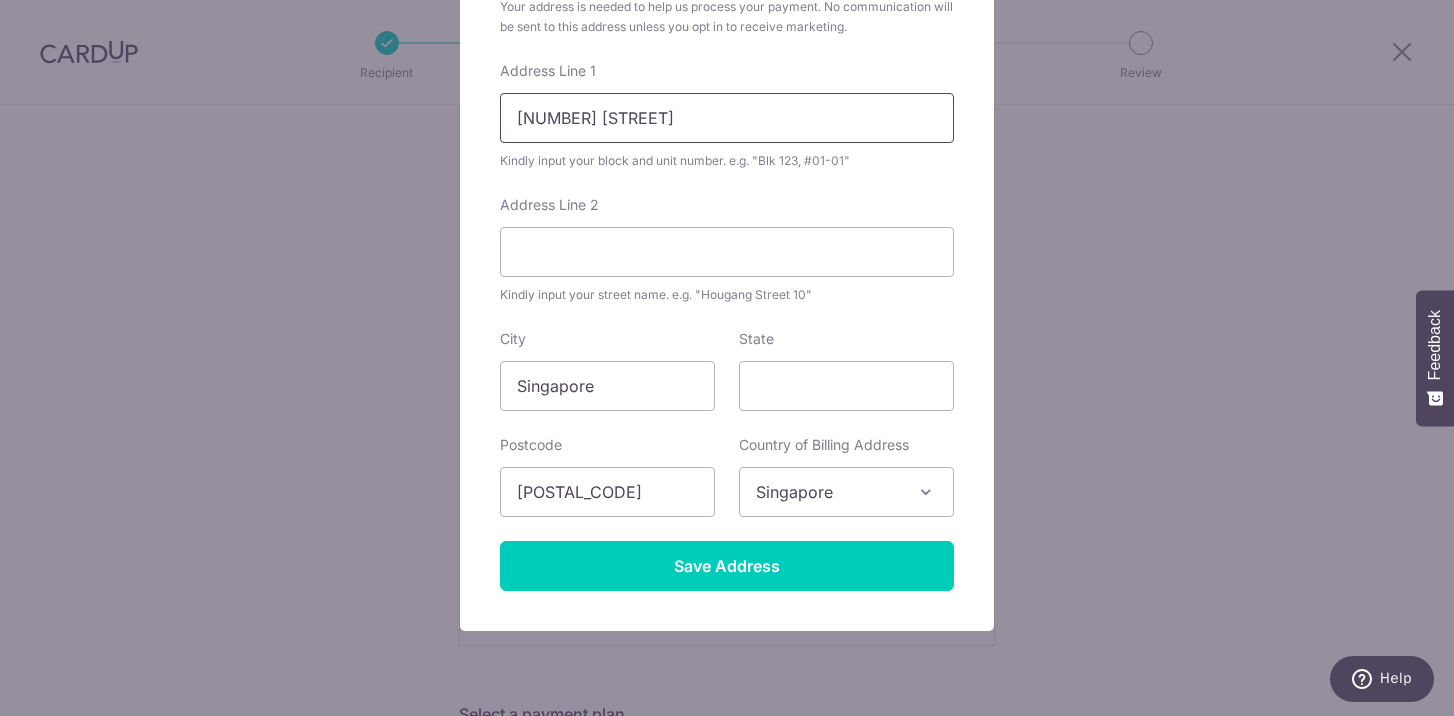 scroll, scrollTop: 238, scrollLeft: 0, axis: vertical 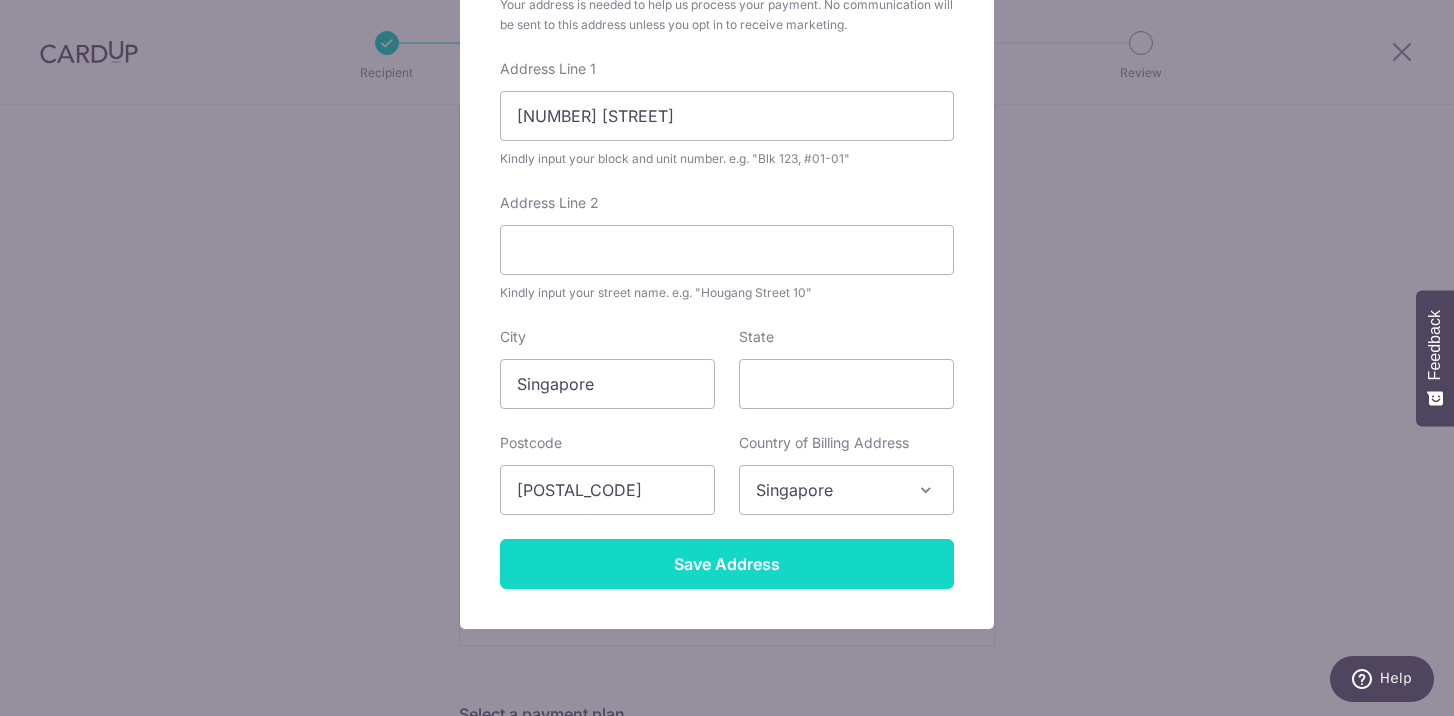 click on "Save Address" at bounding box center [727, 564] 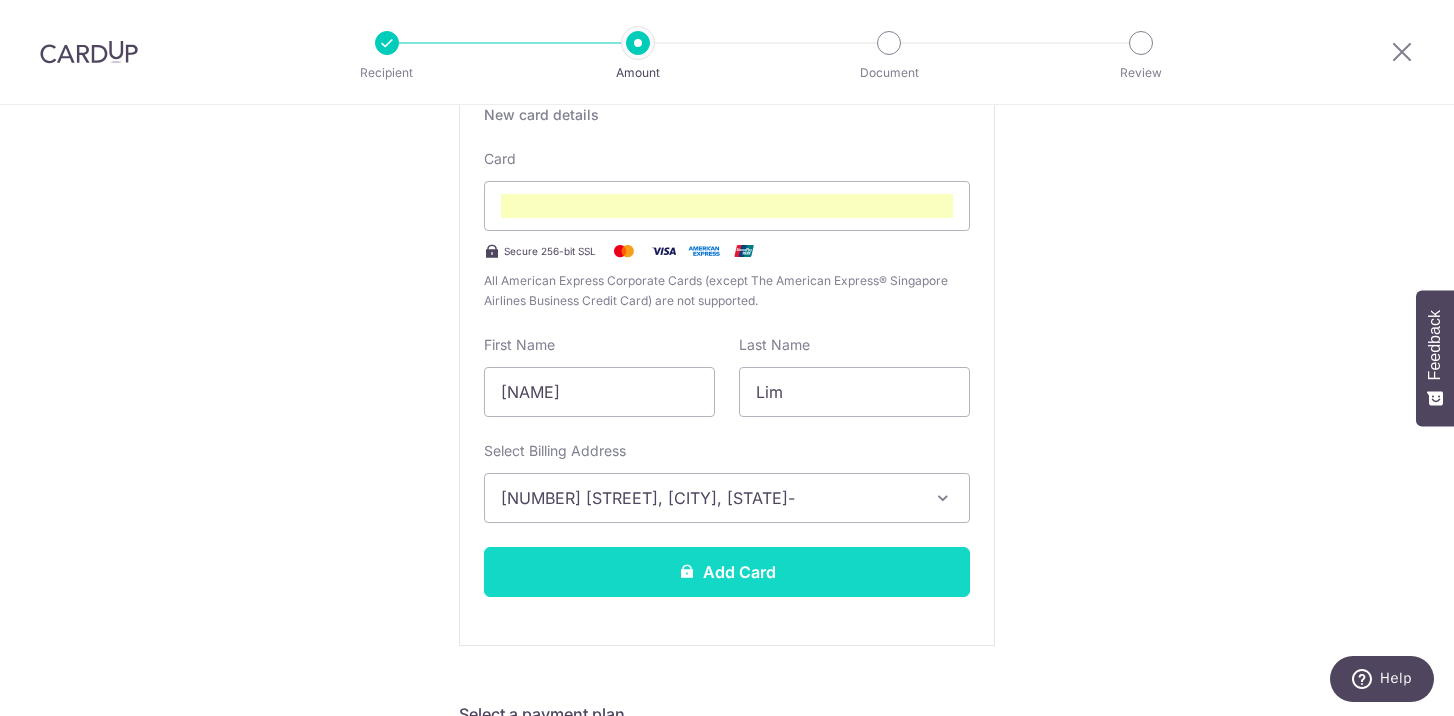 click on "Add Card" at bounding box center [727, 572] 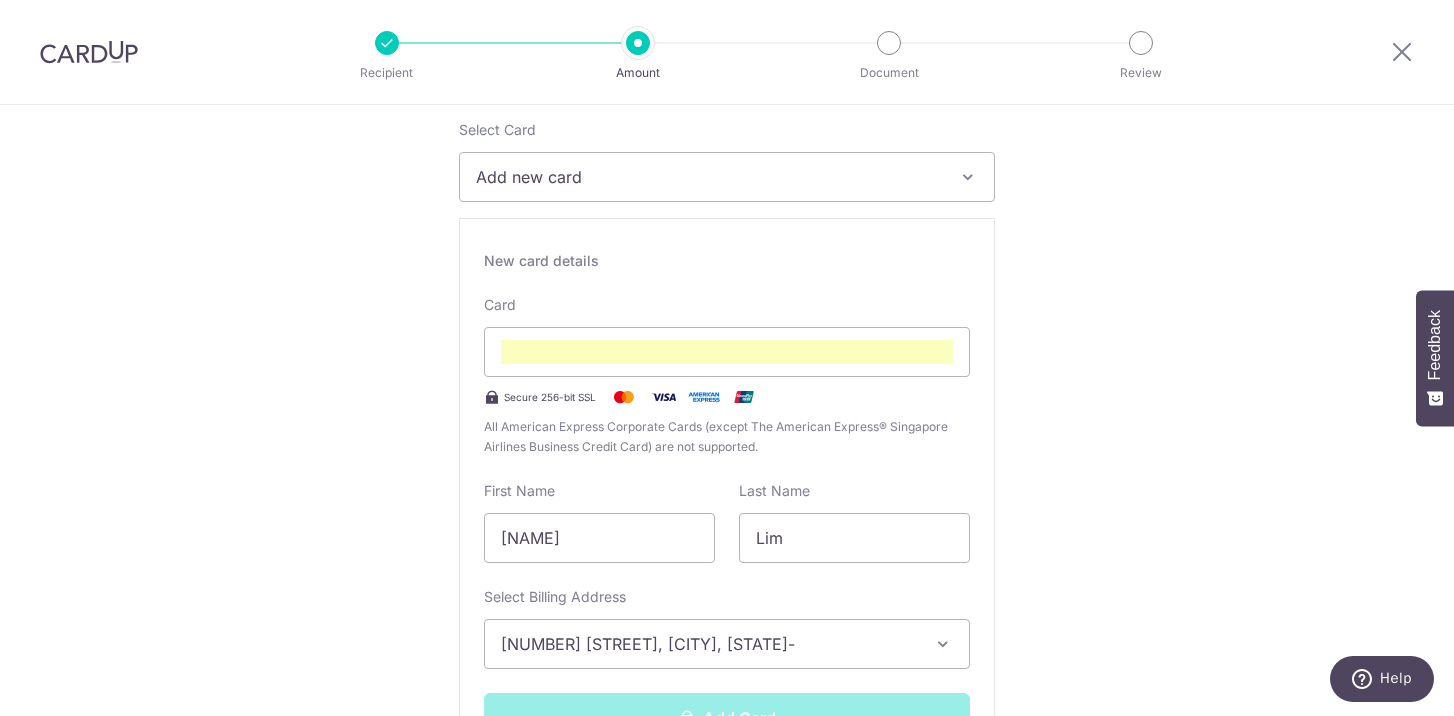 scroll, scrollTop: 238, scrollLeft: 0, axis: vertical 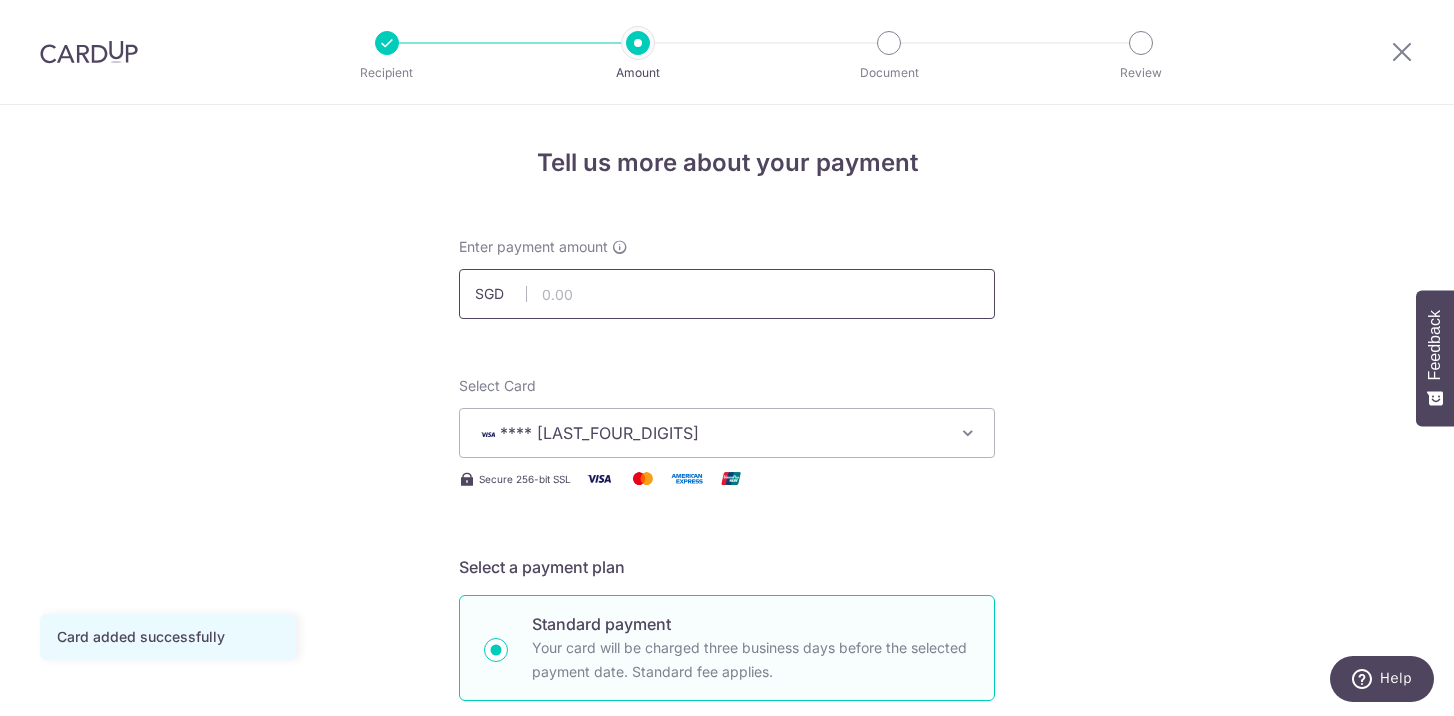 click at bounding box center (727, 294) 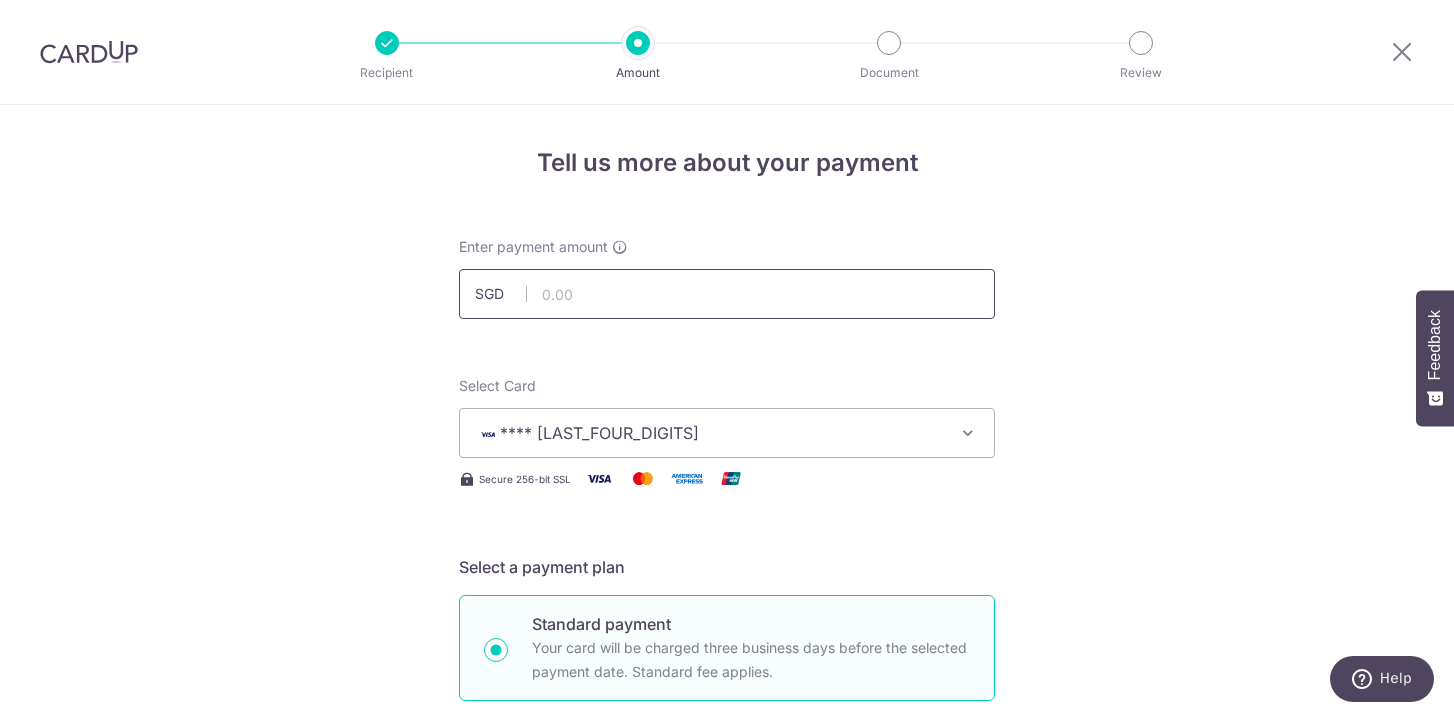 click at bounding box center [727, 294] 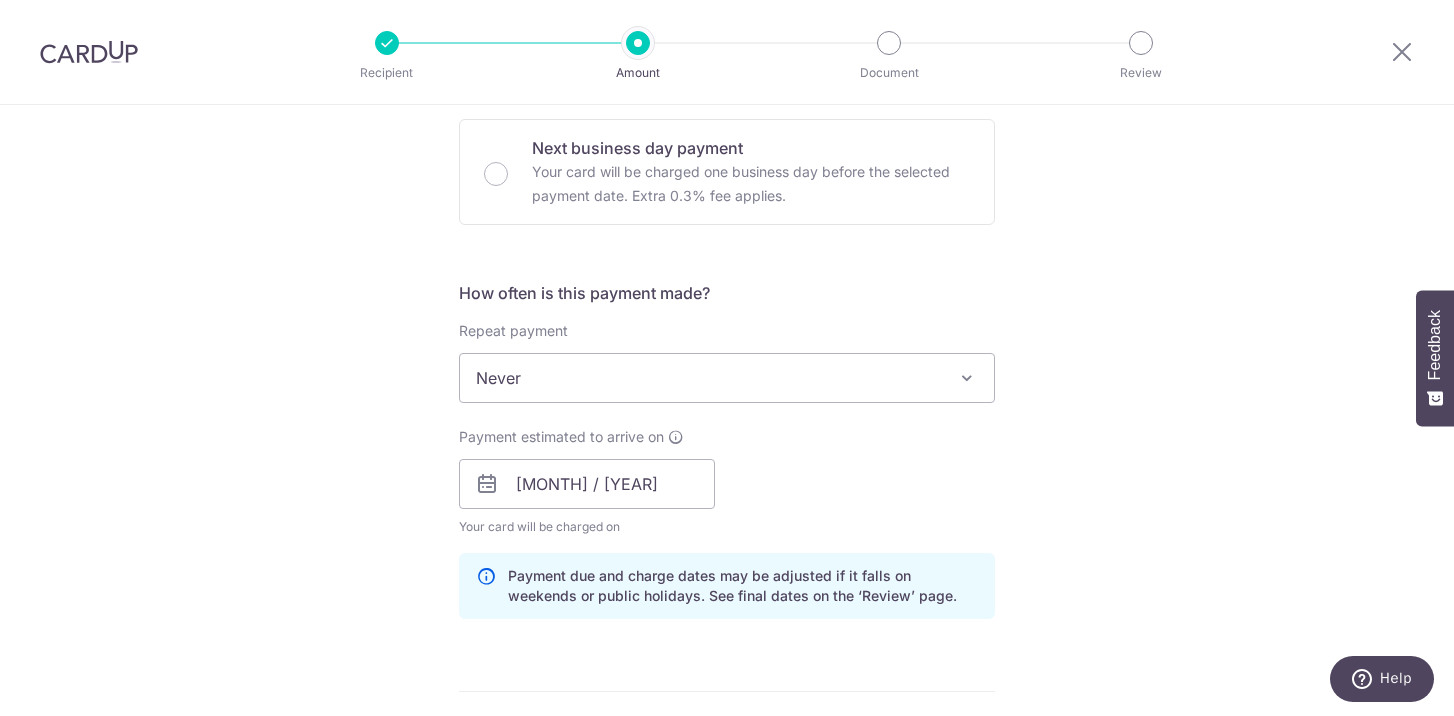 scroll, scrollTop: 599, scrollLeft: 0, axis: vertical 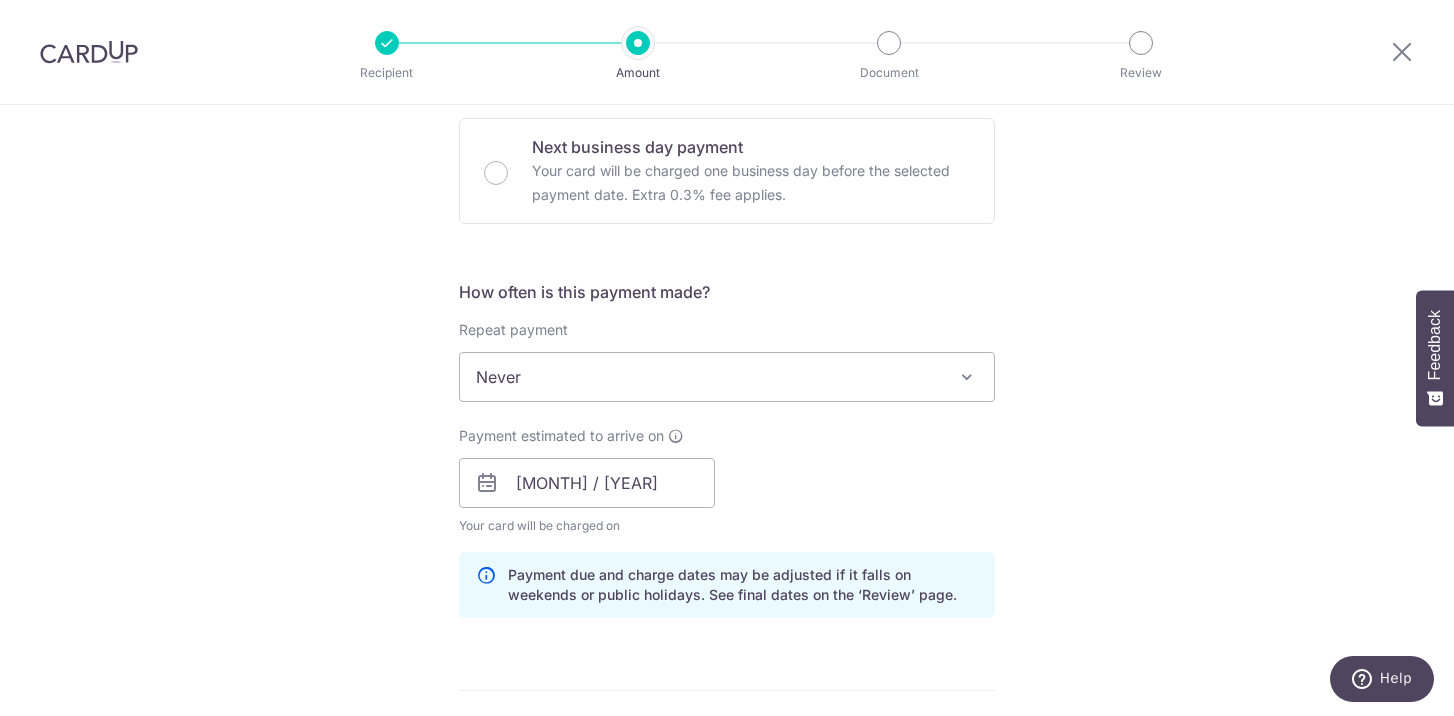 click on "Never" at bounding box center (727, 377) 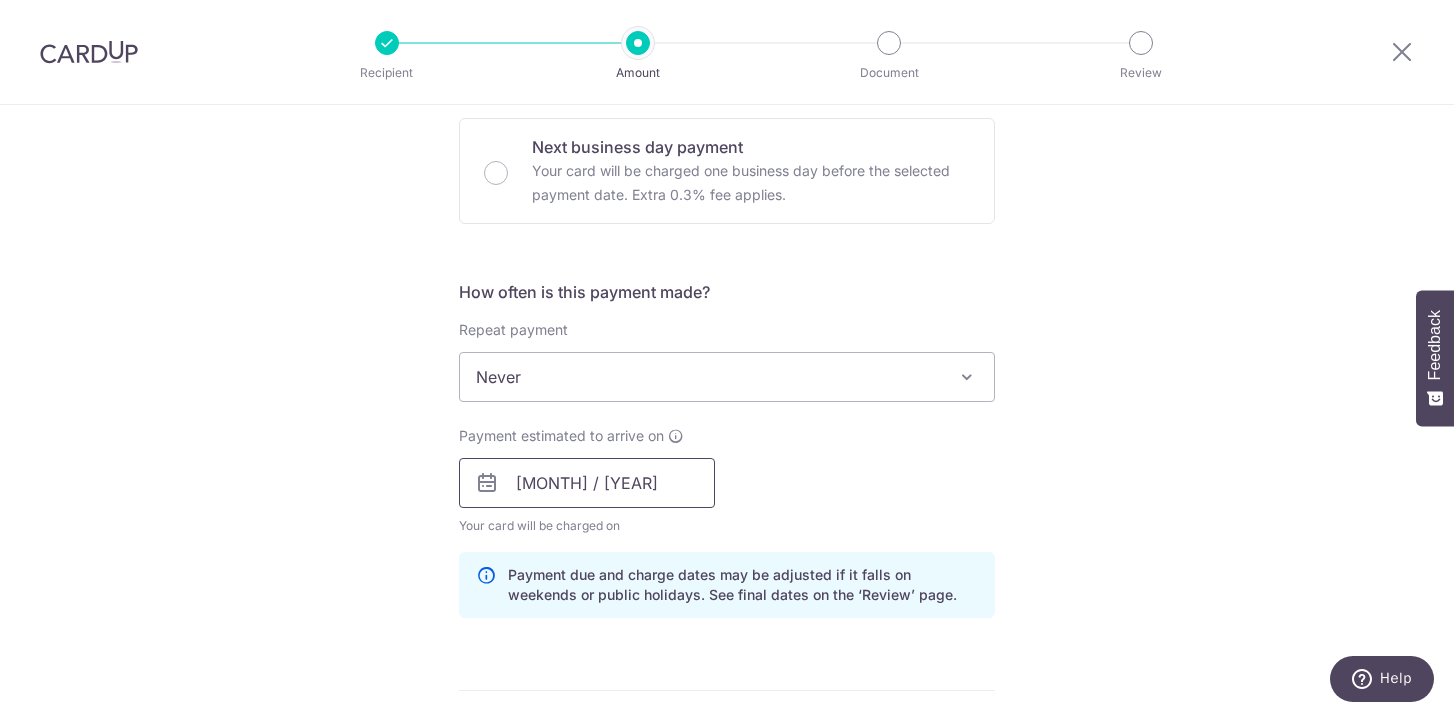 scroll, scrollTop: 701, scrollLeft: 0, axis: vertical 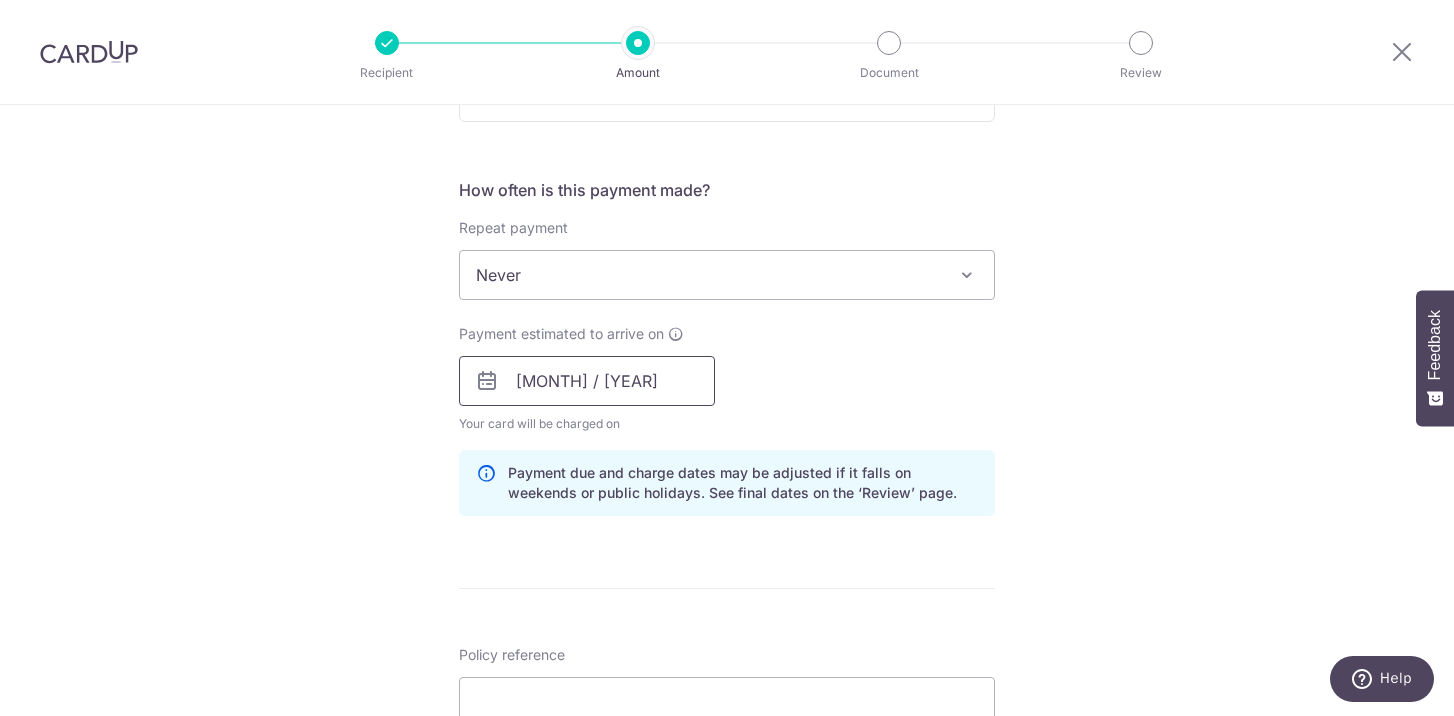 click on "01 / 2028" at bounding box center [587, 381] 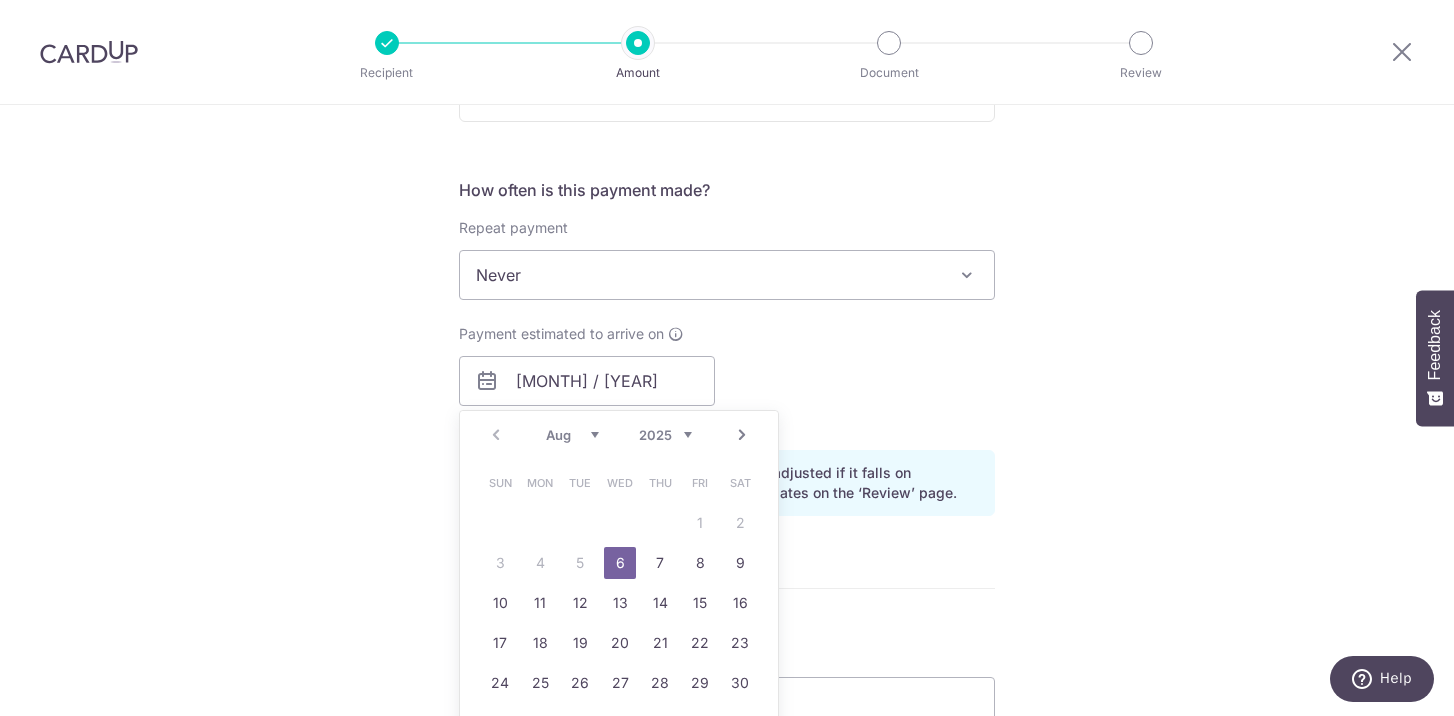 click on "6" at bounding box center (620, 563) 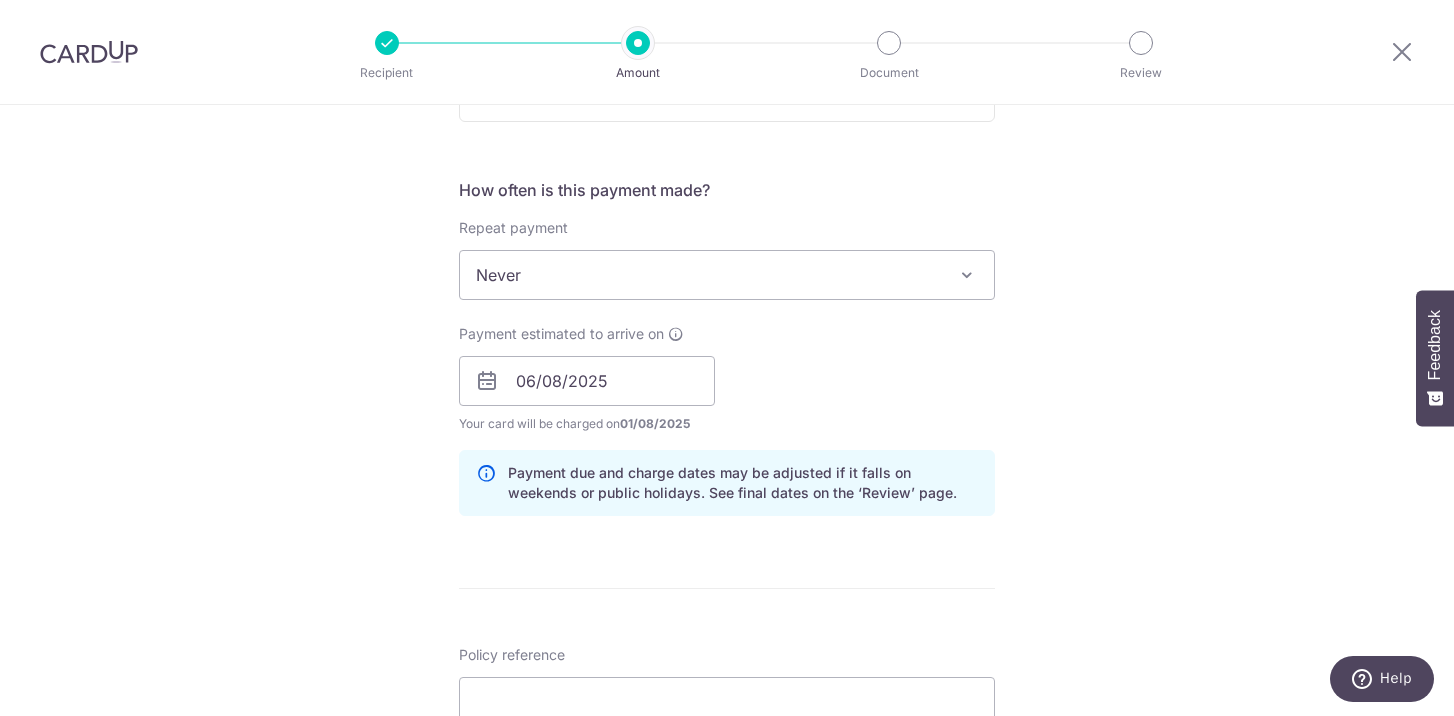 click on "Payment estimated to arrive on" at bounding box center (571, 334) 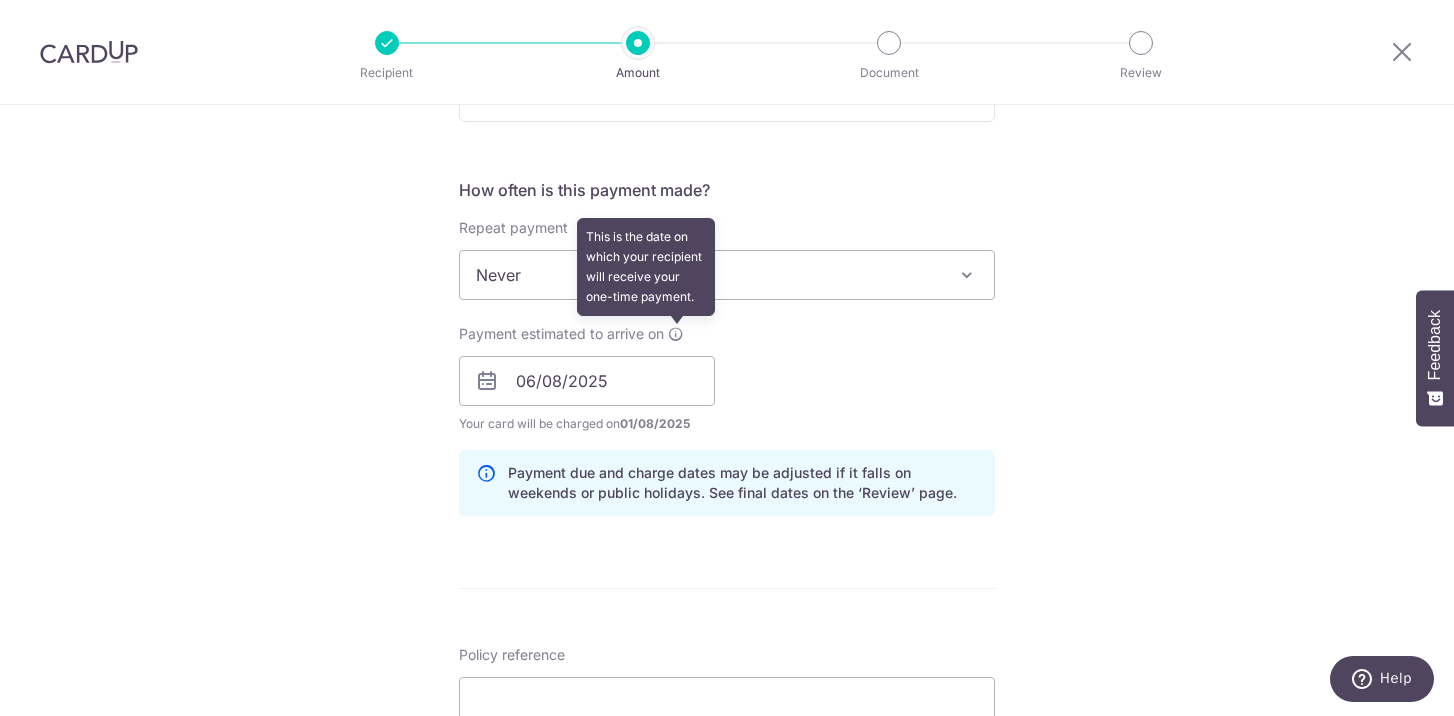 click at bounding box center (676, 334) 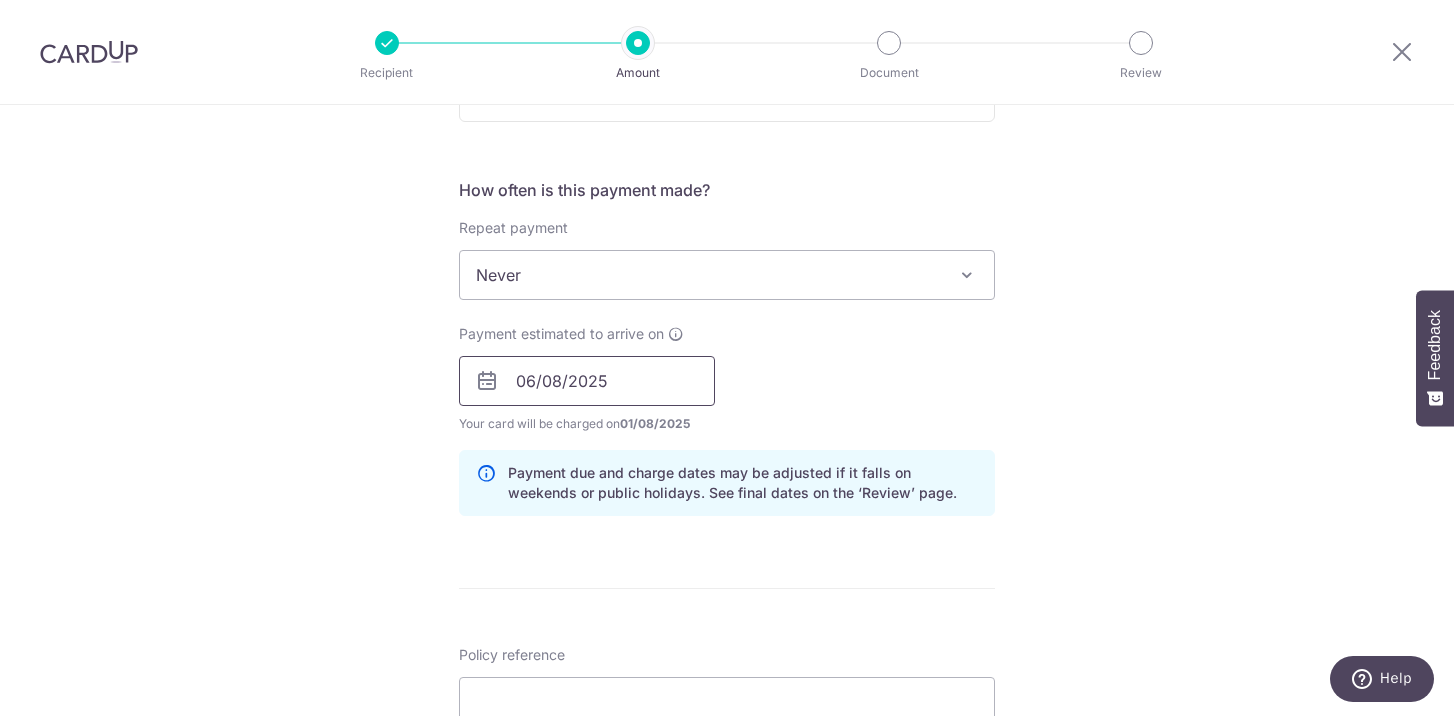 click on "06/08/2025" at bounding box center (587, 381) 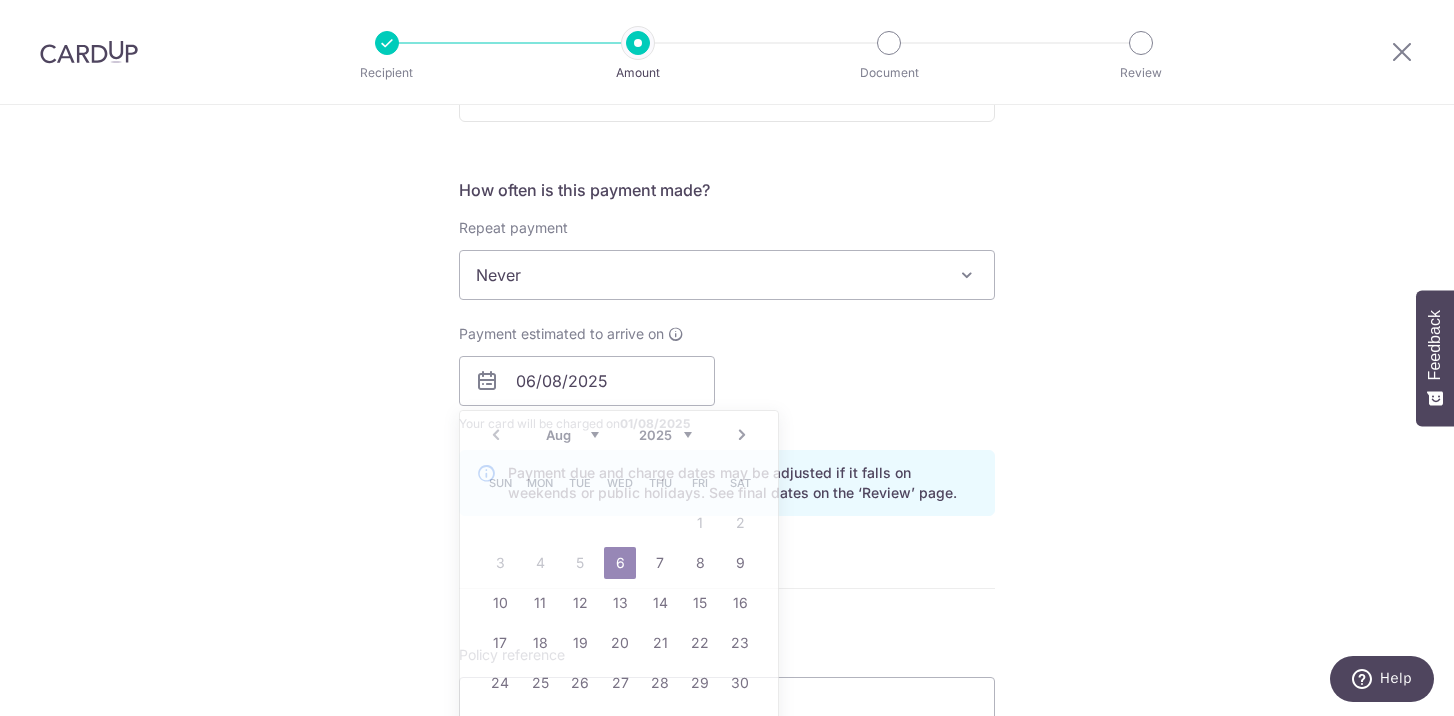 click on "Payment estimated to arrive on
06/08/2025
Prev Next Aug Sep Oct Nov Dec 2025 2026 2027 2028 2029 2030 2031 2032 2033 2034 2035 Sun Mon Tue Wed Thu Fri Sat           1 2 3 4 5 6 7 8 9 10 11 12 13 14 15 16 17 18 19 20 21 22 23 24 25 26 27 28 29 30 31             Why are some dates not available?
Your card will be charged on  01/08/2025  for the first payment
* If your payment is funded by  9:00am SGT on Monday 04/08/2025
04/08/2025
No. of Payments" at bounding box center (727, 379) 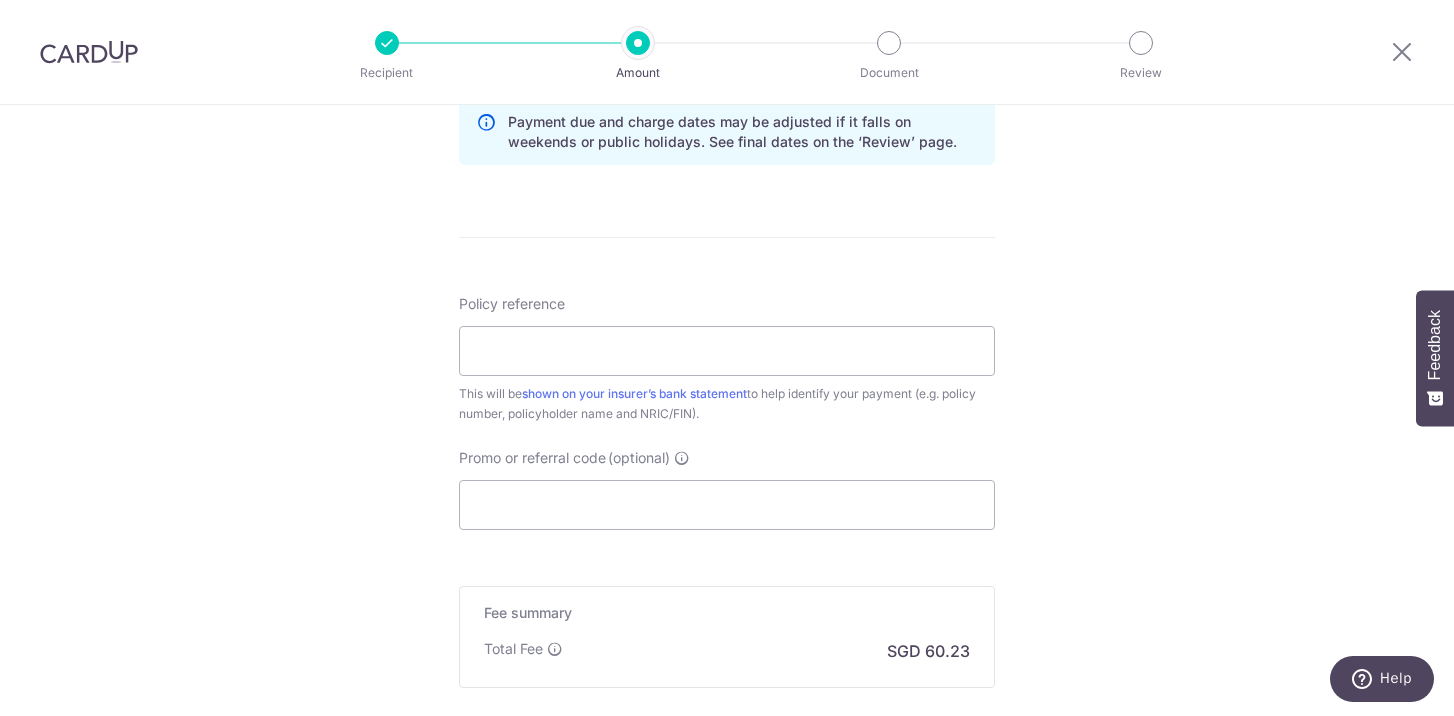 scroll, scrollTop: 1072, scrollLeft: 0, axis: vertical 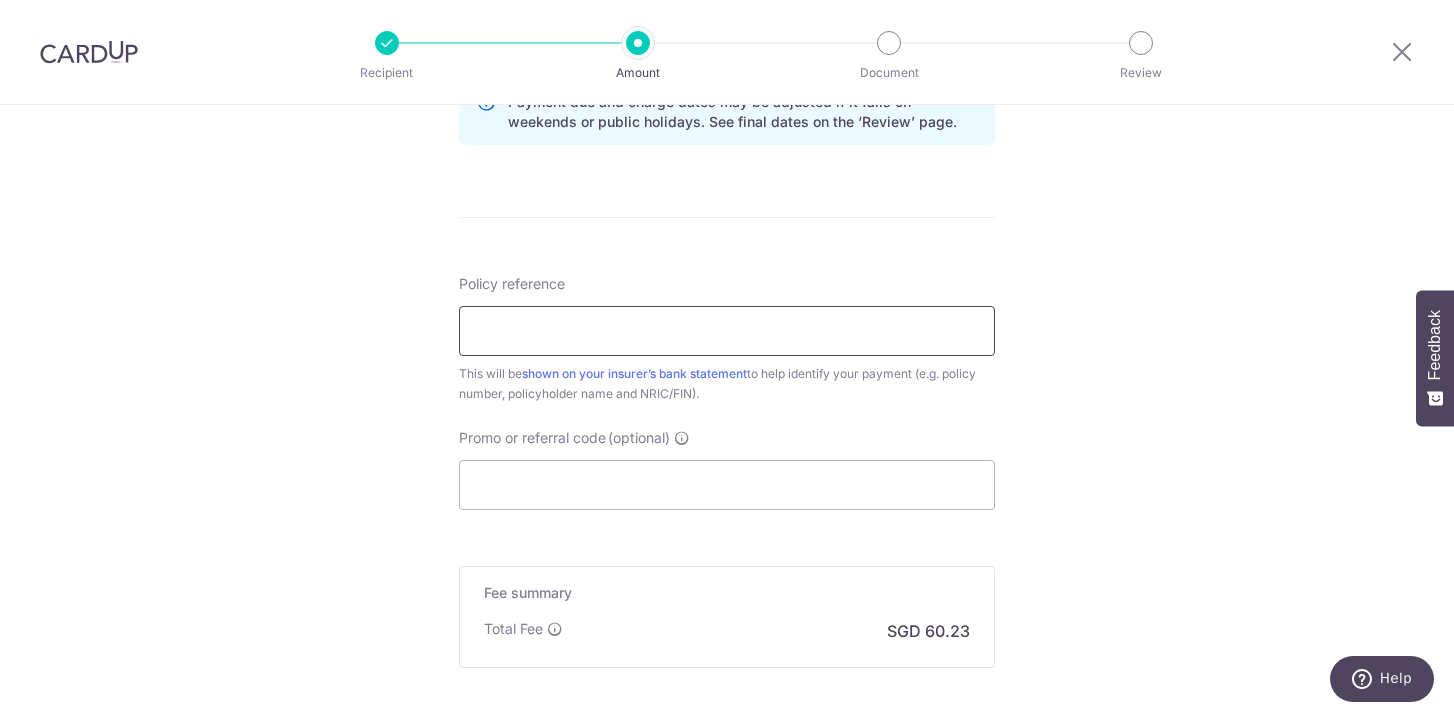 click on "Policy reference" at bounding box center [727, 331] 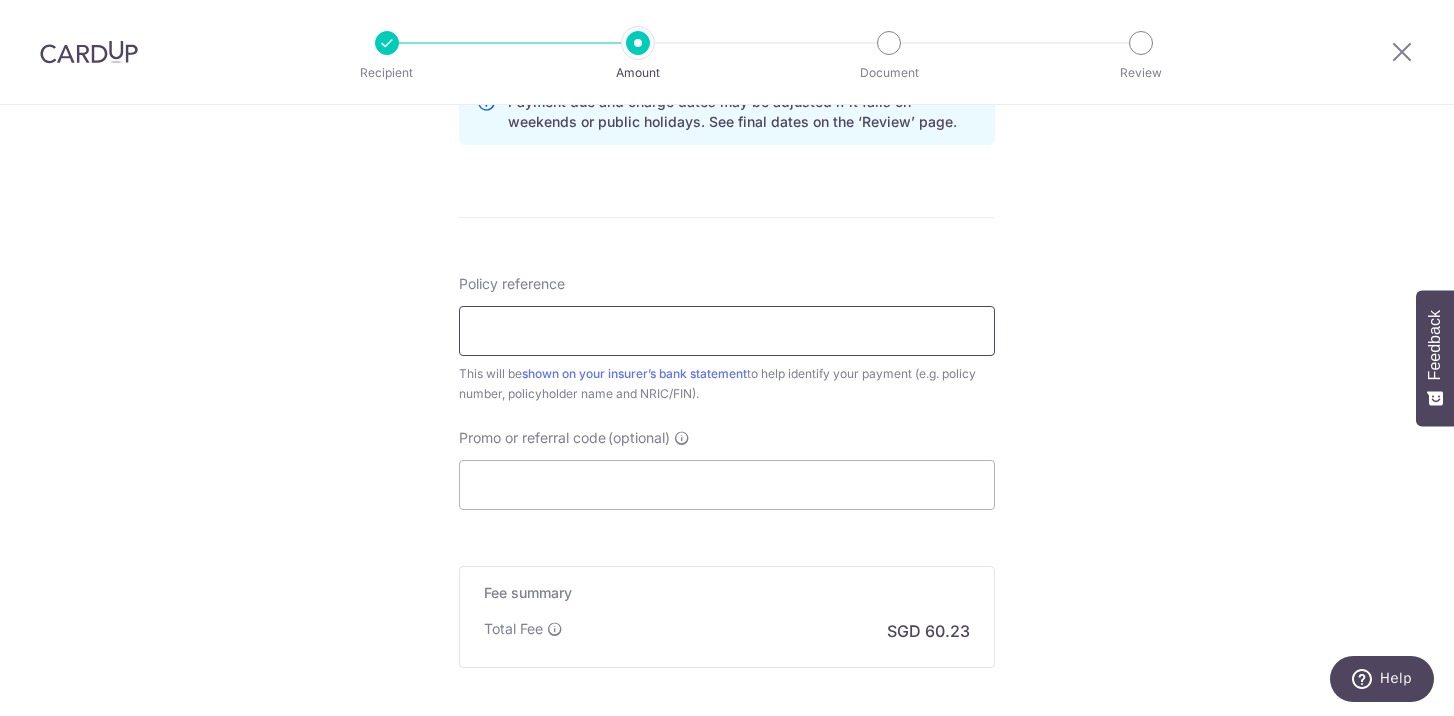 click on "Policy reference" at bounding box center [727, 331] 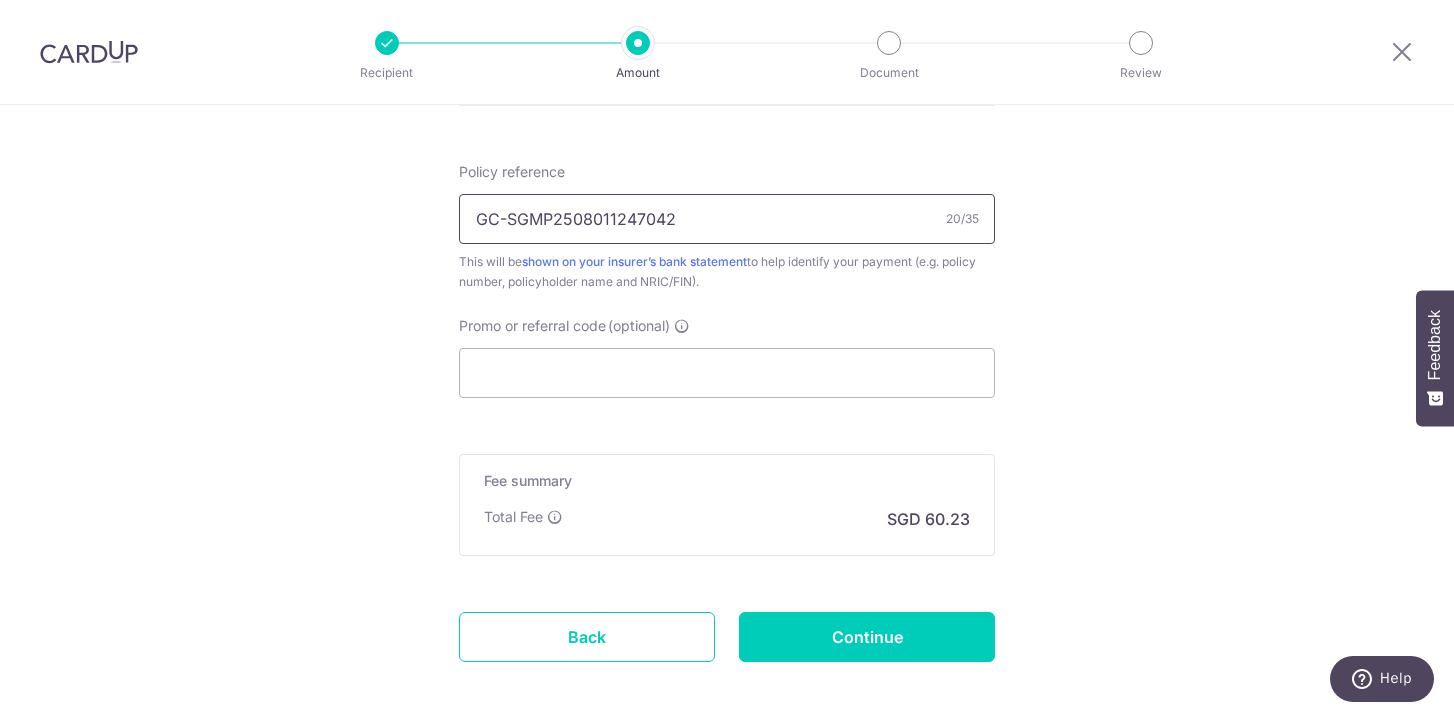 scroll, scrollTop: 1230, scrollLeft: 0, axis: vertical 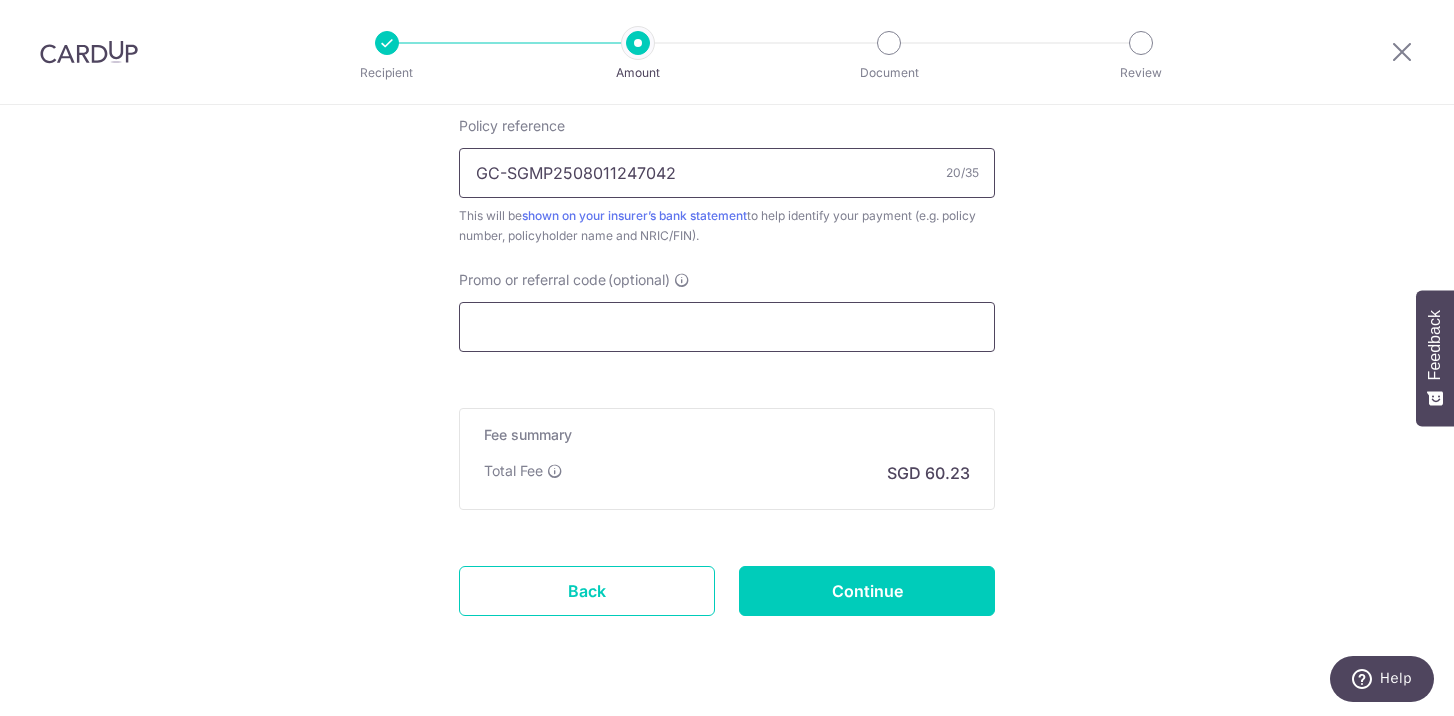 type on "GC-SGMP2508011247042" 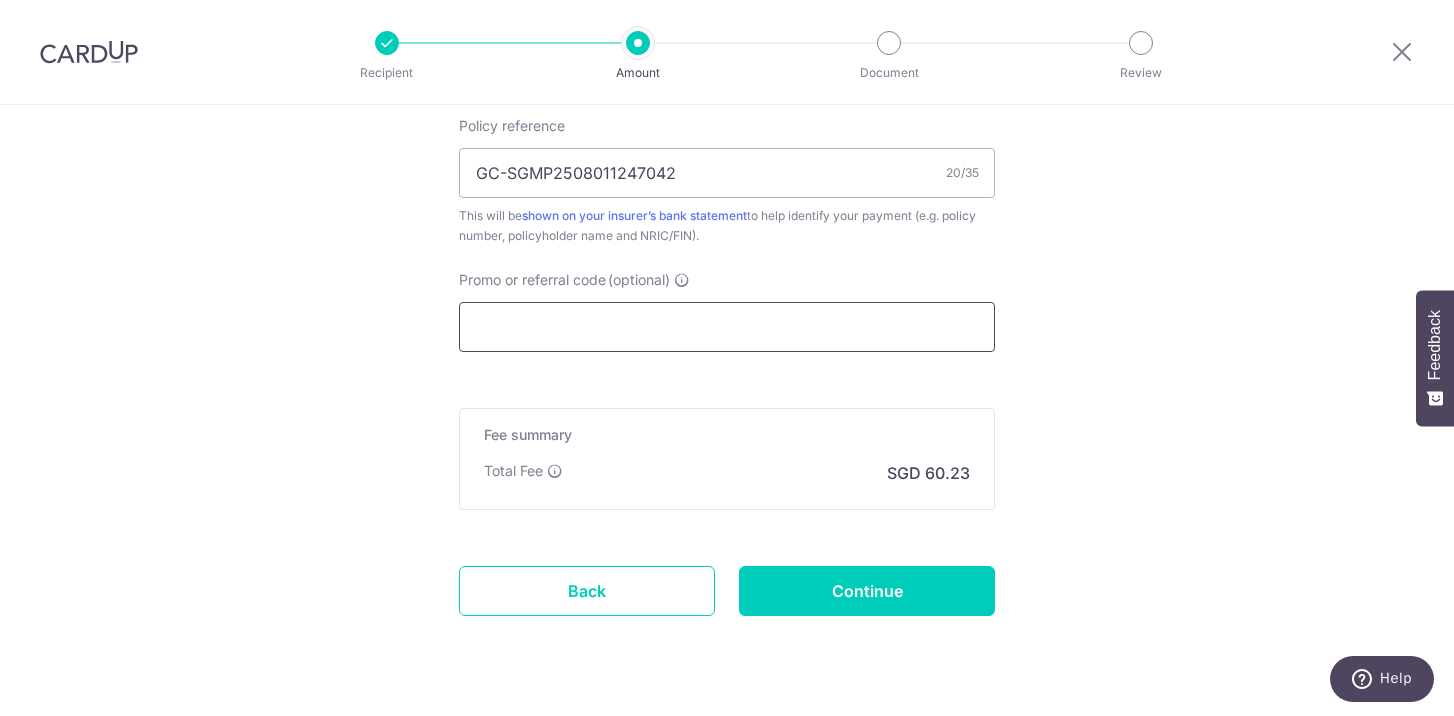 click on "Promo or referral code
(optional)" at bounding box center [727, 327] 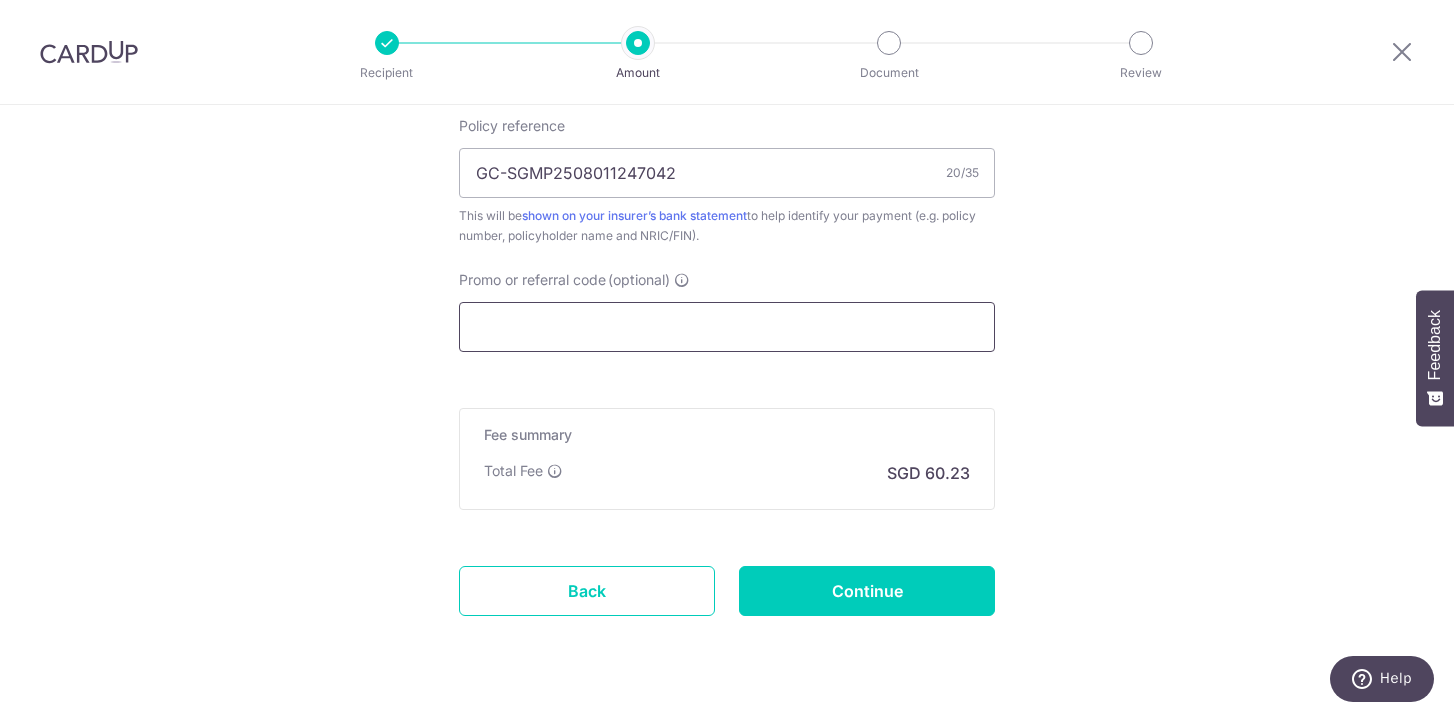 click on "Promo or referral code
(optional)" at bounding box center [727, 327] 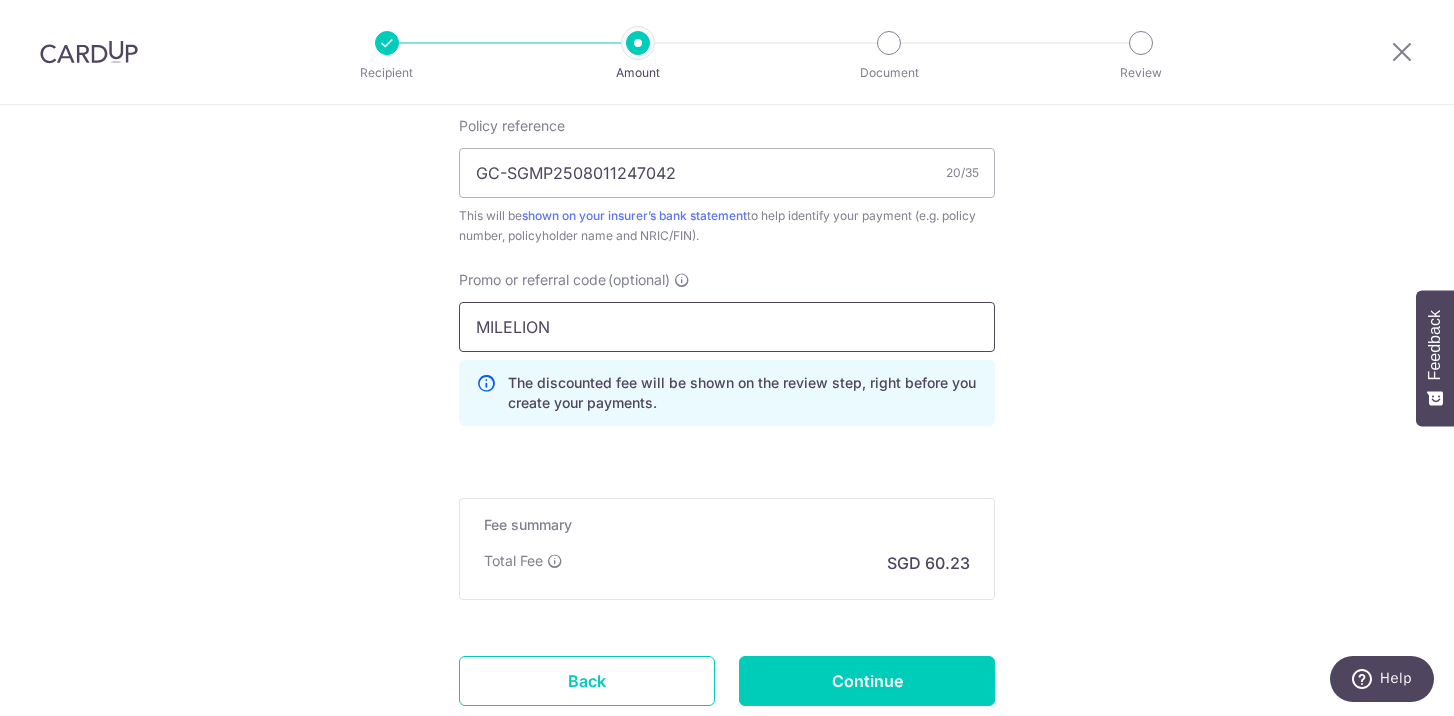 type on "MILELION" 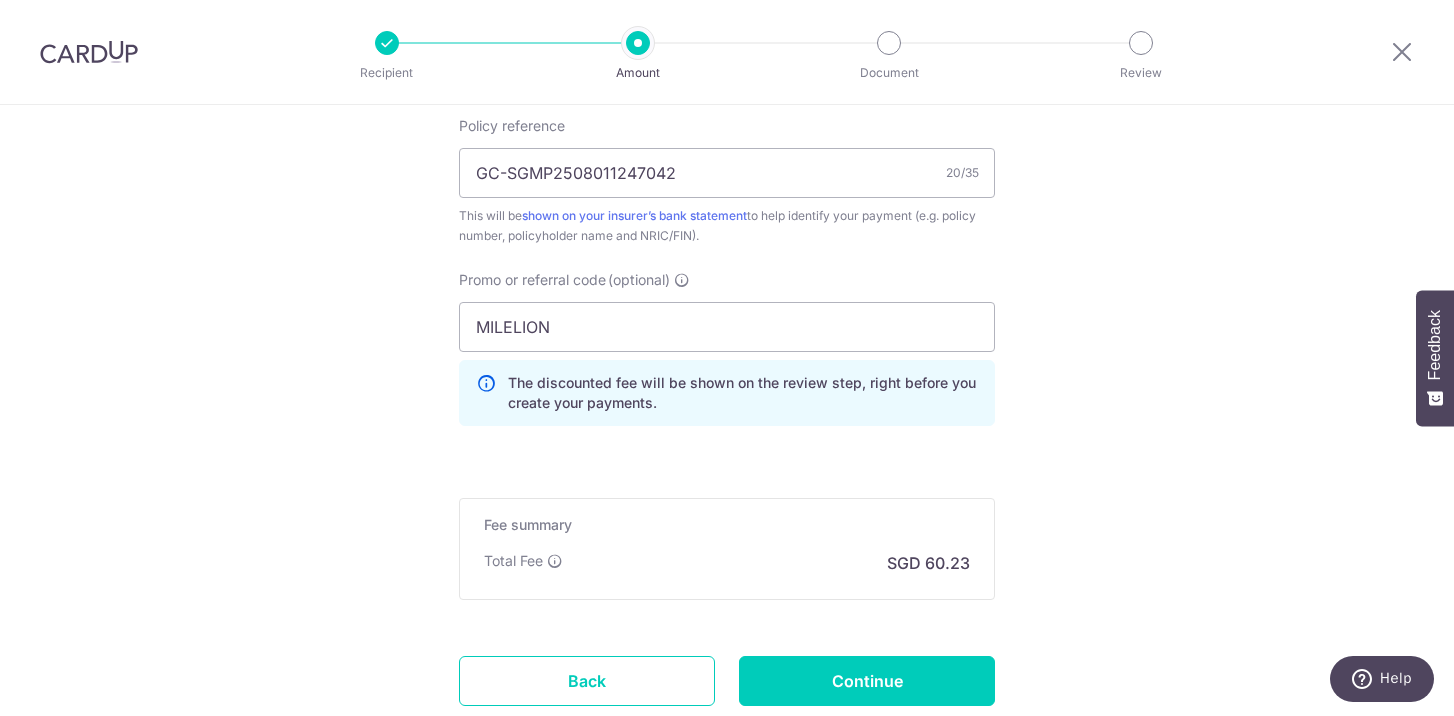 click on "Tell us more about your payment
Enter payment amount
SGD
2,316.55
2316.55
Card added successfully
Select Card
**** 6575
Add credit card
Your Cards
**** 6575
Secure 256-bit SSL
Text
New card details
Card
Secure 256-bit SSL" at bounding box center (727, -135) 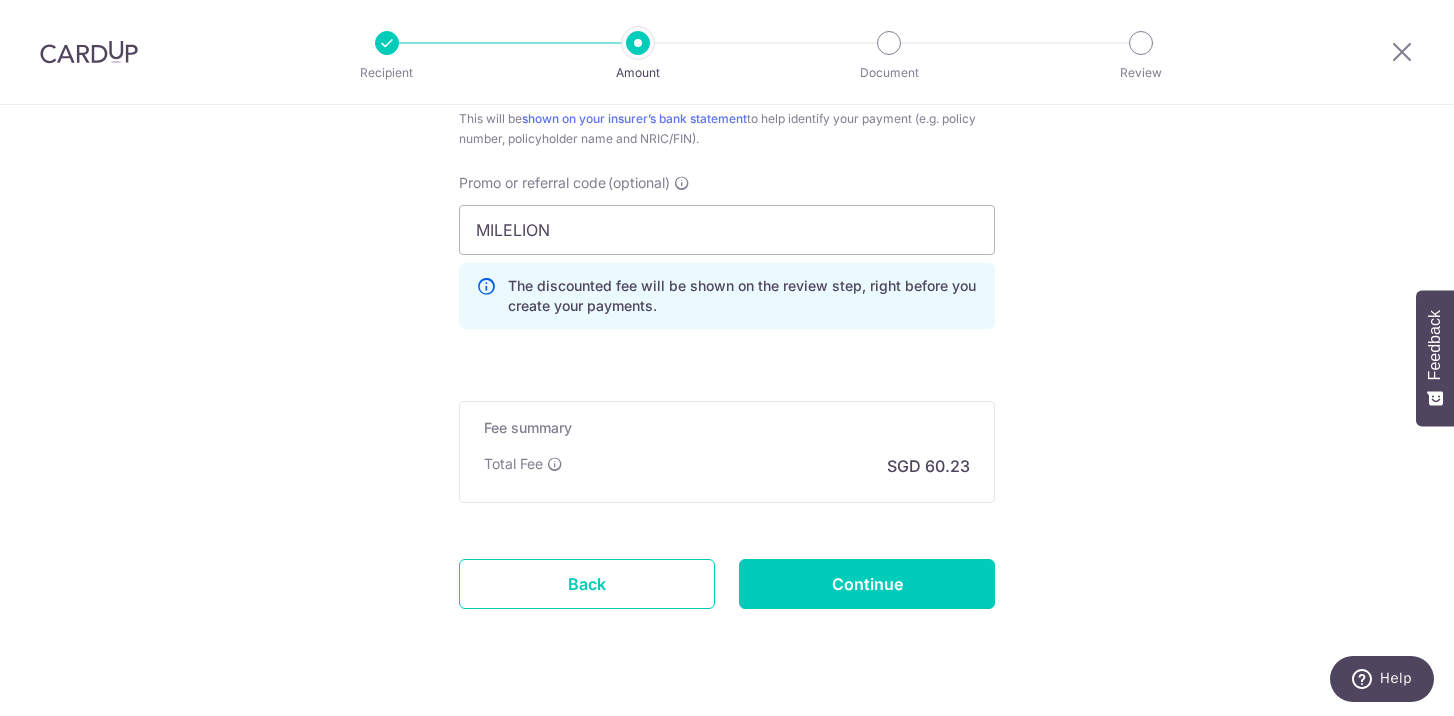 scroll, scrollTop: 1363, scrollLeft: 0, axis: vertical 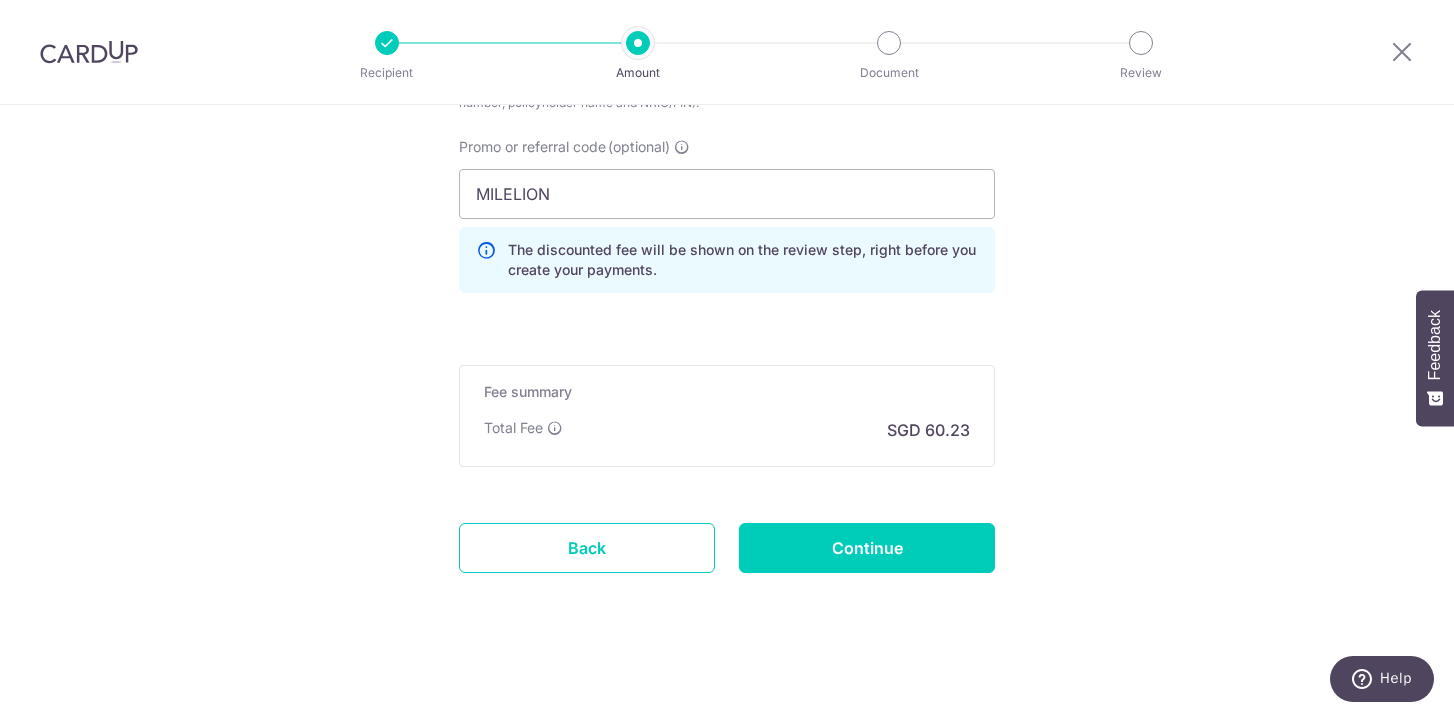 click on "Fee summary
Base fee
Extend fee
Next-day fee
Total Fee
SGD 60.23" at bounding box center [727, 416] 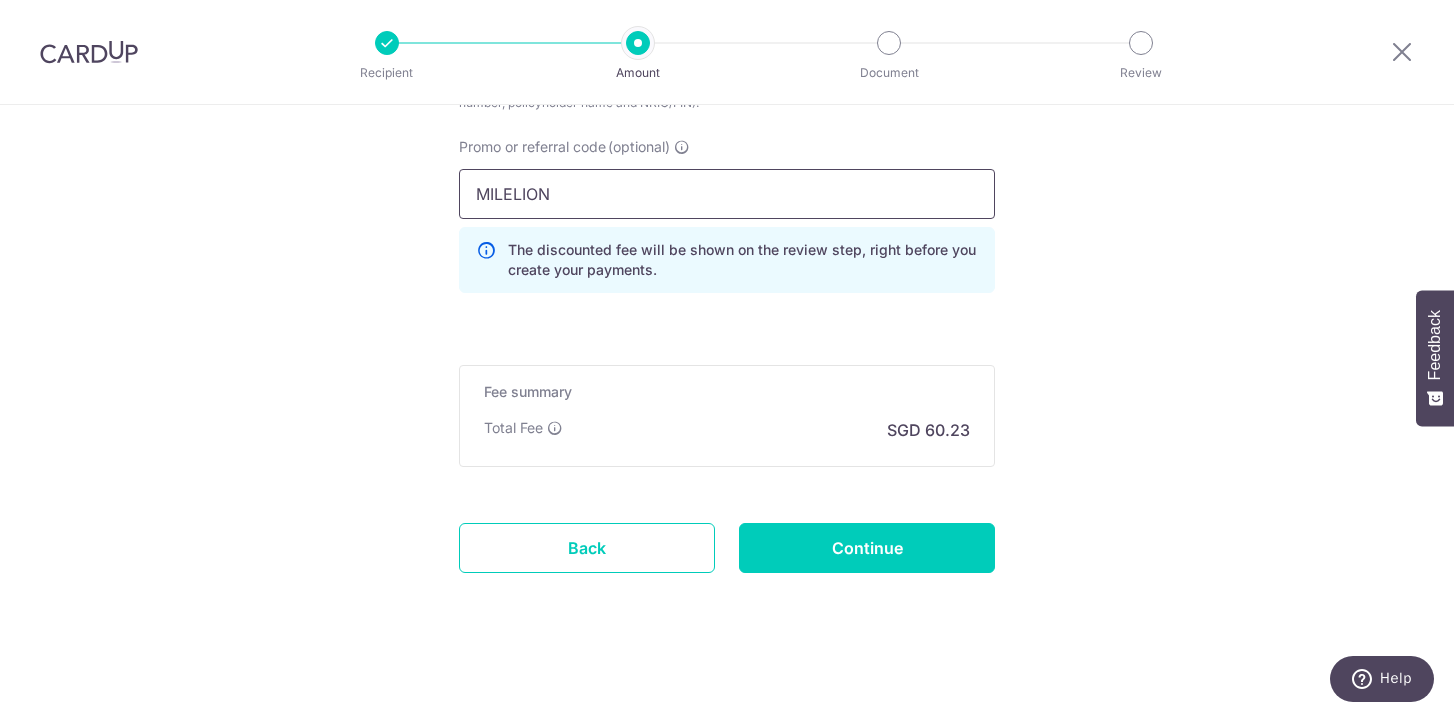 click on "MILELION" at bounding box center (727, 194) 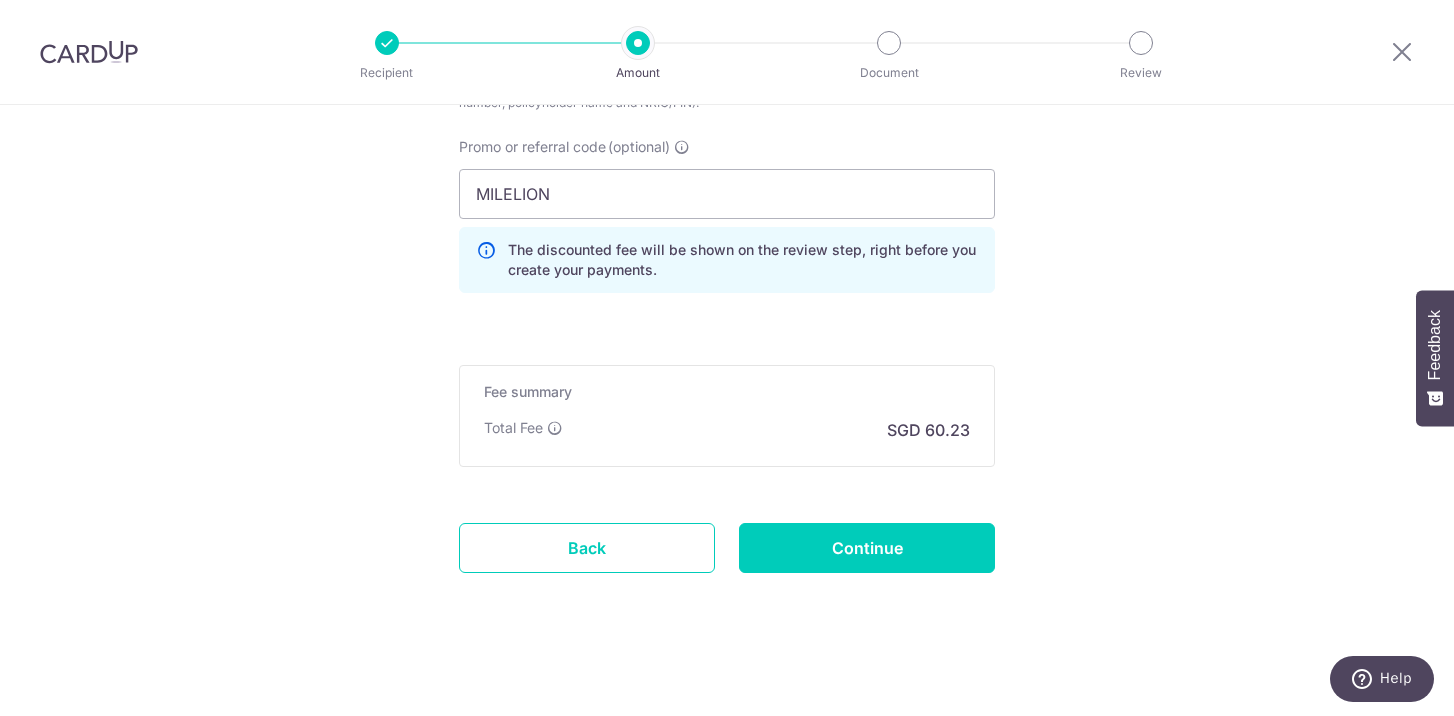 click on "The discounted fee will be shown on the review step, right before you create your payments." at bounding box center [743, 260] 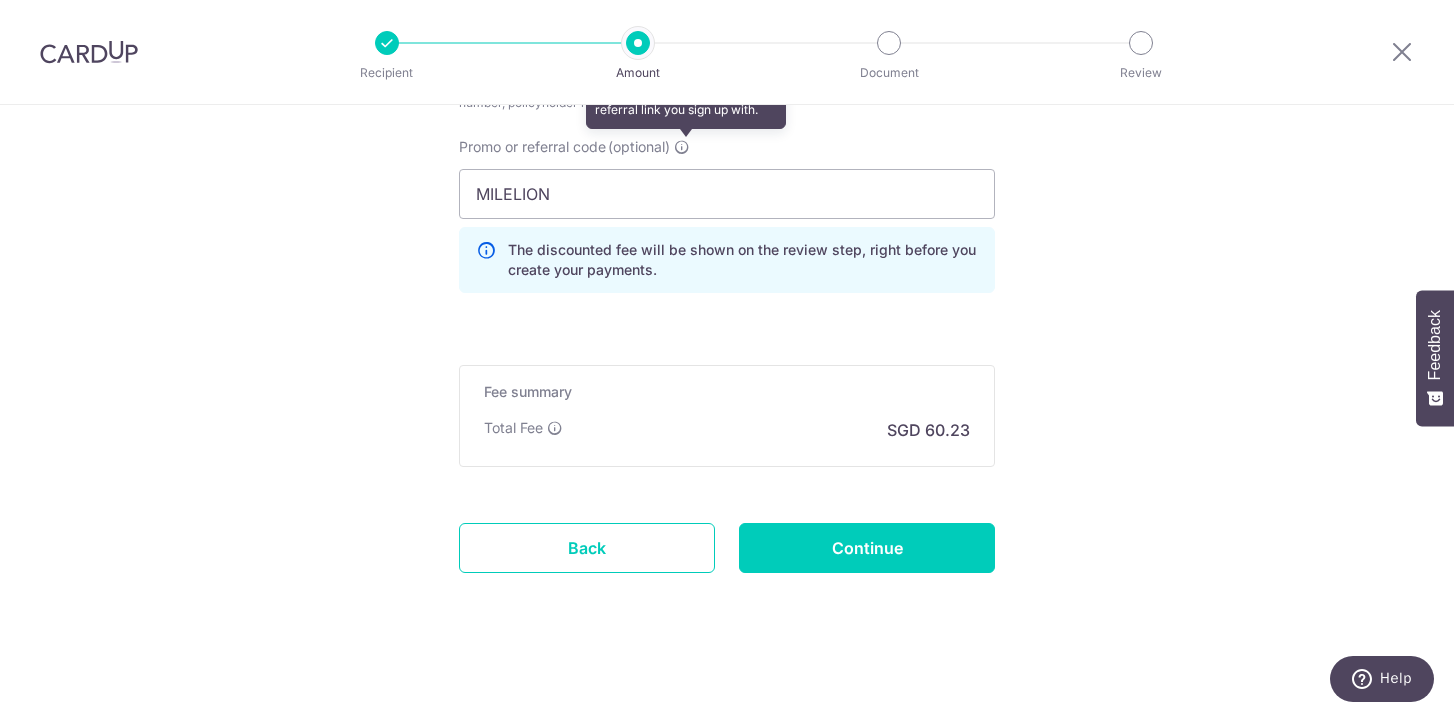 click at bounding box center [682, 147] 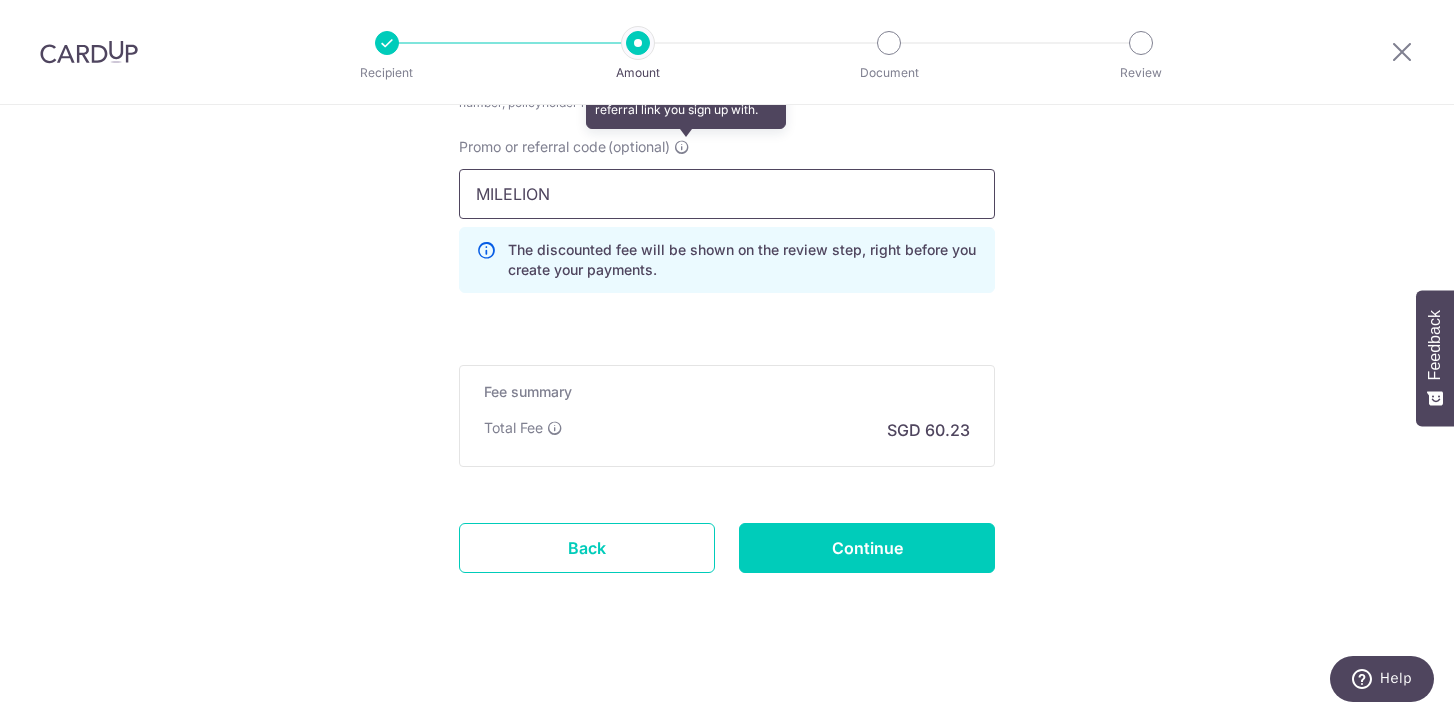 click on "MILELION" at bounding box center [727, 194] 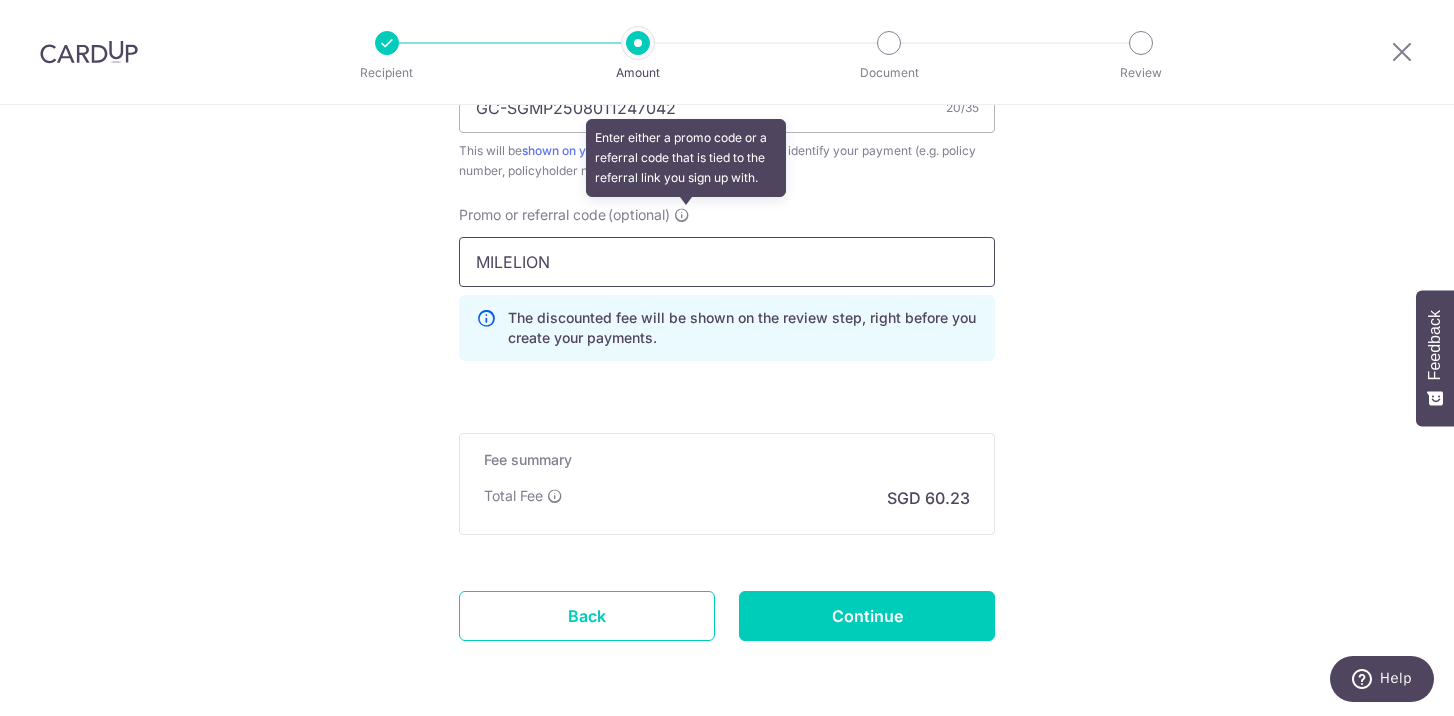 scroll, scrollTop: 1290, scrollLeft: 0, axis: vertical 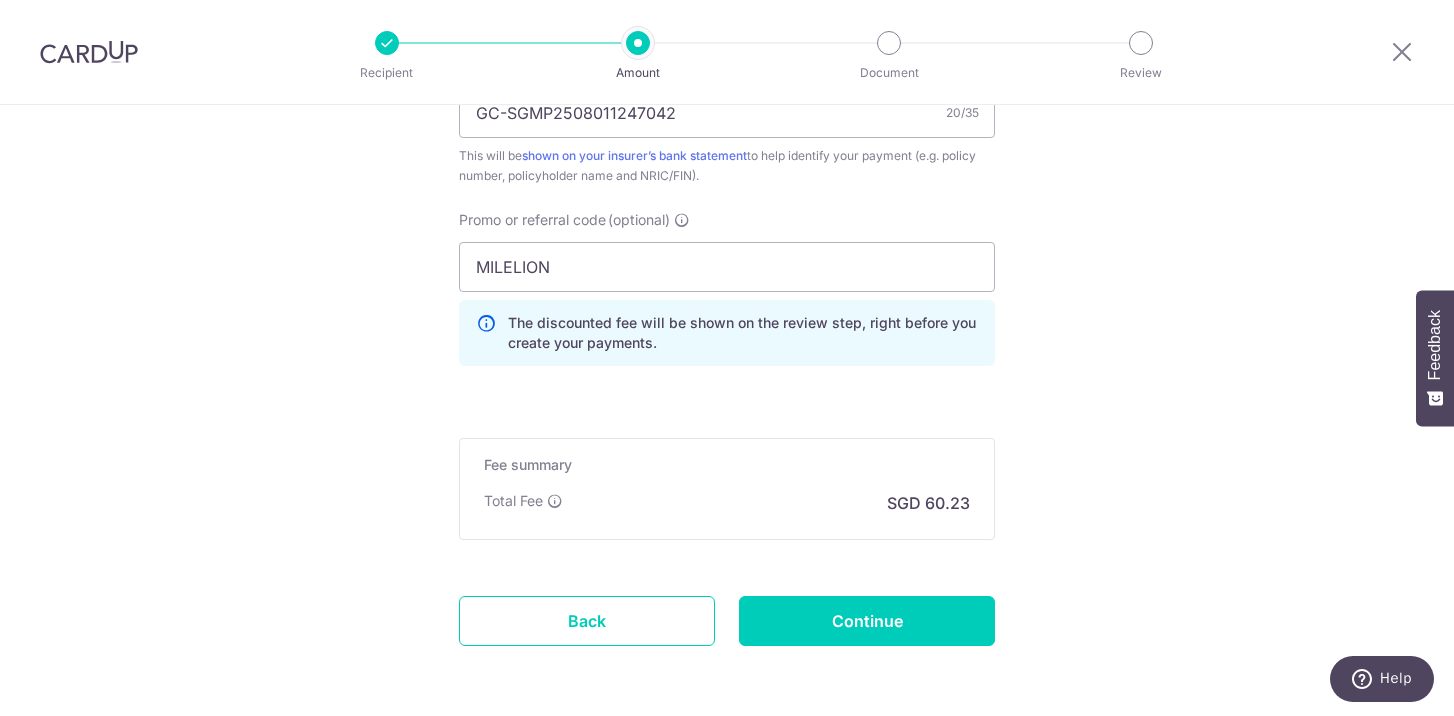 click on "SGD 60.23" at bounding box center (928, 503) 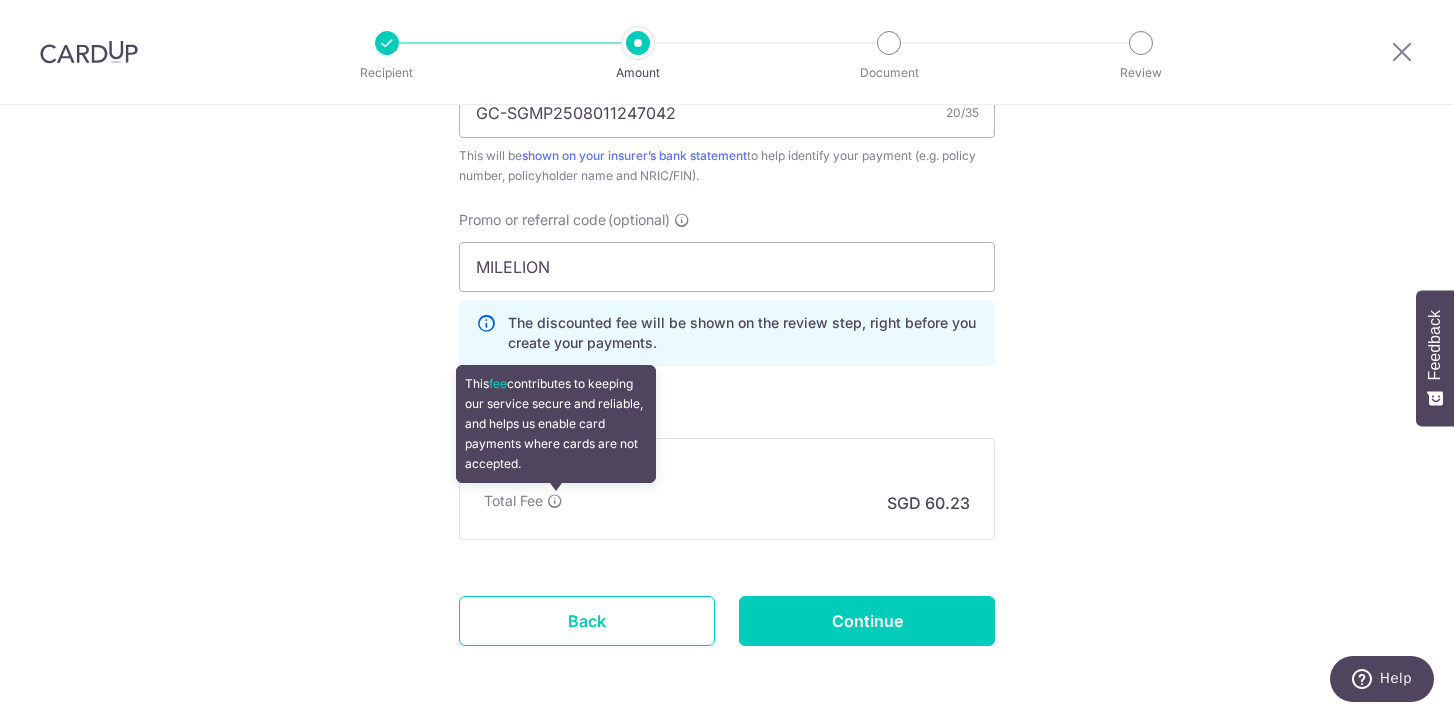click at bounding box center [555, 501] 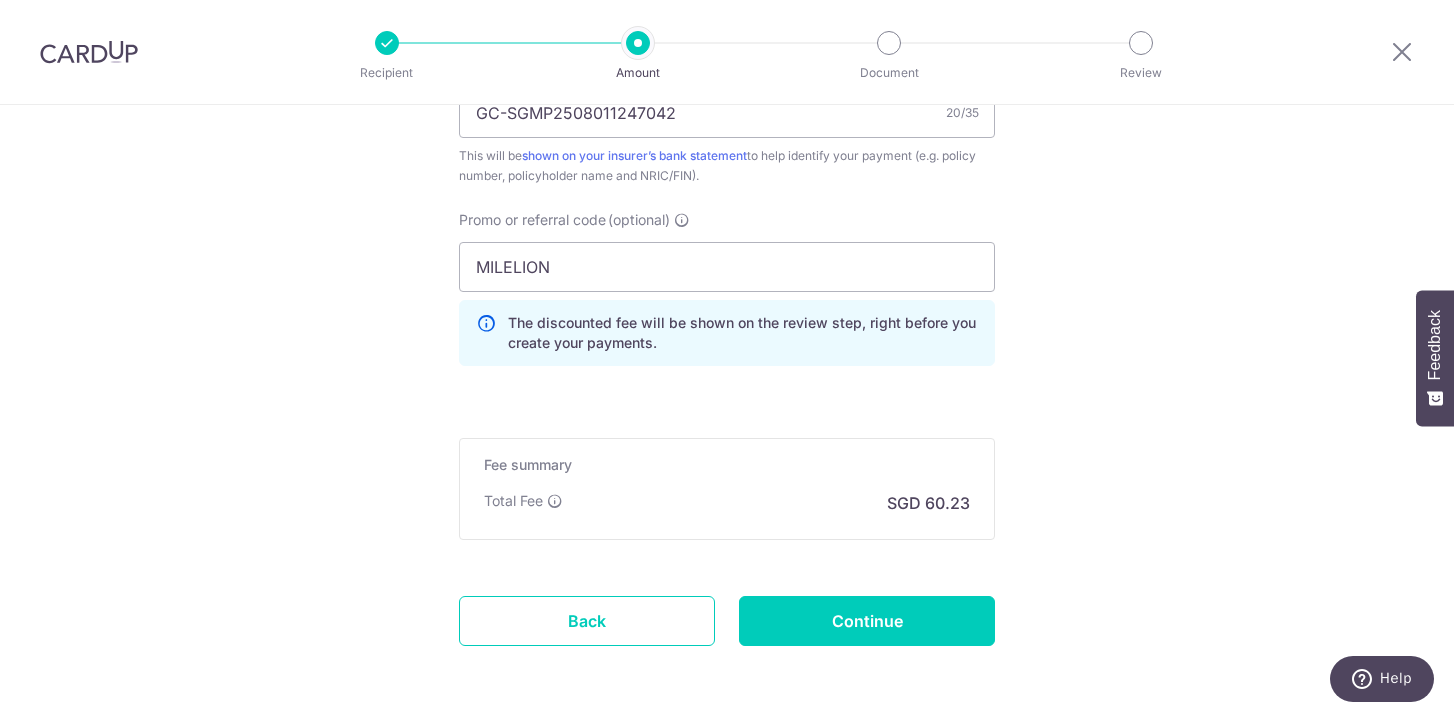 click on "Total Fee
This  fee  contributes to keeping our service secure and reliable, and helps us enable card payments where cards are not accepted.
SGD 60.23" at bounding box center (727, 503) 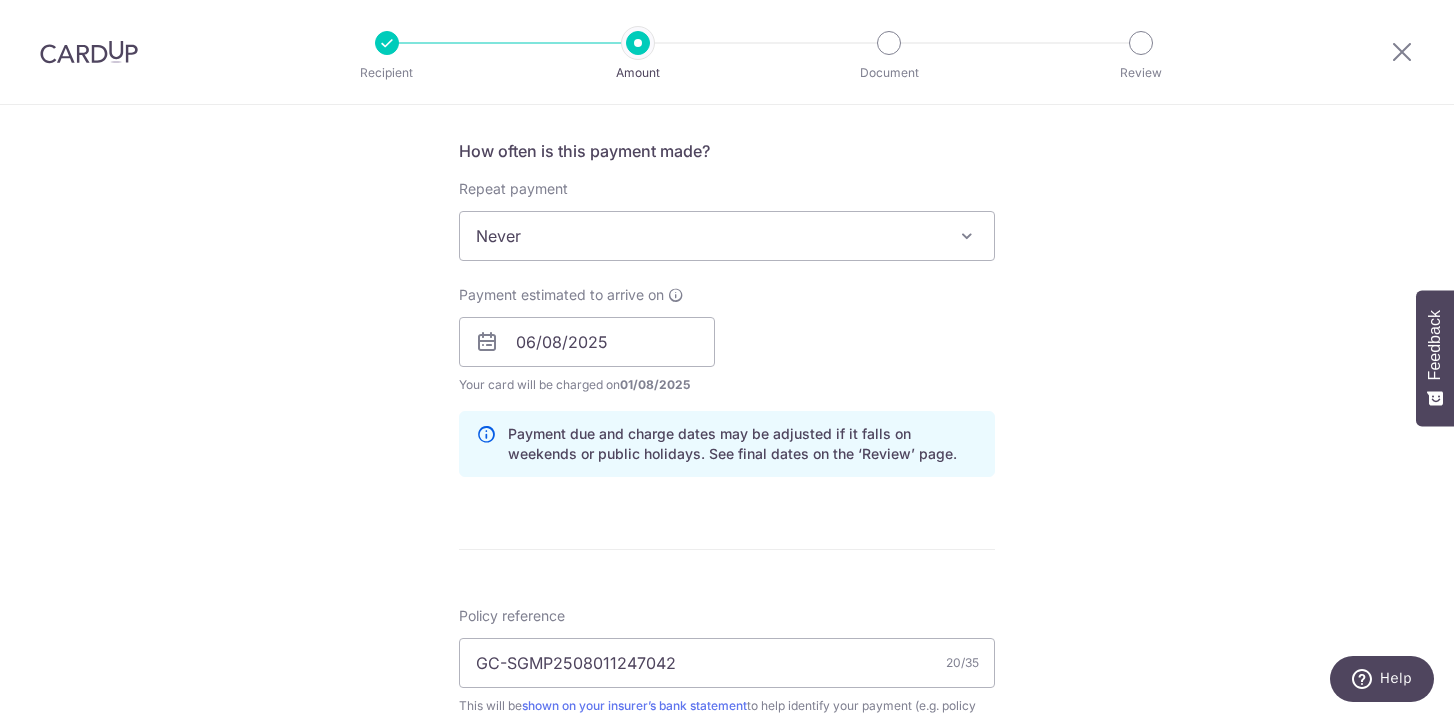 scroll, scrollTop: 1216, scrollLeft: 0, axis: vertical 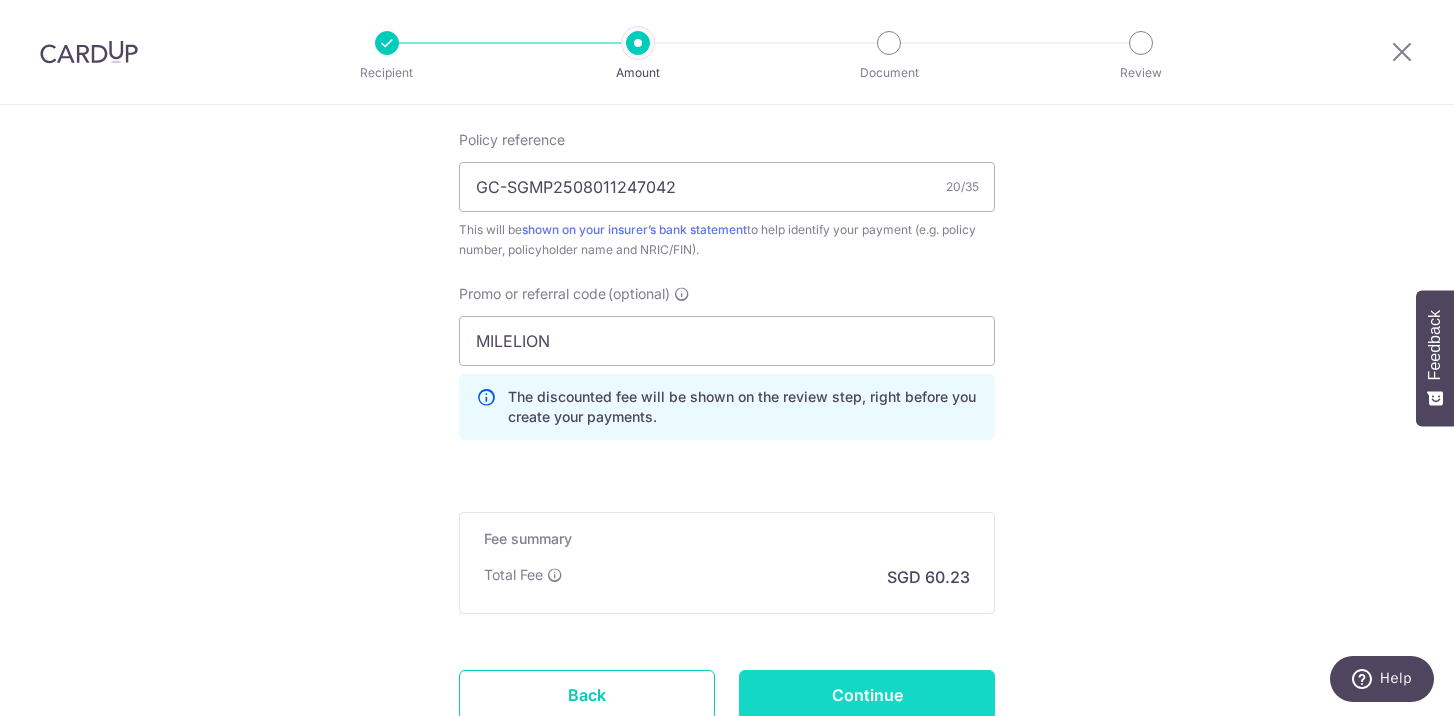 click on "Continue" at bounding box center (867, 695) 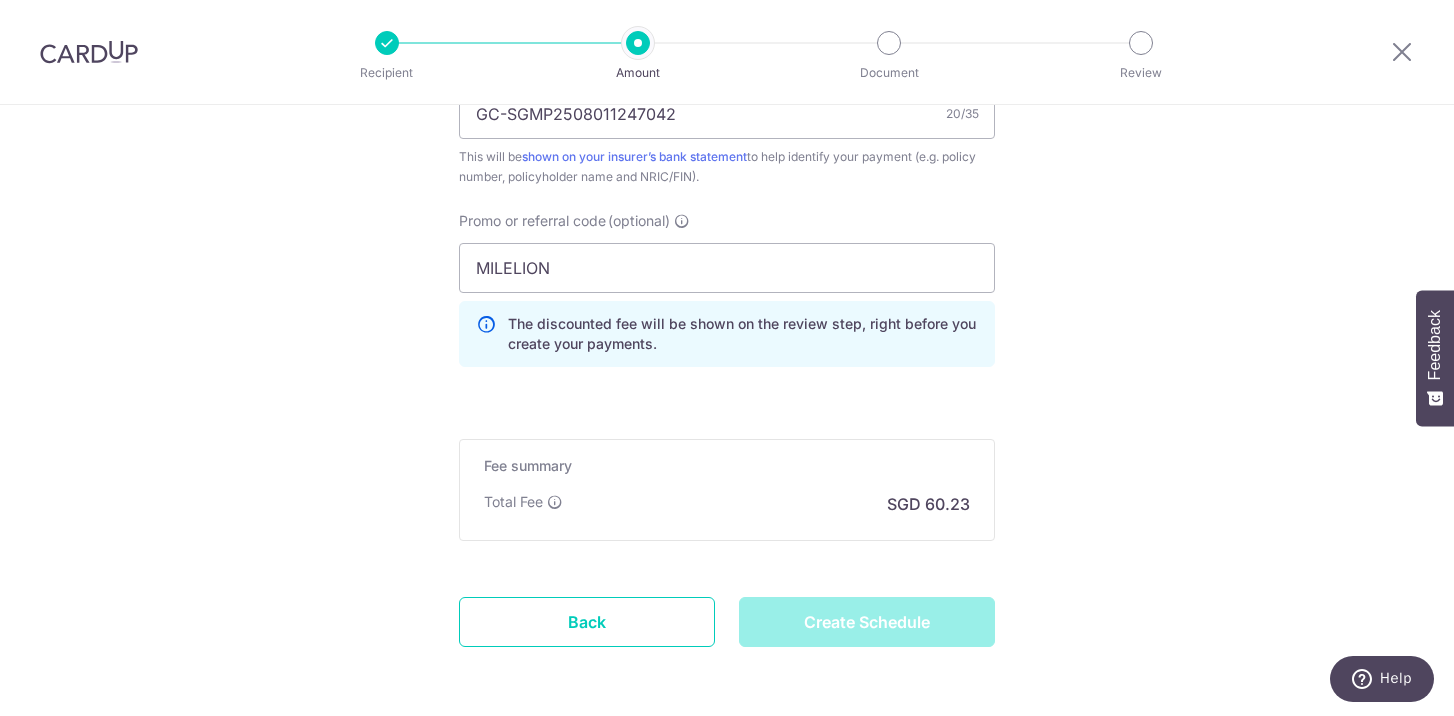 scroll, scrollTop: 1292, scrollLeft: 0, axis: vertical 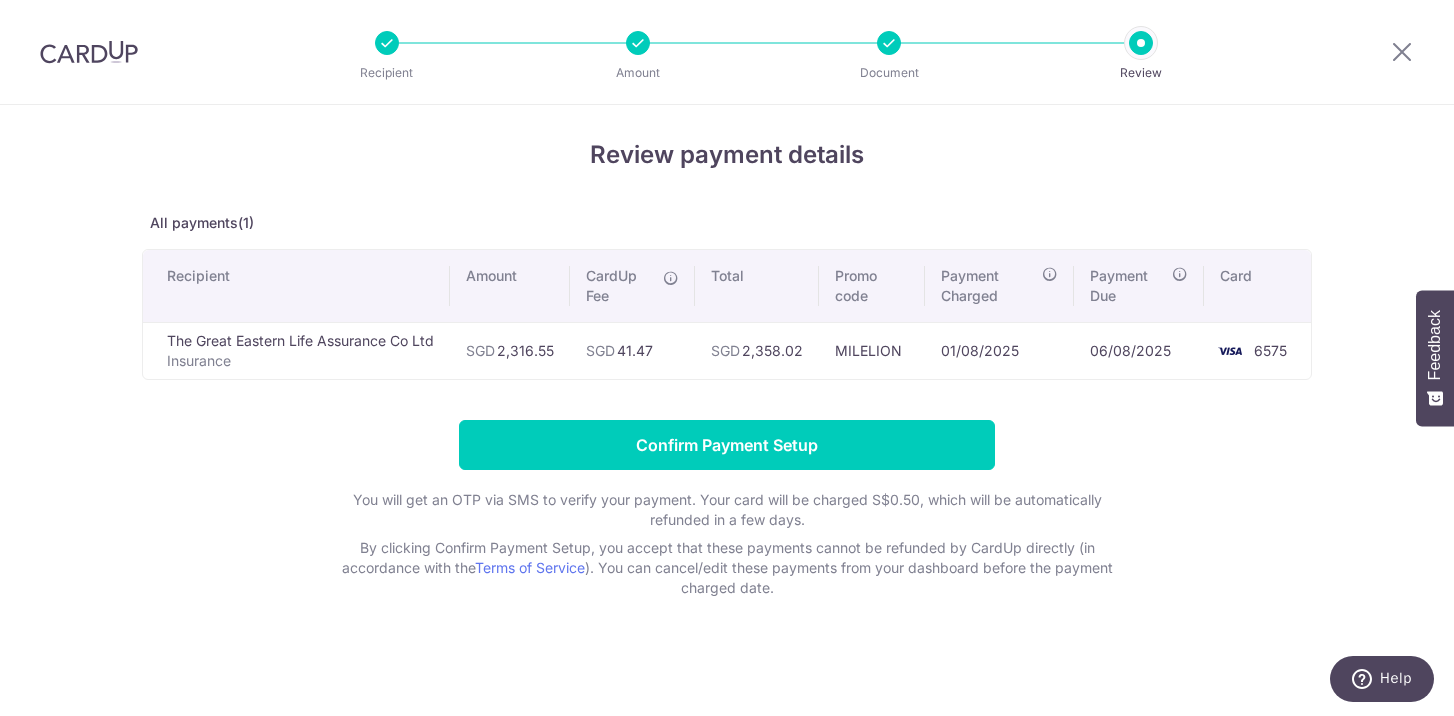 click at bounding box center [671, 278] 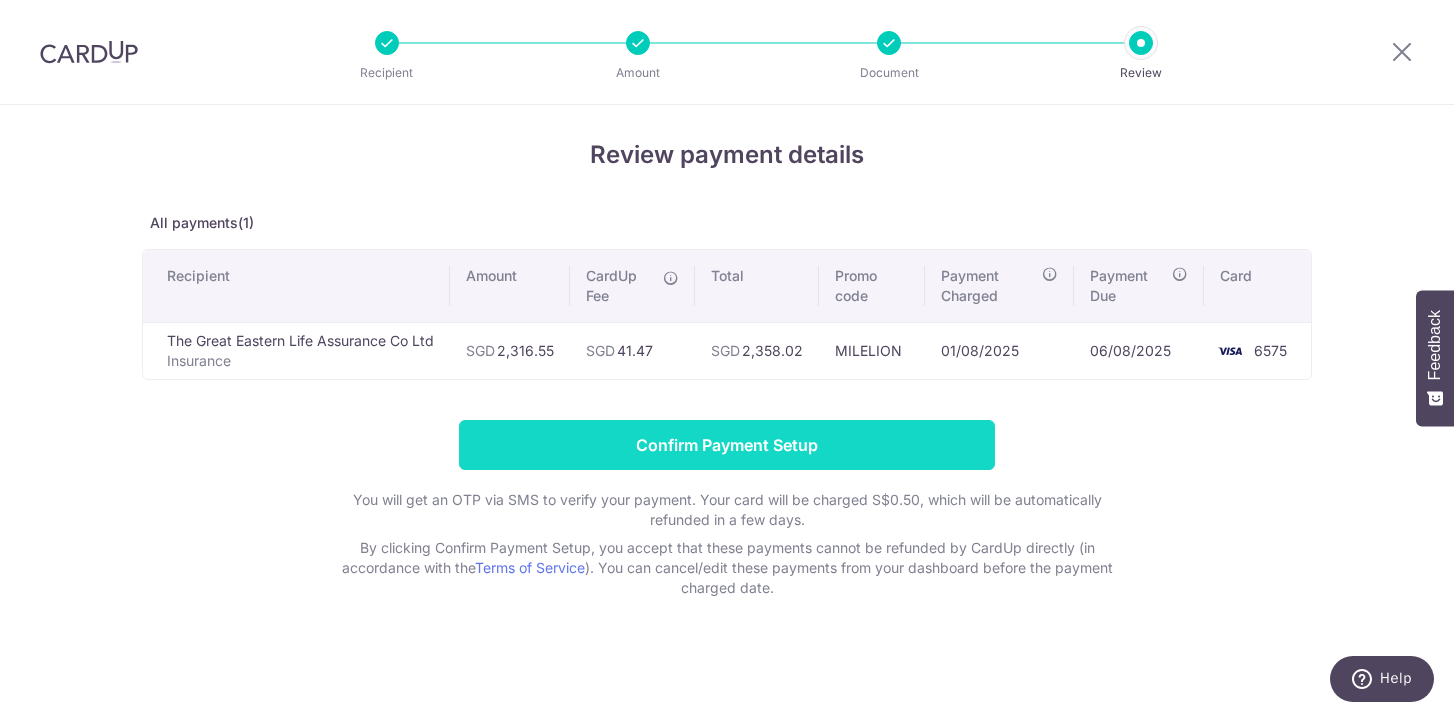 click on "Confirm Payment Setup" at bounding box center (727, 445) 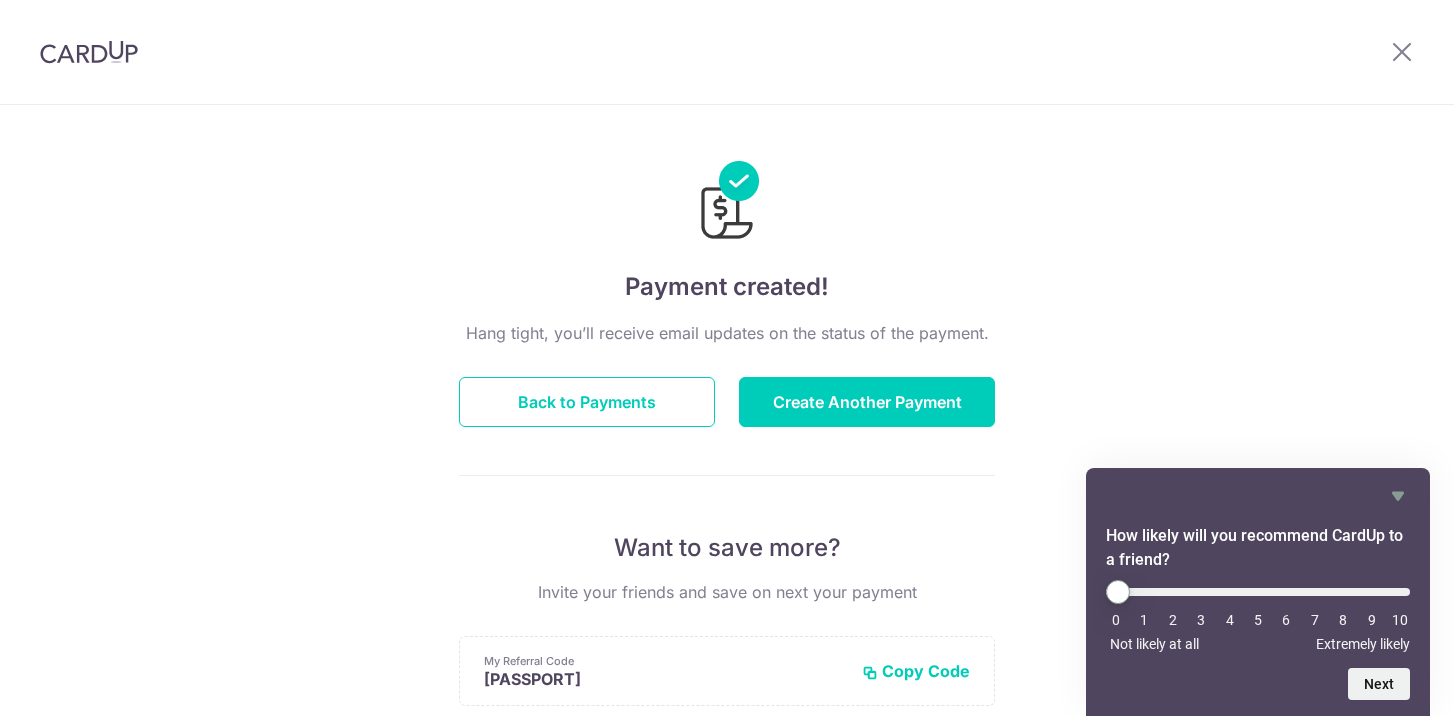 scroll, scrollTop: 0, scrollLeft: 0, axis: both 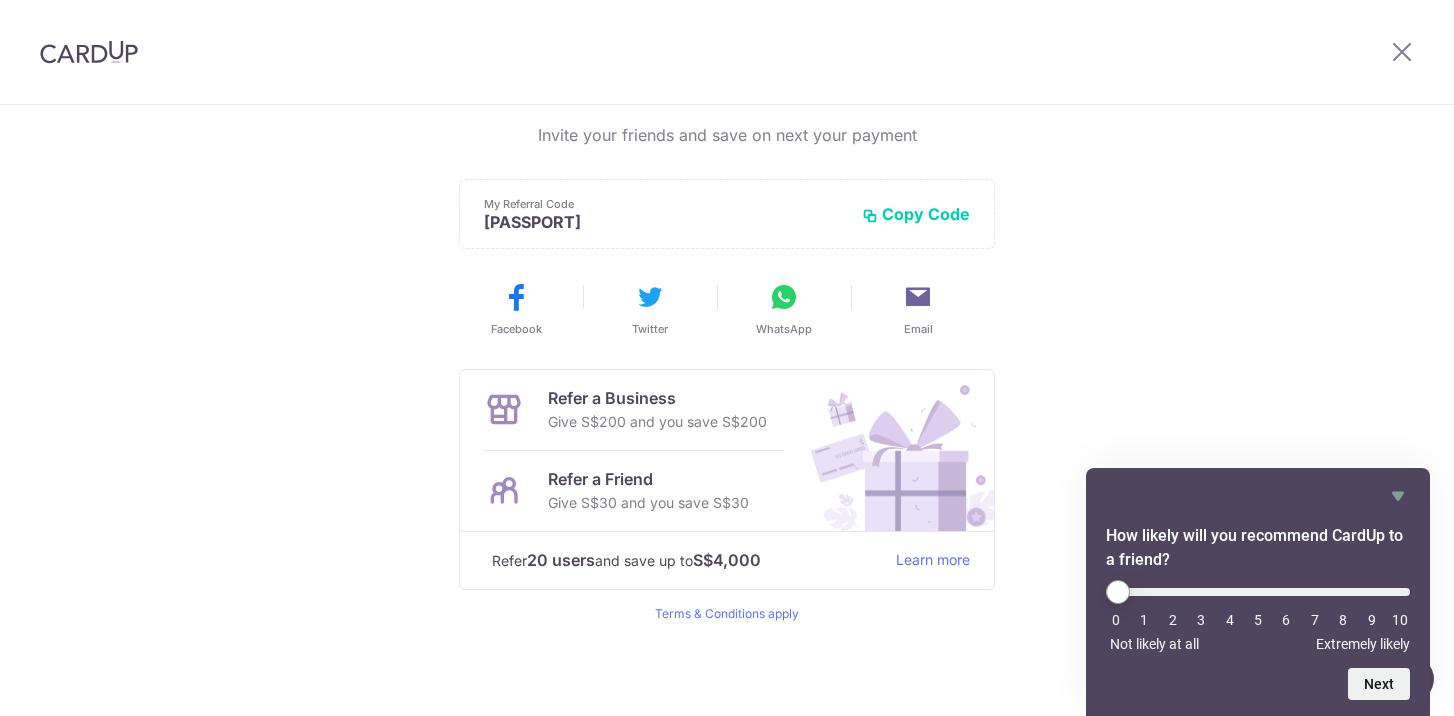 drag, startPoint x: 648, startPoint y: 501, endPoint x: 716, endPoint y: 501, distance: 68 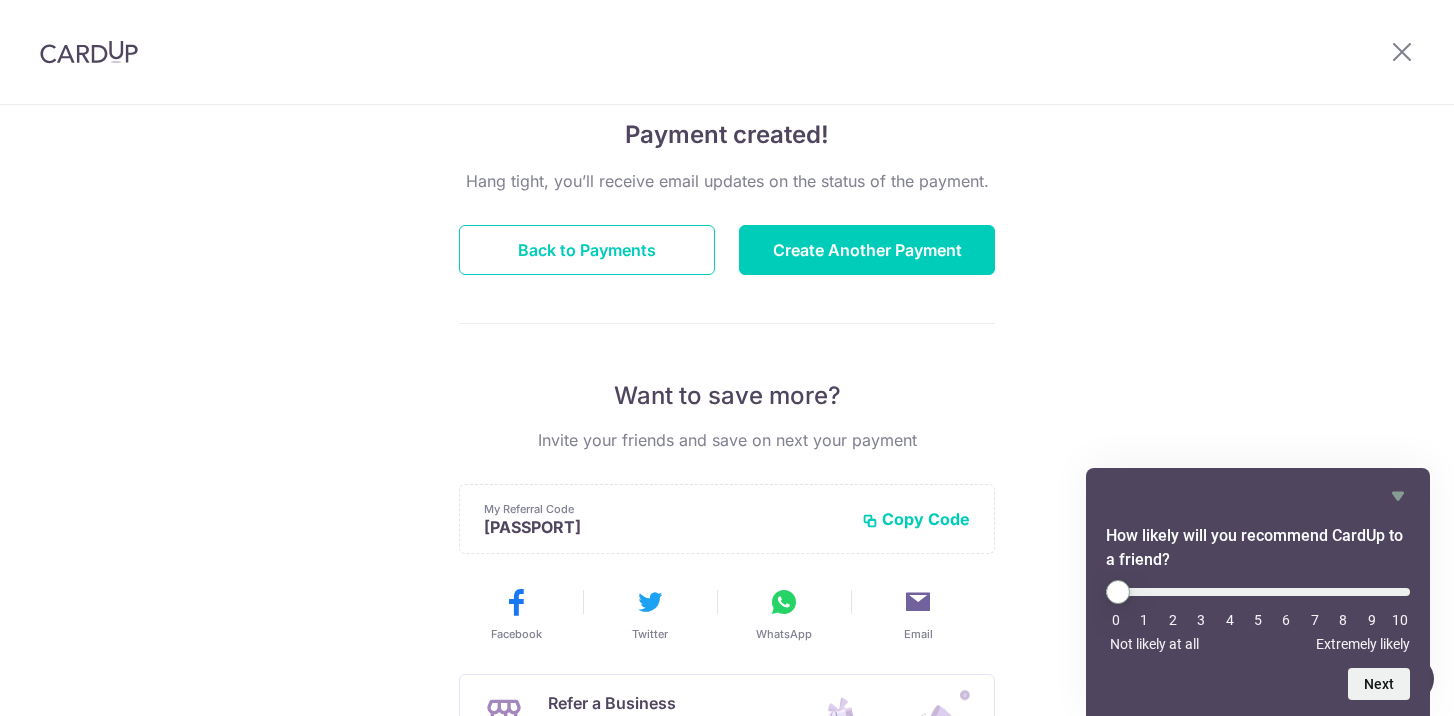 scroll, scrollTop: 151, scrollLeft: 0, axis: vertical 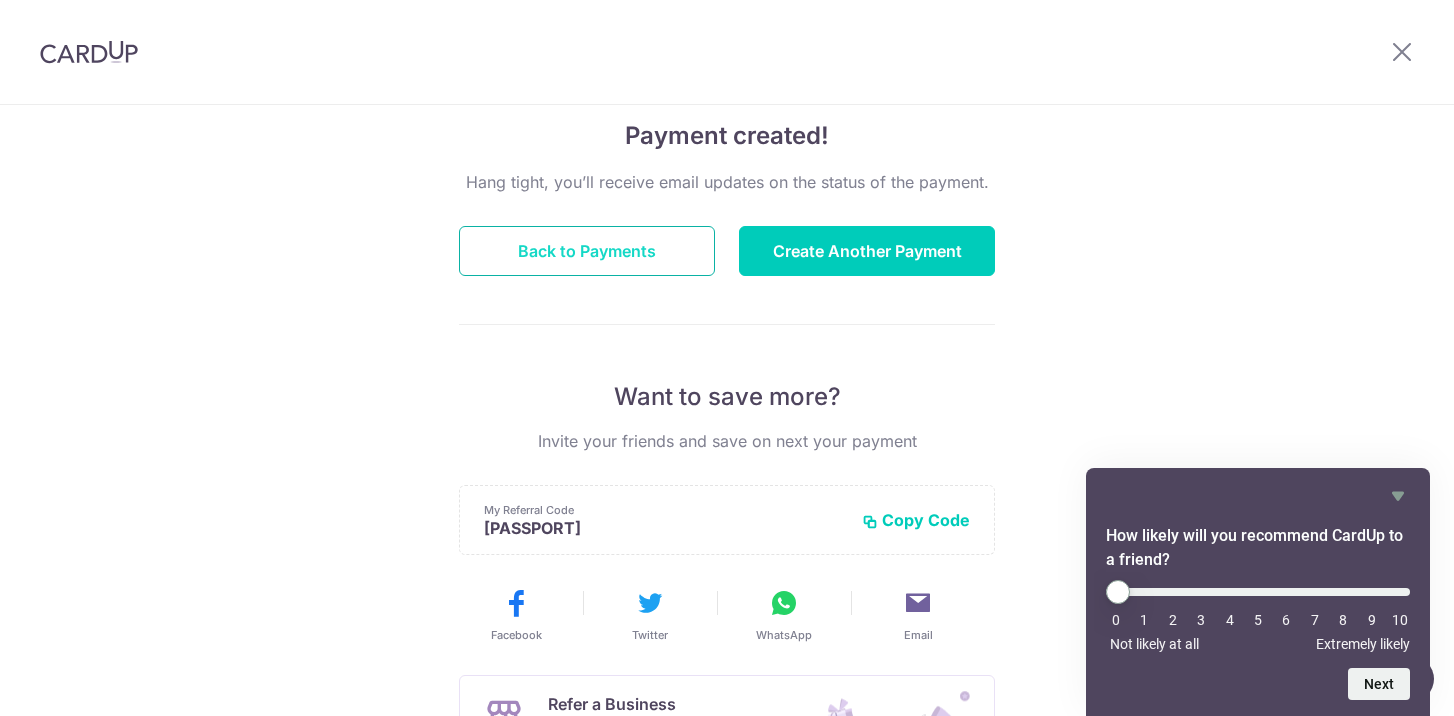 click on "Back to Payments" at bounding box center (587, 251) 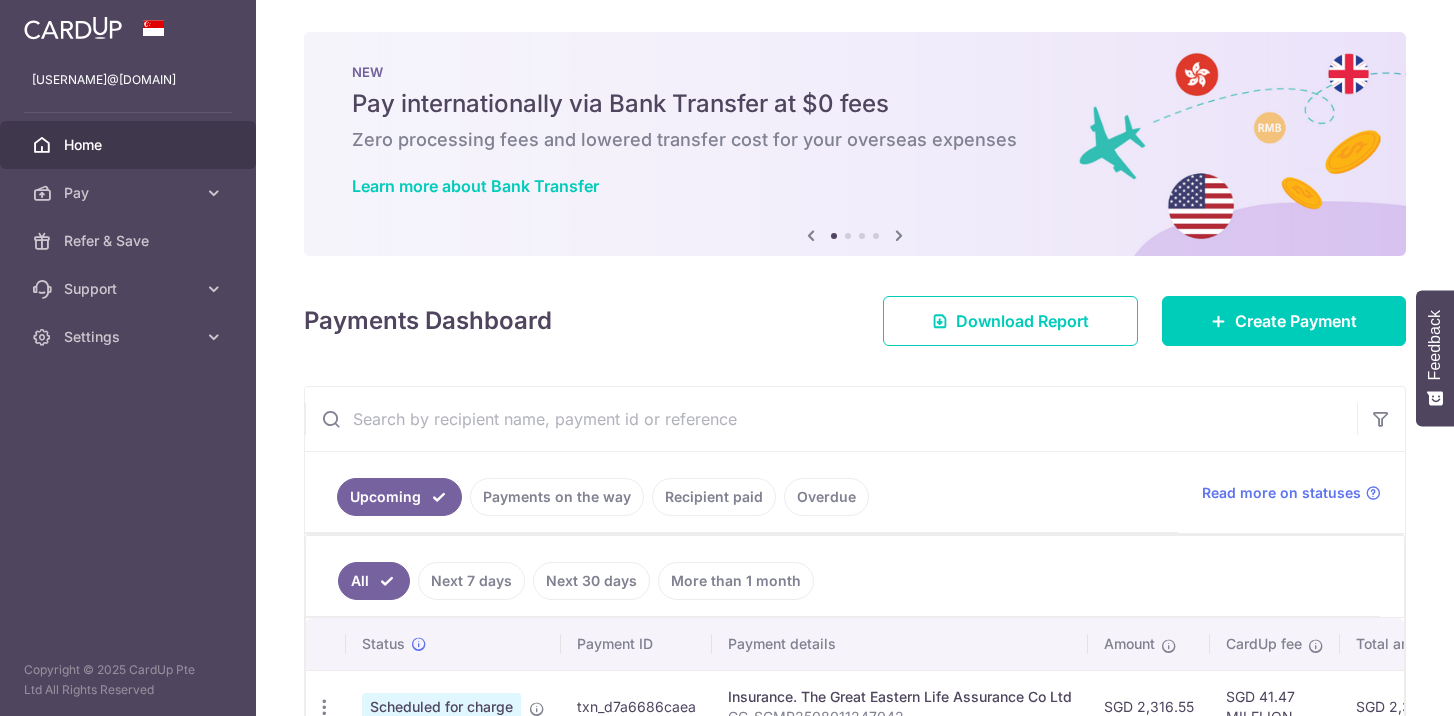 scroll, scrollTop: 0, scrollLeft: 0, axis: both 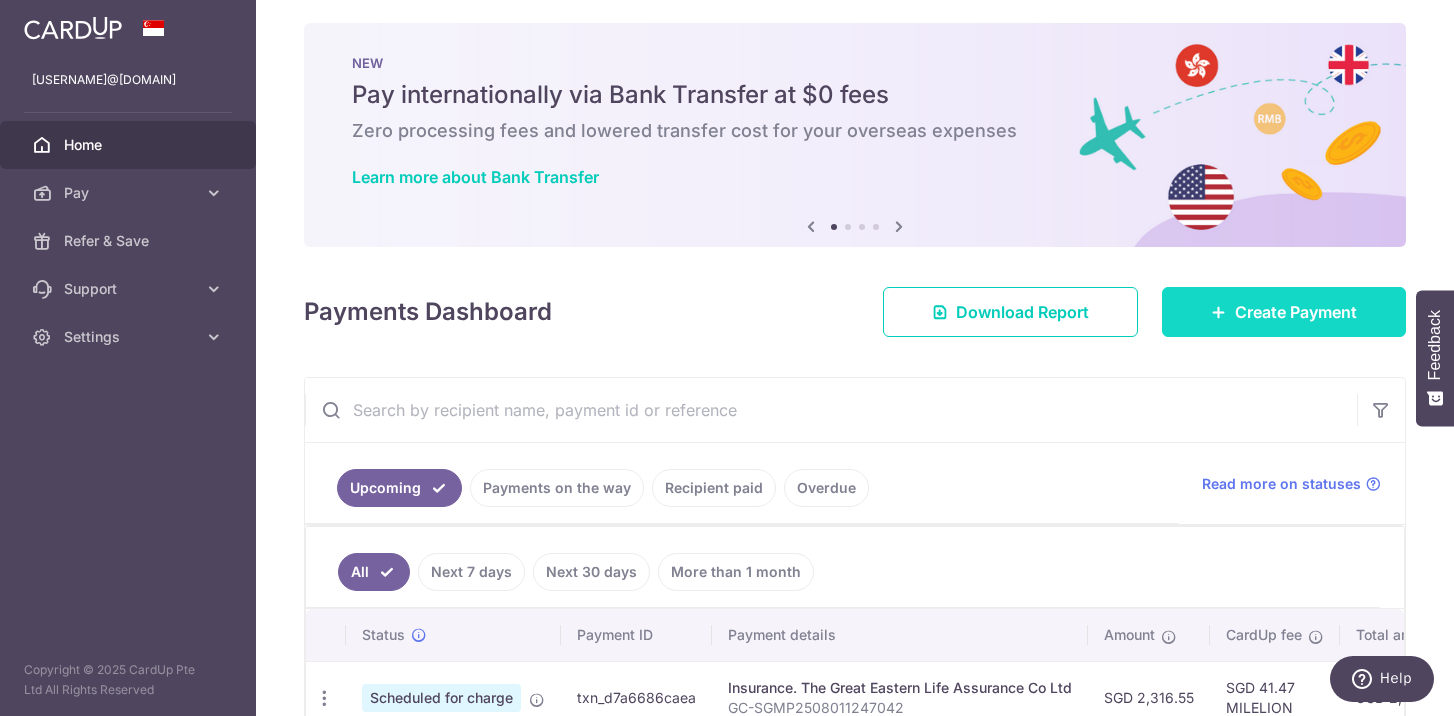 click on "Create Payment" at bounding box center [1296, 312] 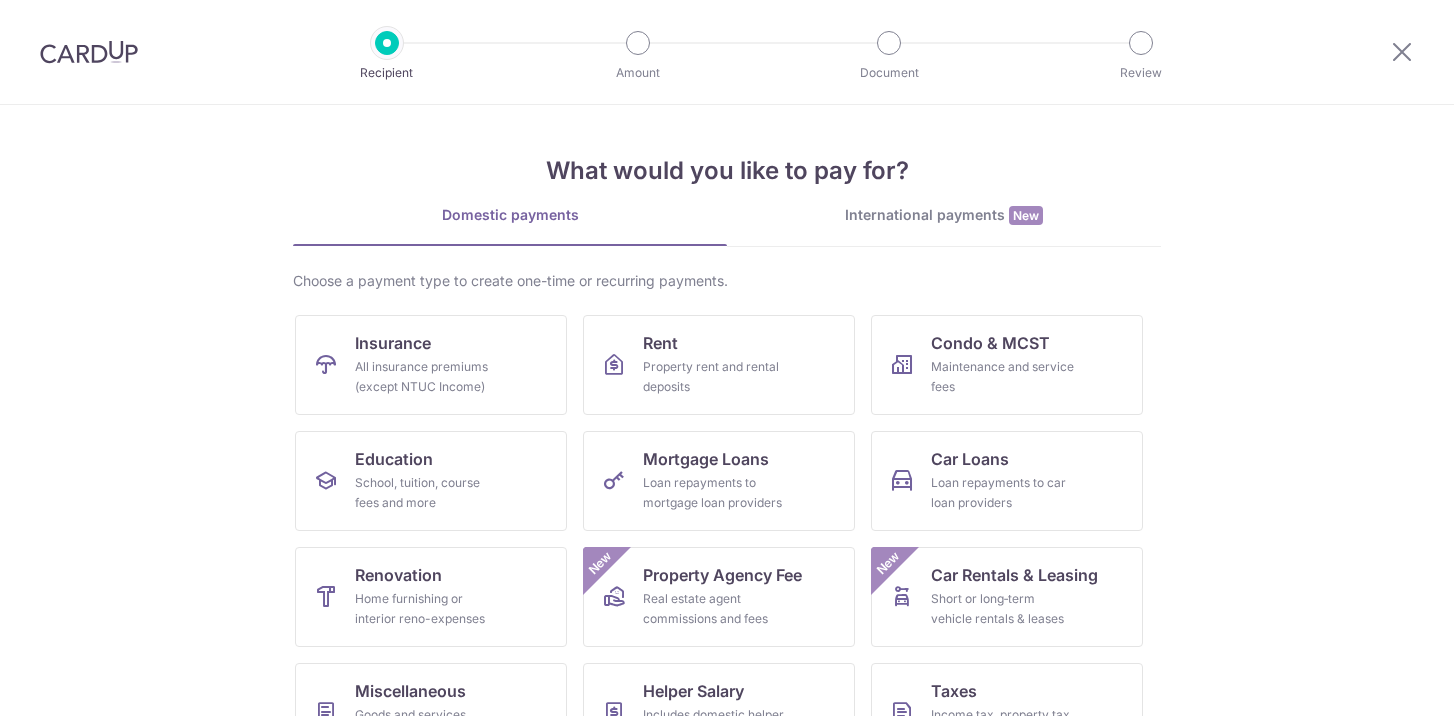 scroll, scrollTop: 0, scrollLeft: 0, axis: both 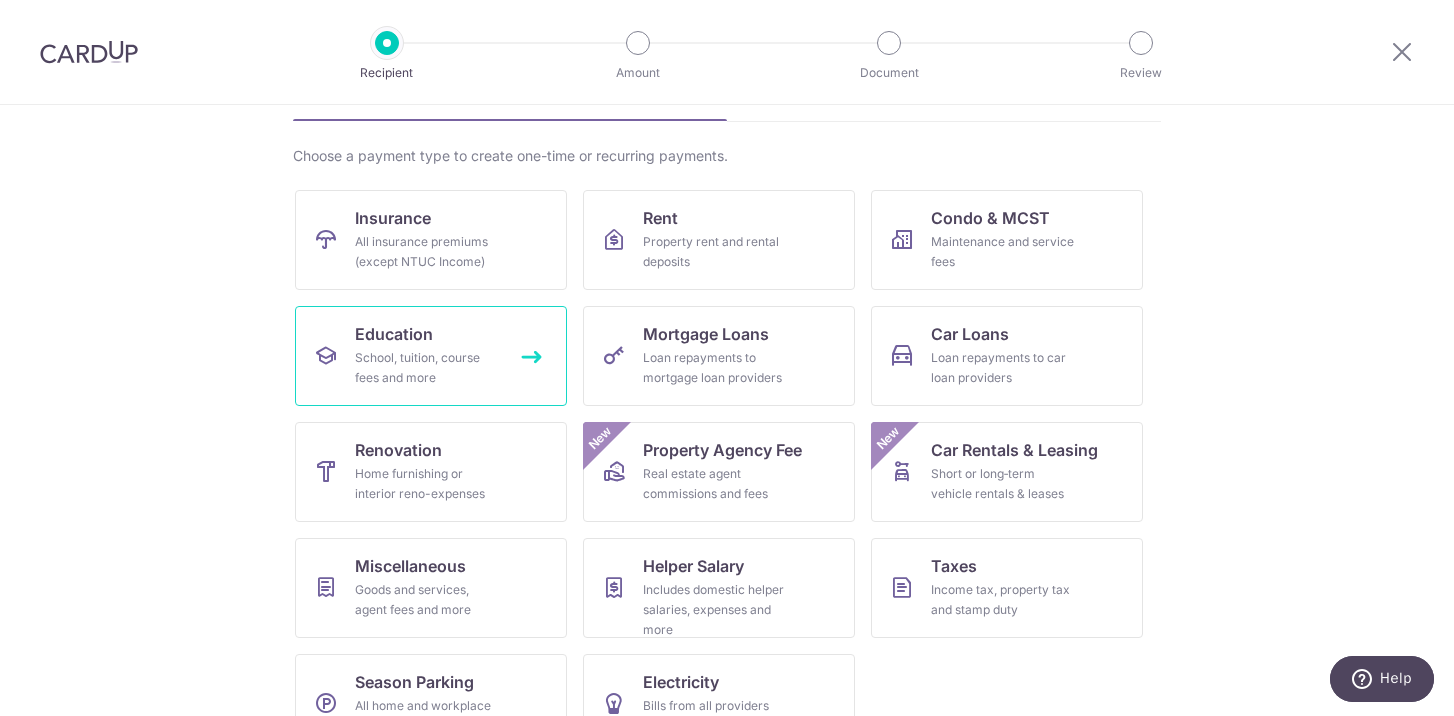 click on "School, tuition, course fees and more" at bounding box center (427, 368) 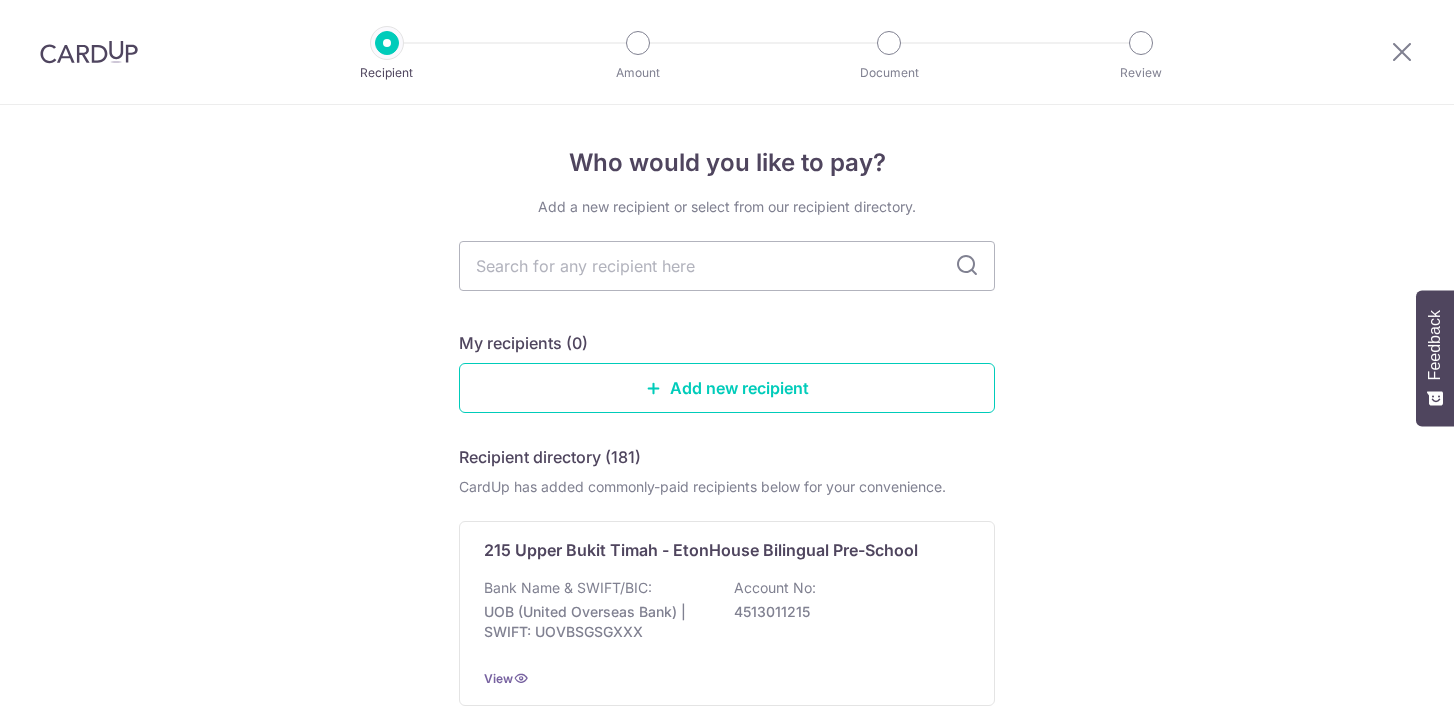 scroll, scrollTop: 0, scrollLeft: 0, axis: both 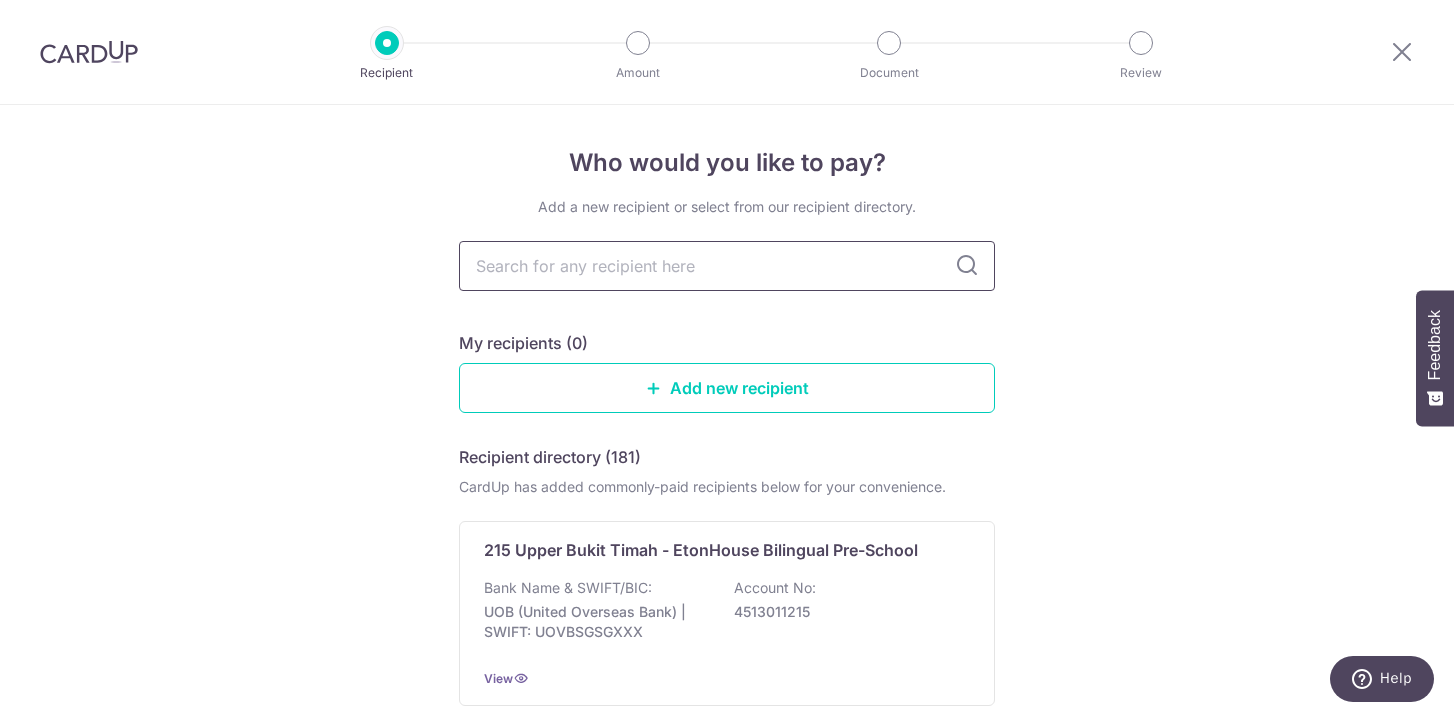 click at bounding box center (727, 266) 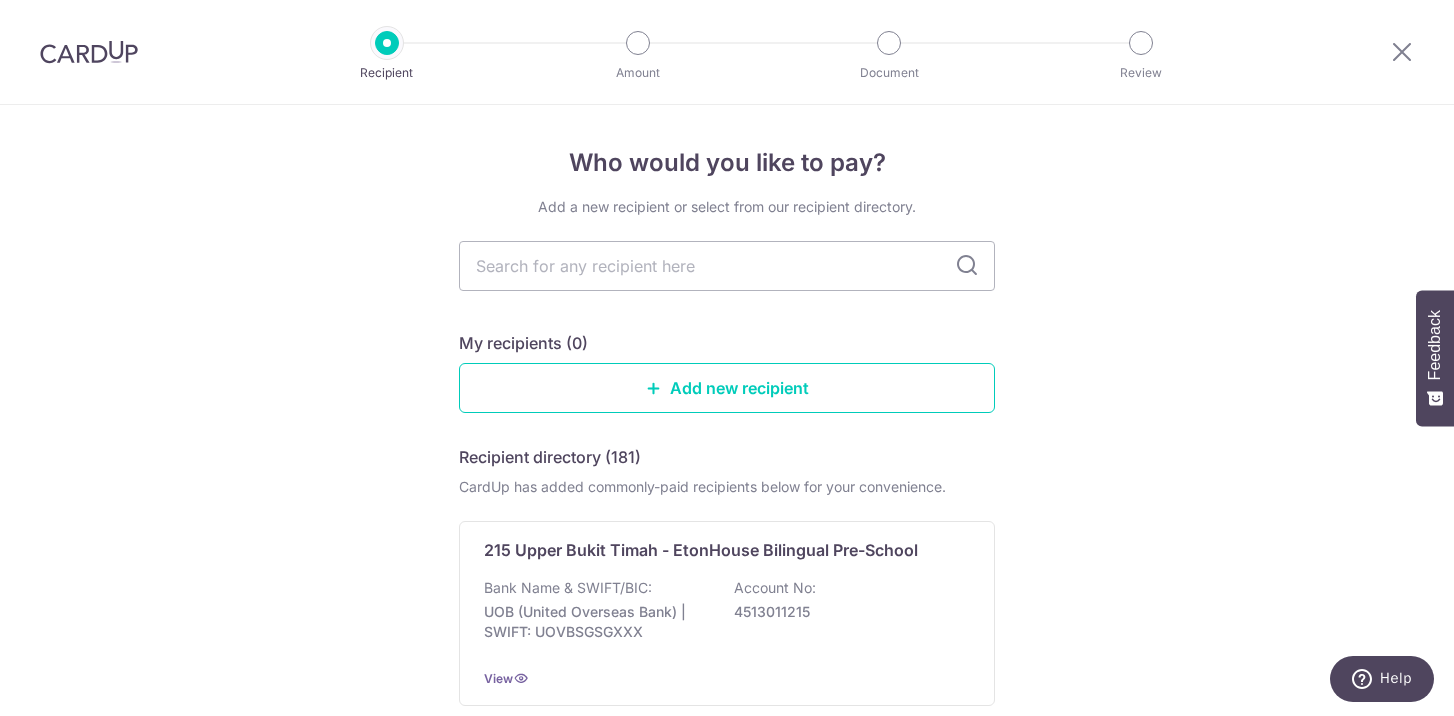 click on "My recipients (0)
Add new recipient" at bounding box center (727, 372) 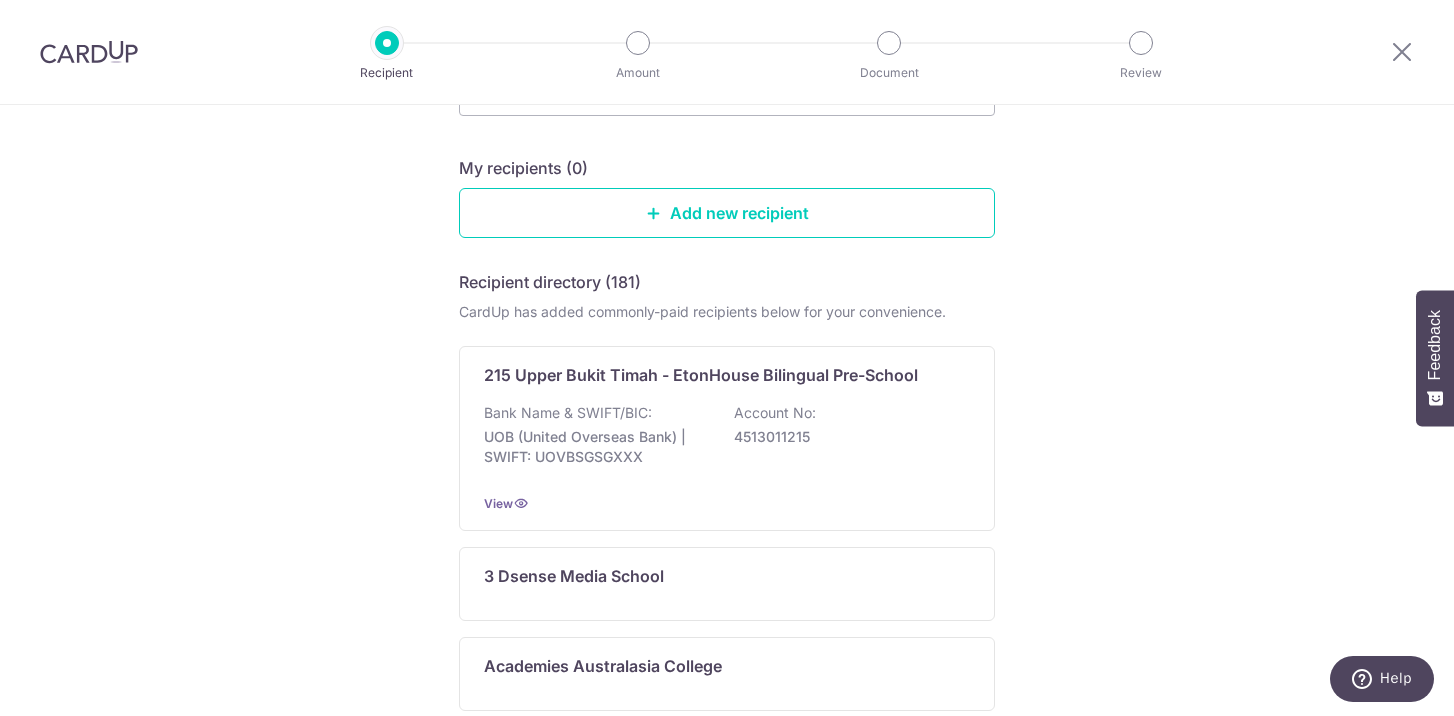 scroll, scrollTop: 0, scrollLeft: 0, axis: both 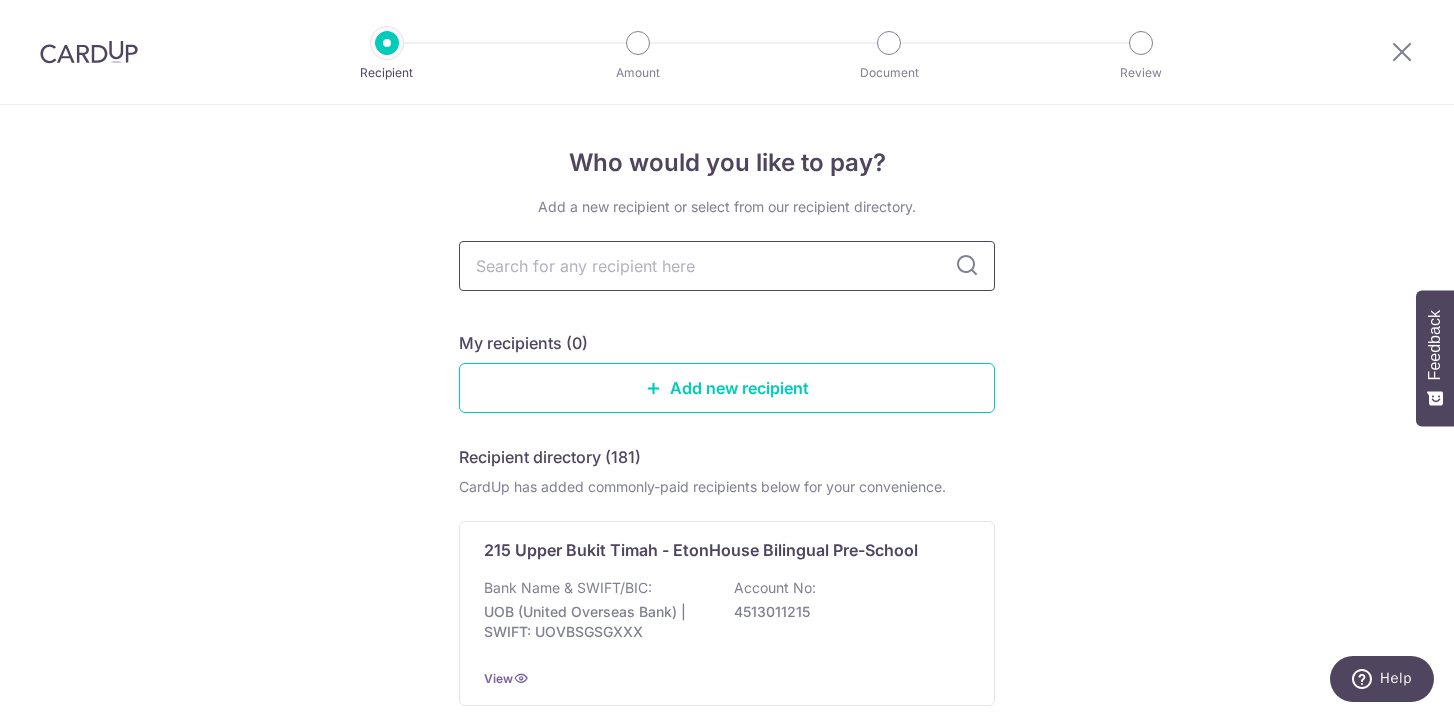 click at bounding box center (727, 266) 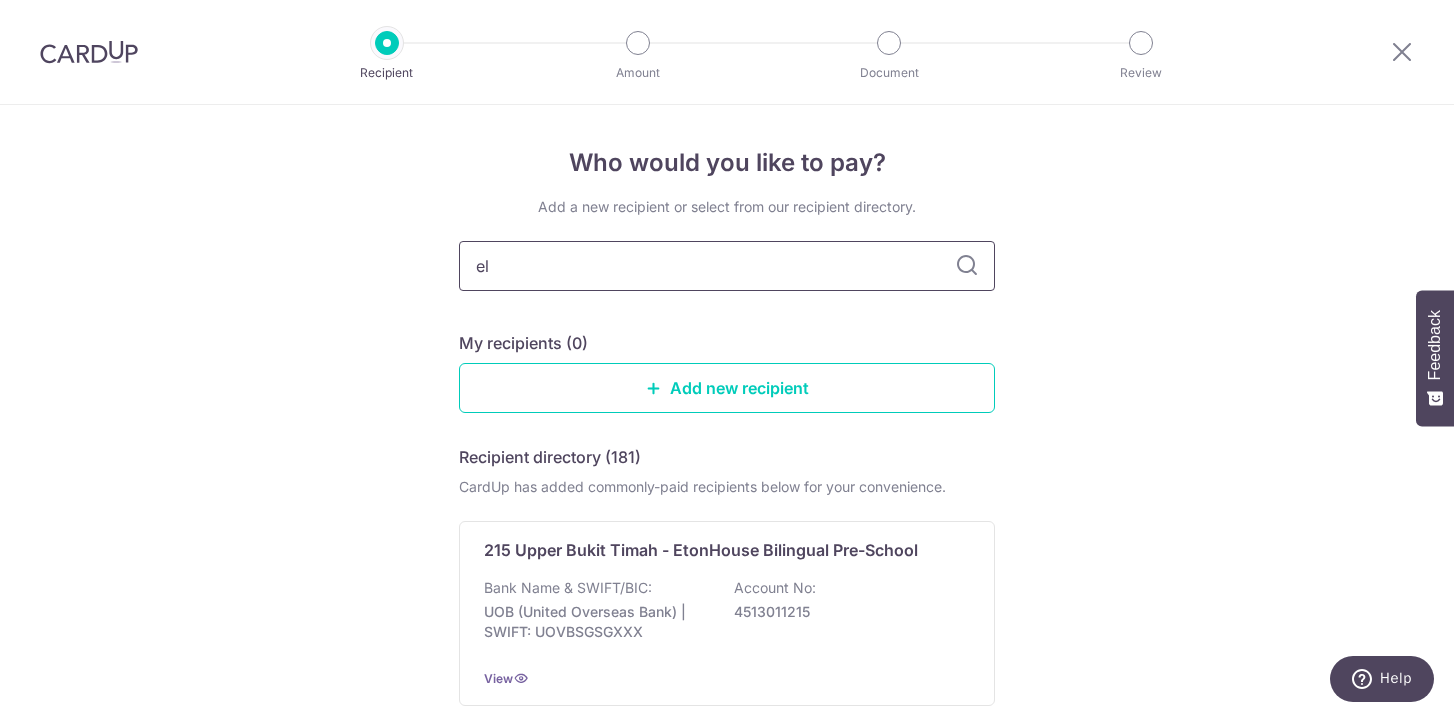 type on "elf" 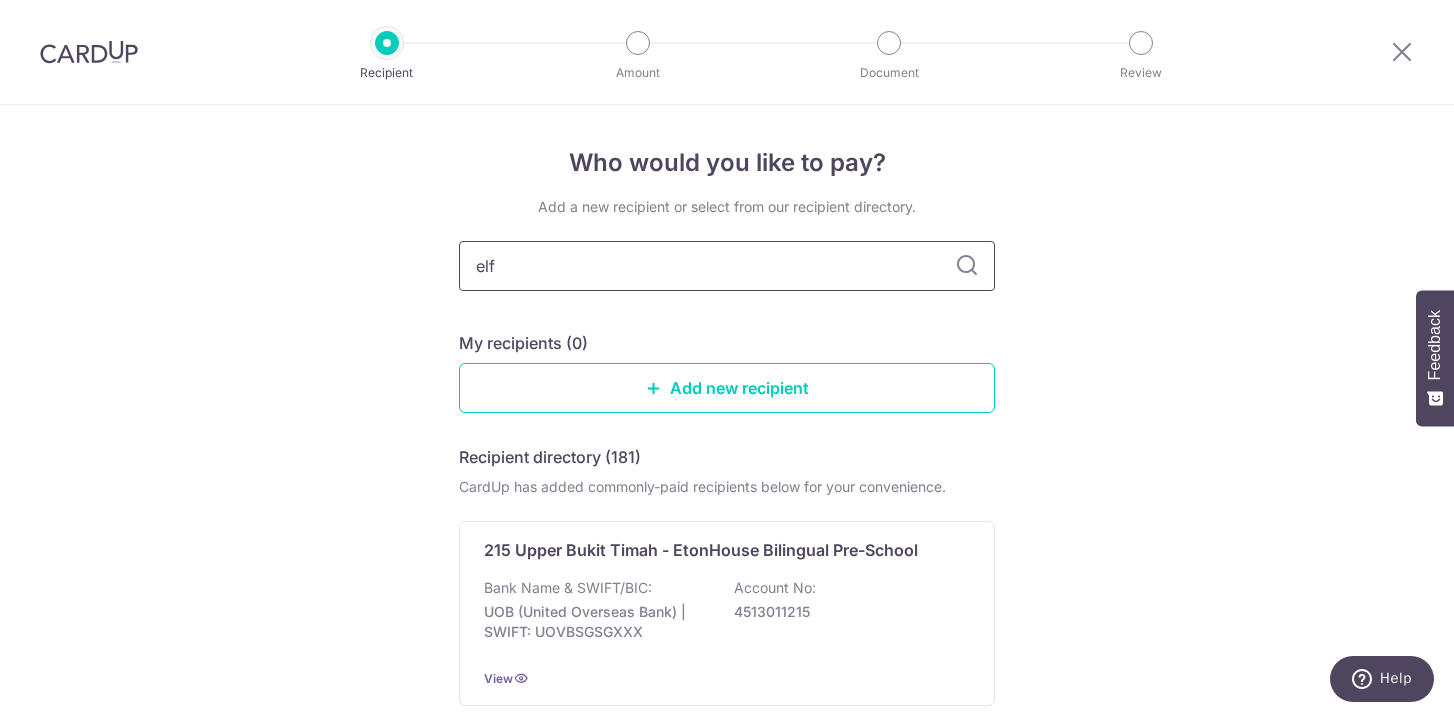 click on "elf" at bounding box center (727, 266) 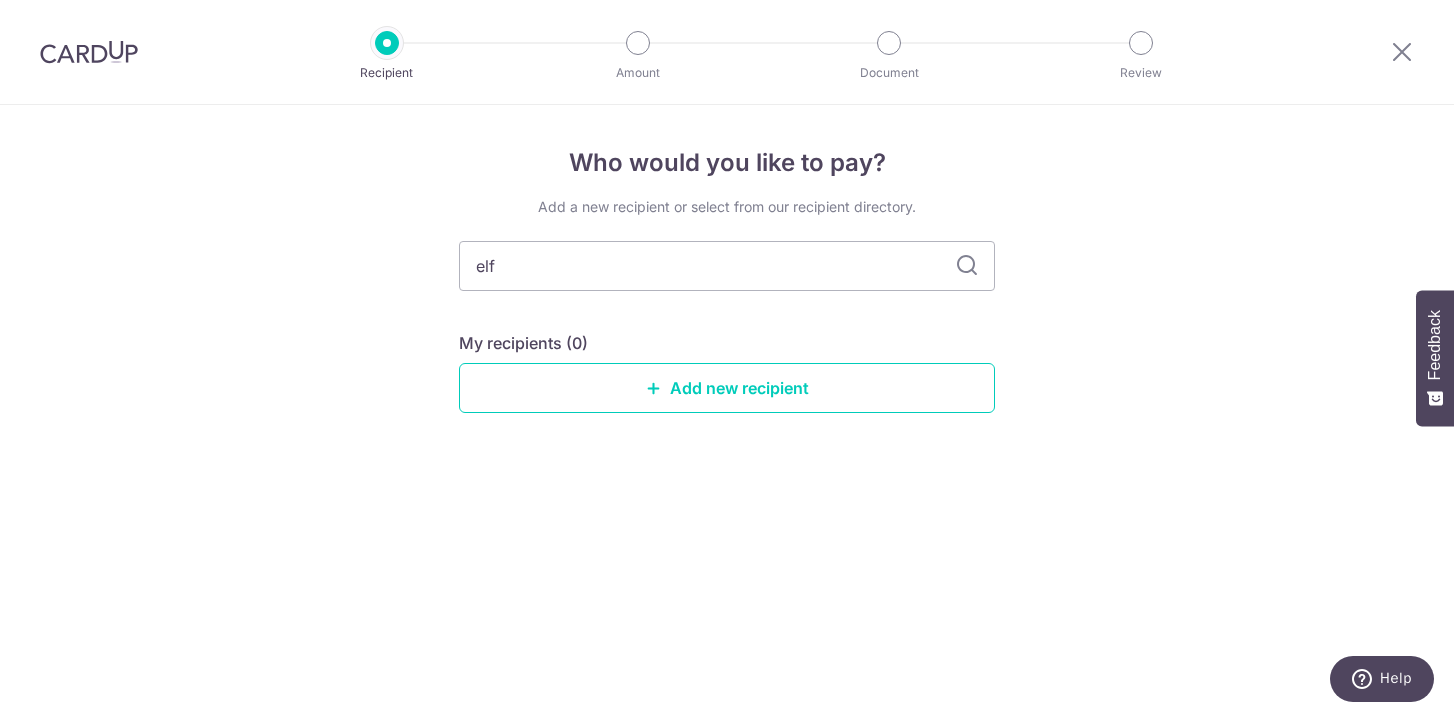 click at bounding box center (967, 266) 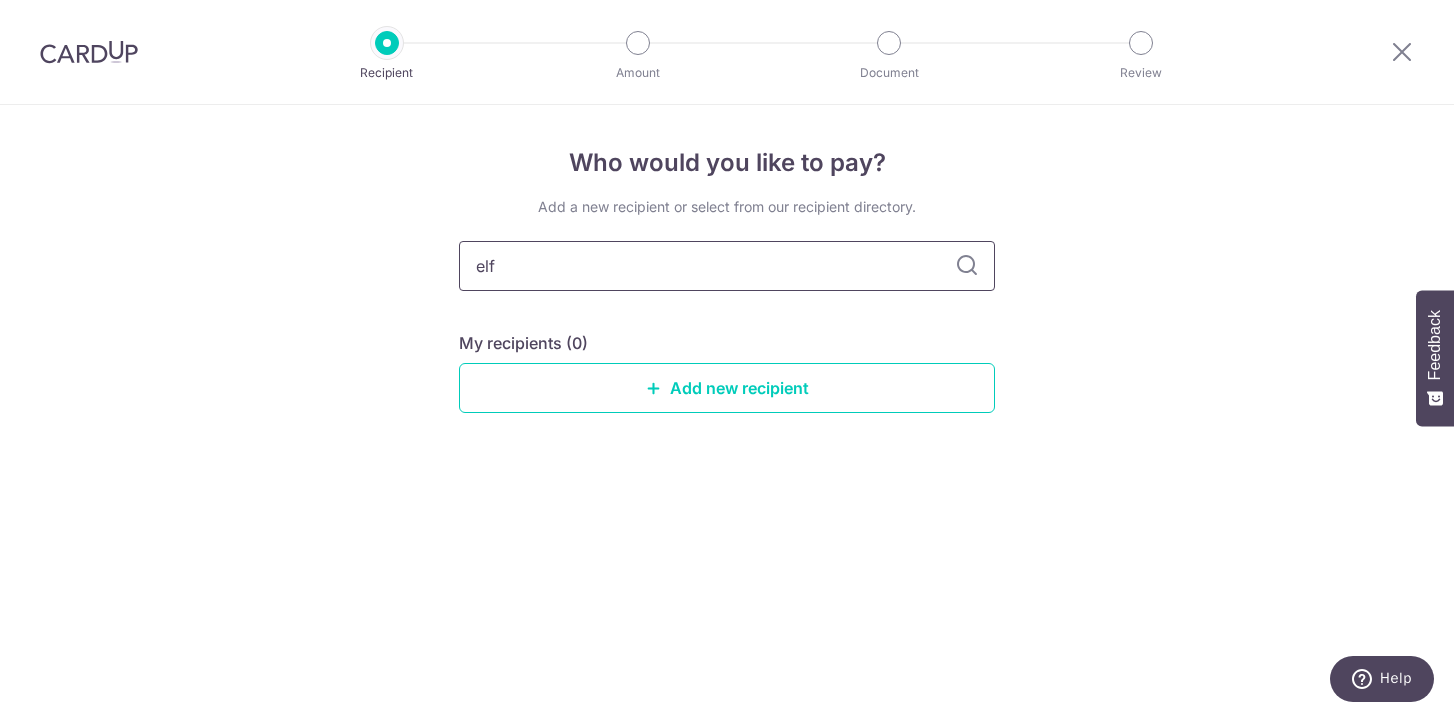 click on "elf" at bounding box center [727, 266] 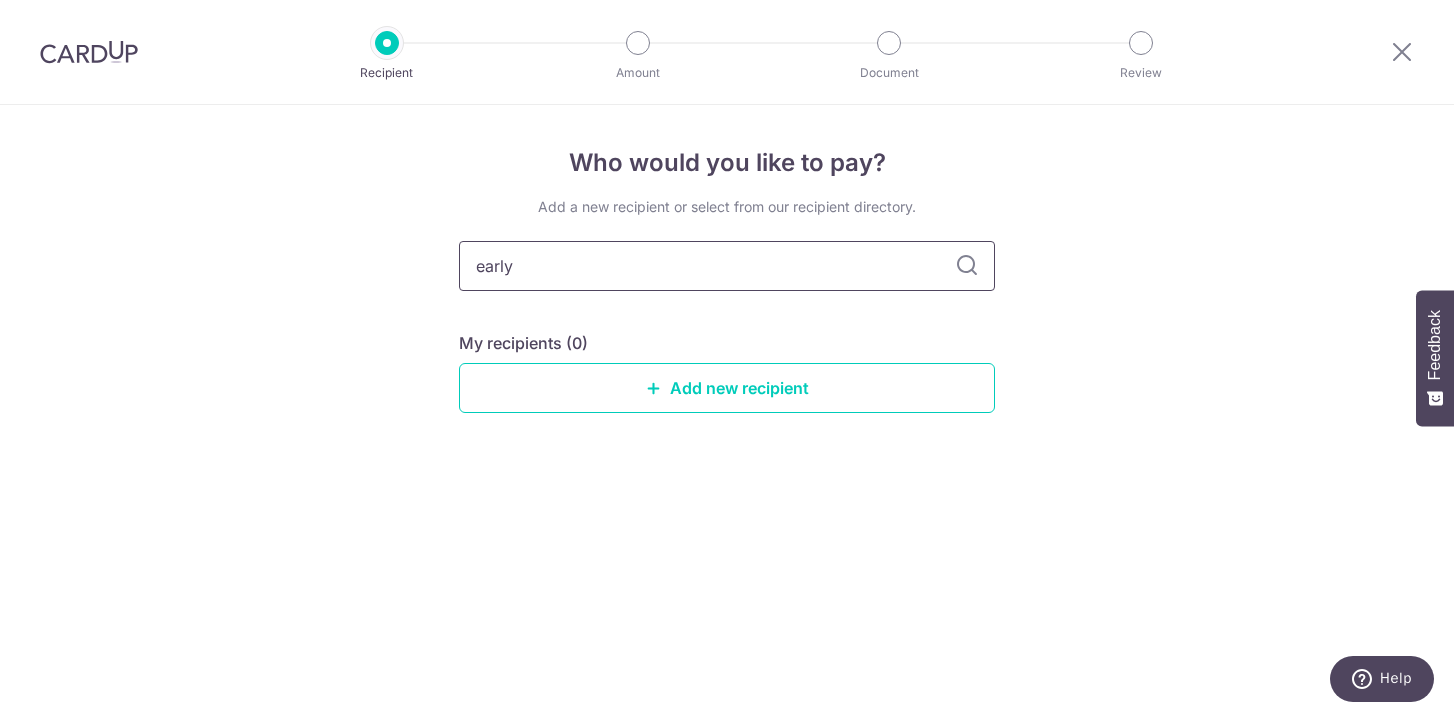 type on "early" 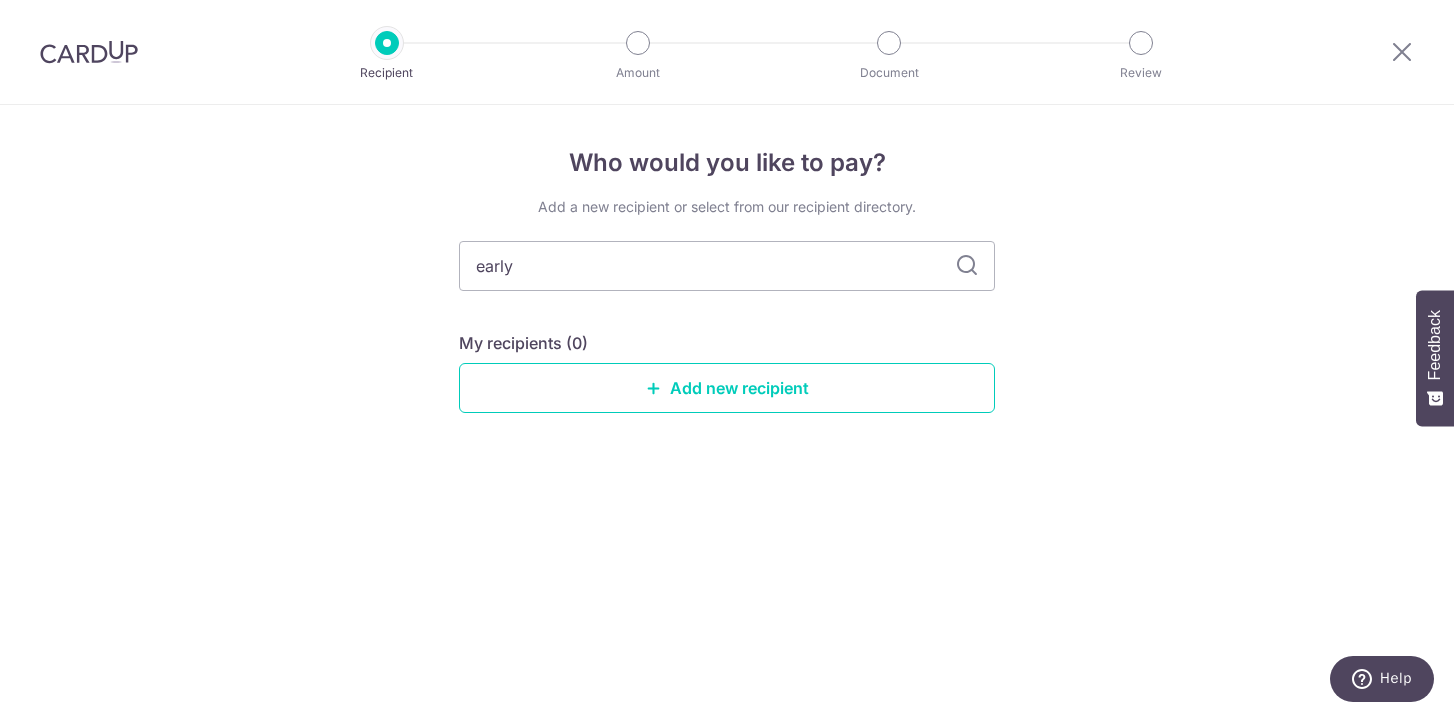 click at bounding box center (967, 266) 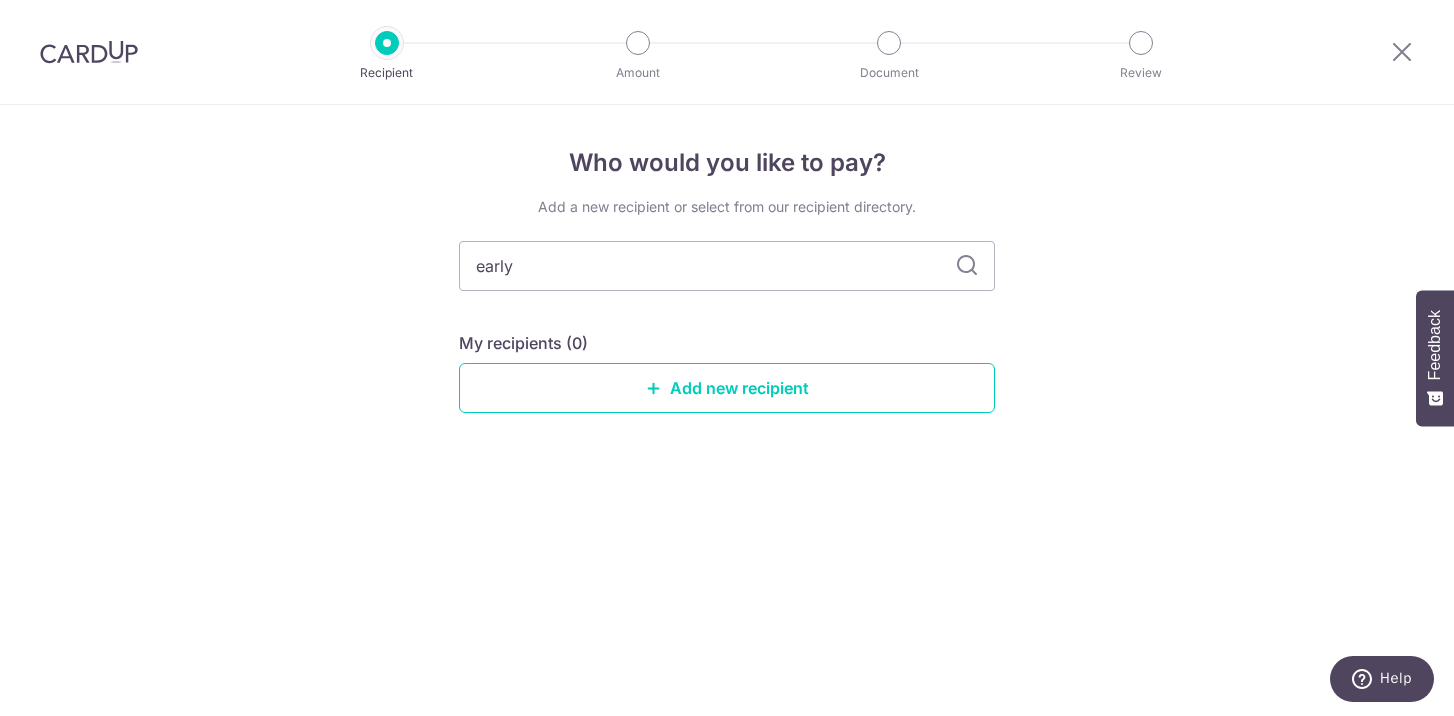 click at bounding box center (967, 266) 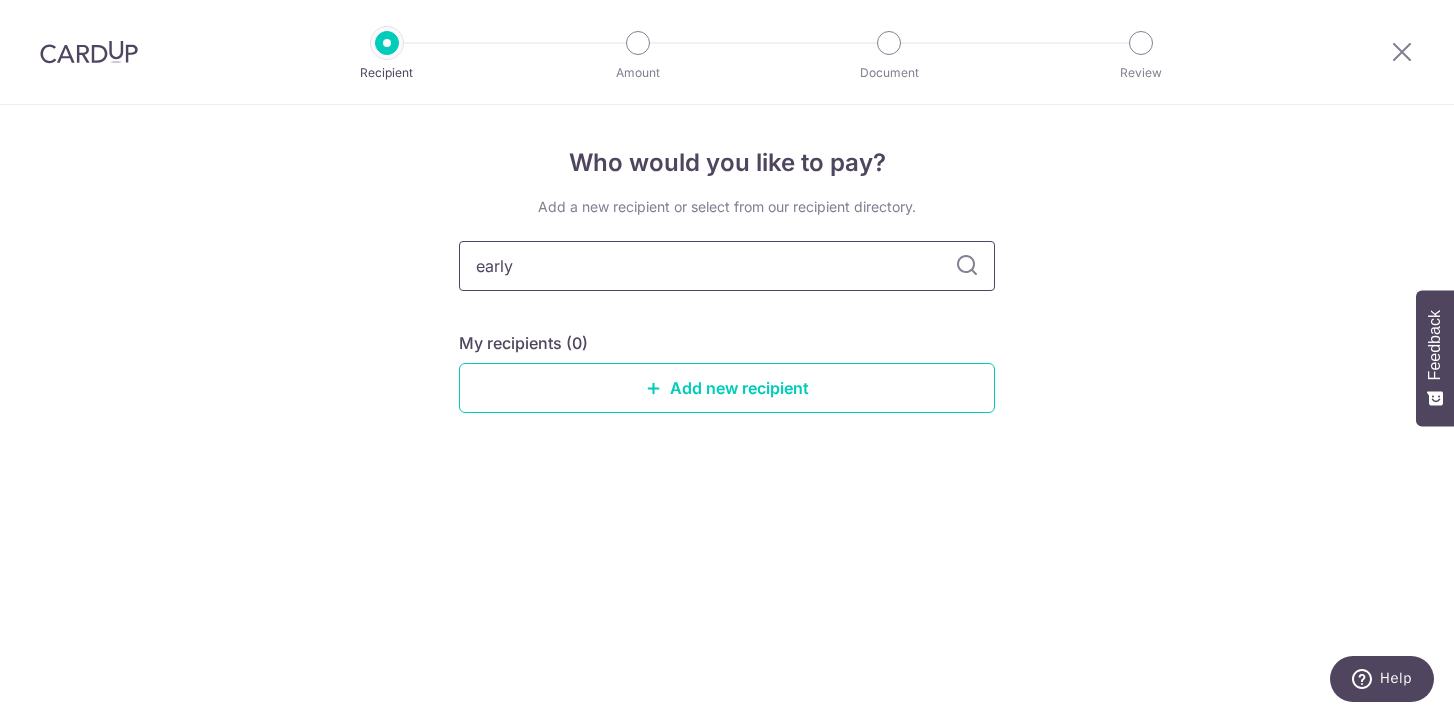 click on "early" at bounding box center [727, 266] 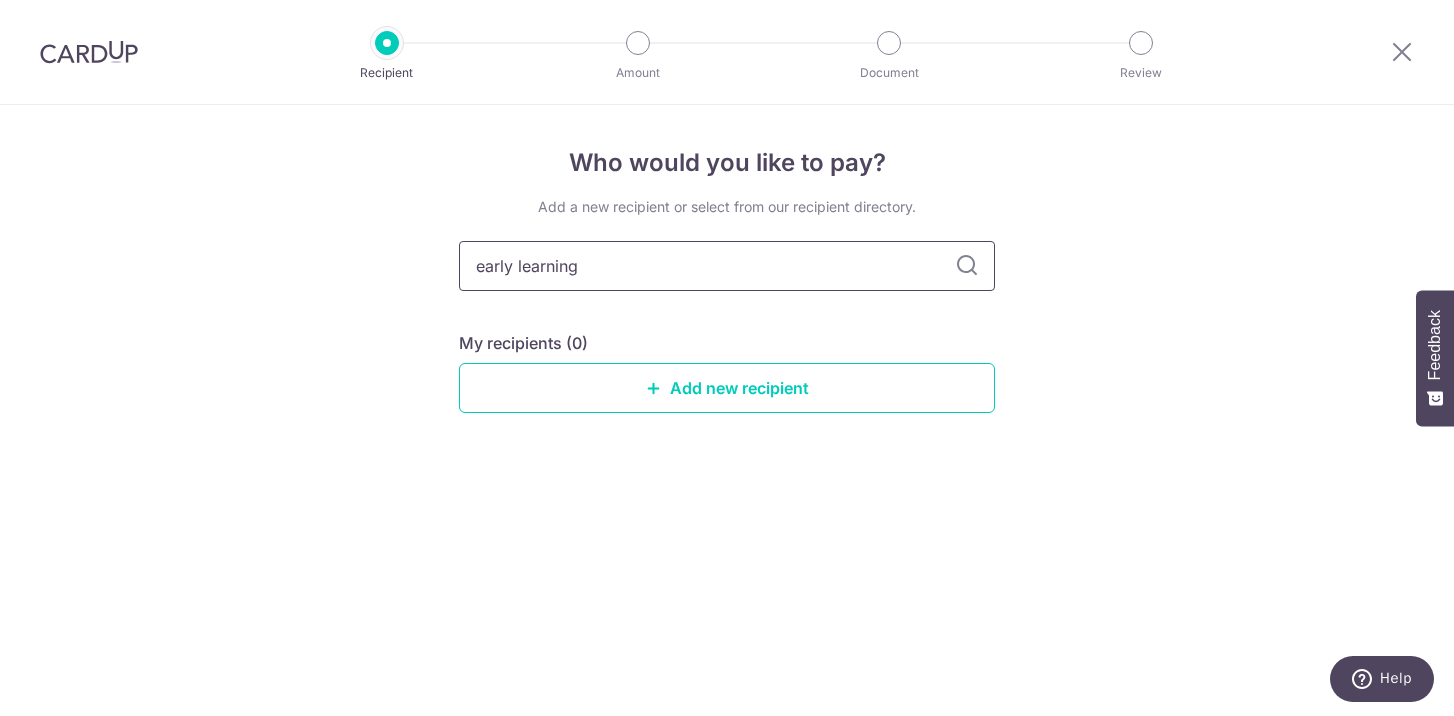 click on "early learning" at bounding box center [727, 266] 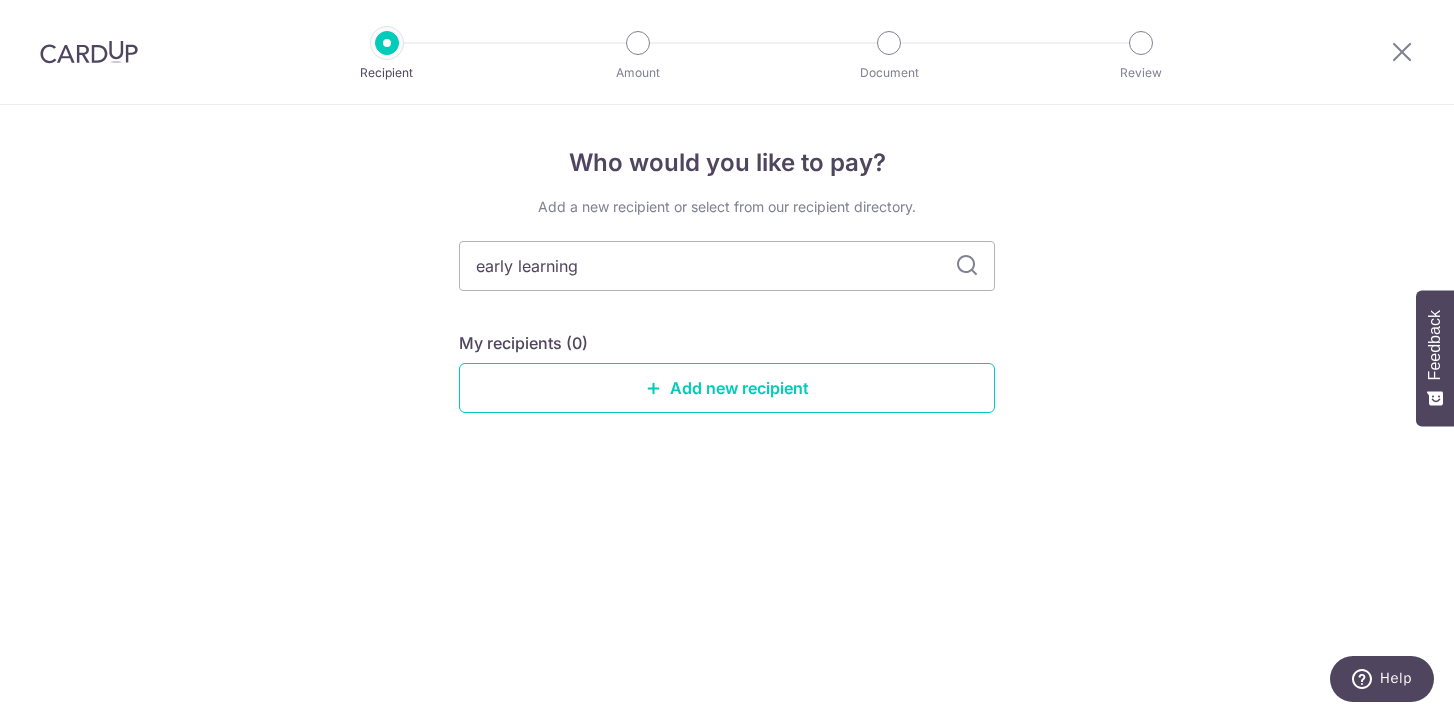 click at bounding box center [967, 266] 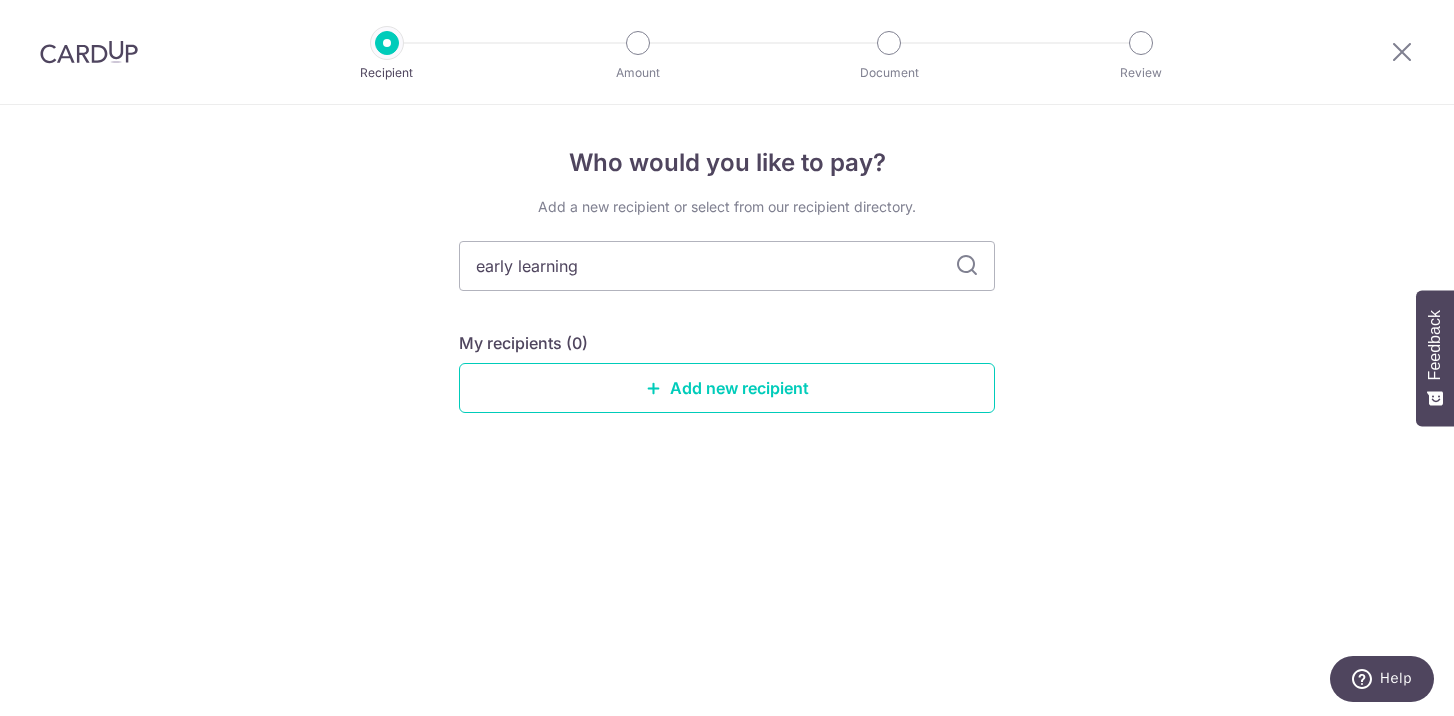 click at bounding box center [89, 52] 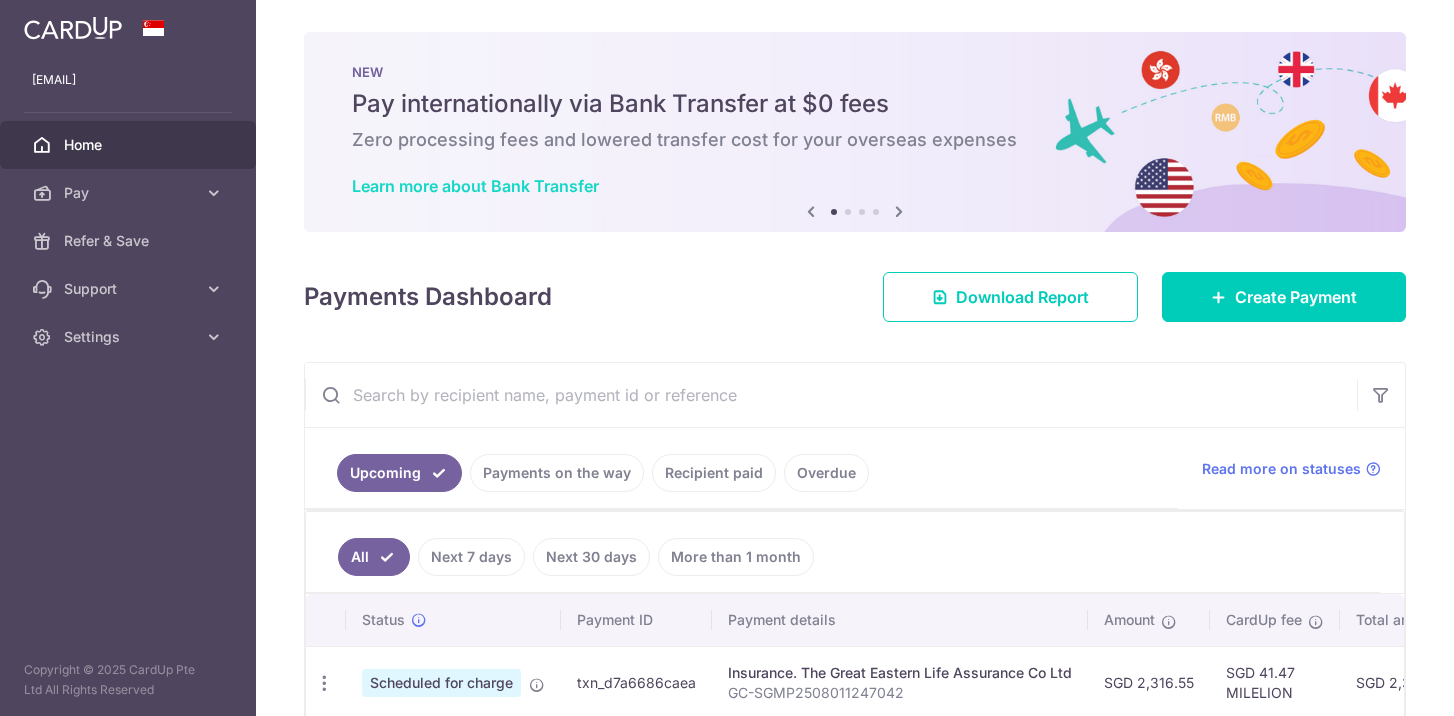 scroll, scrollTop: 0, scrollLeft: 0, axis: both 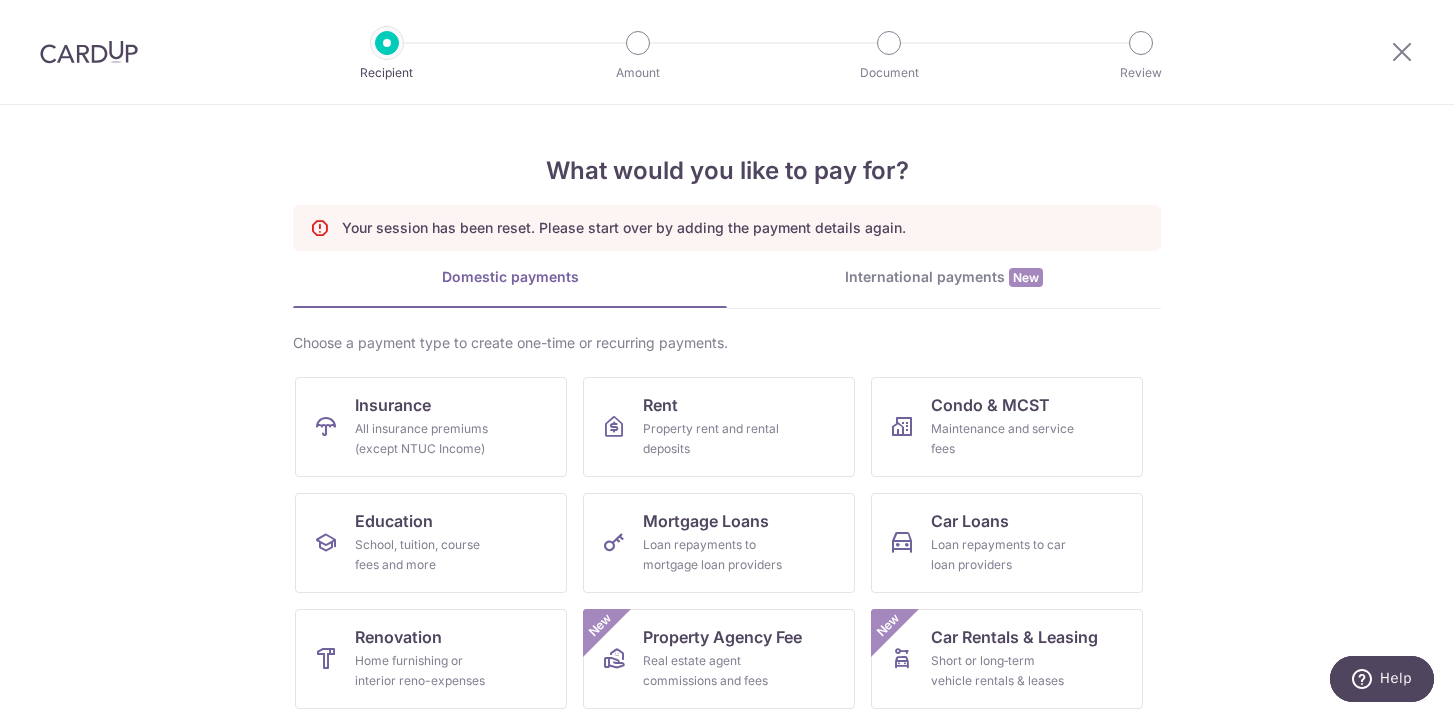 click at bounding box center (89, 52) 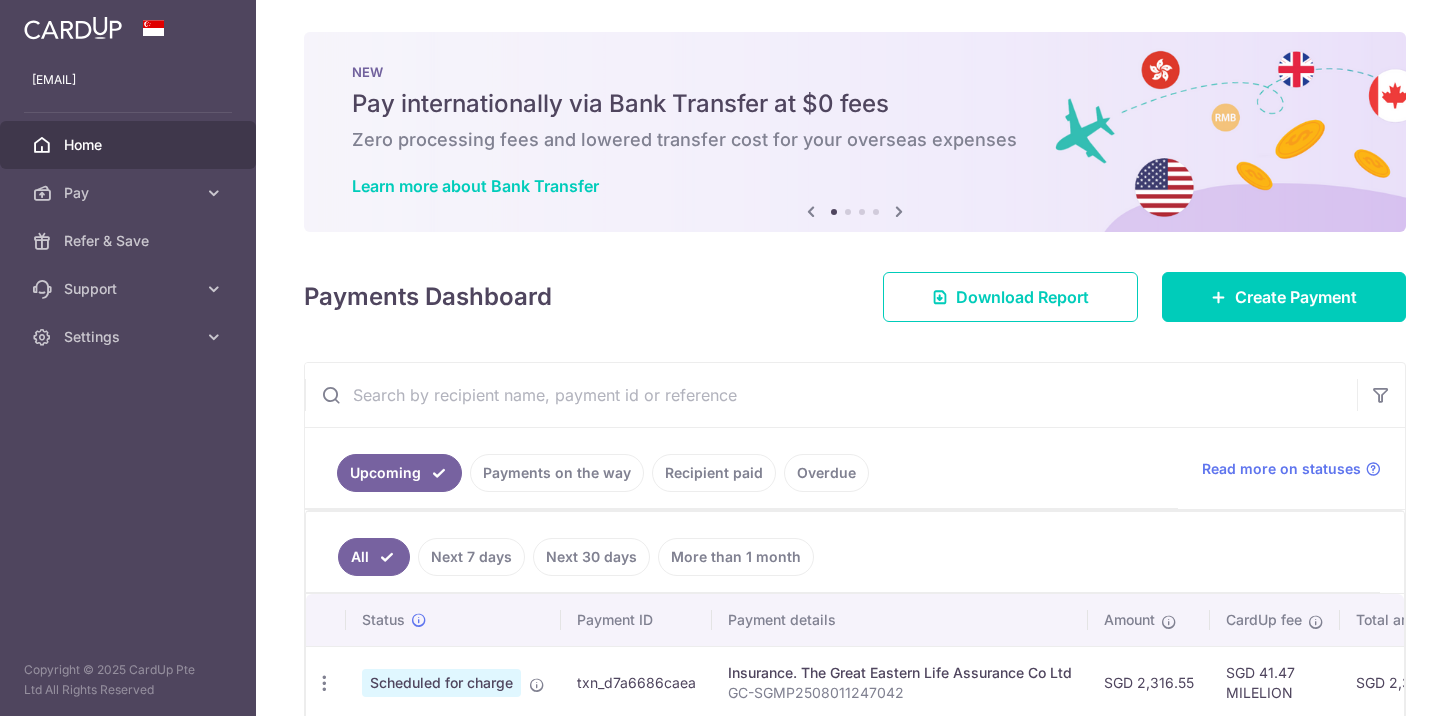 click on "[EMAIL]" at bounding box center [128, 80] 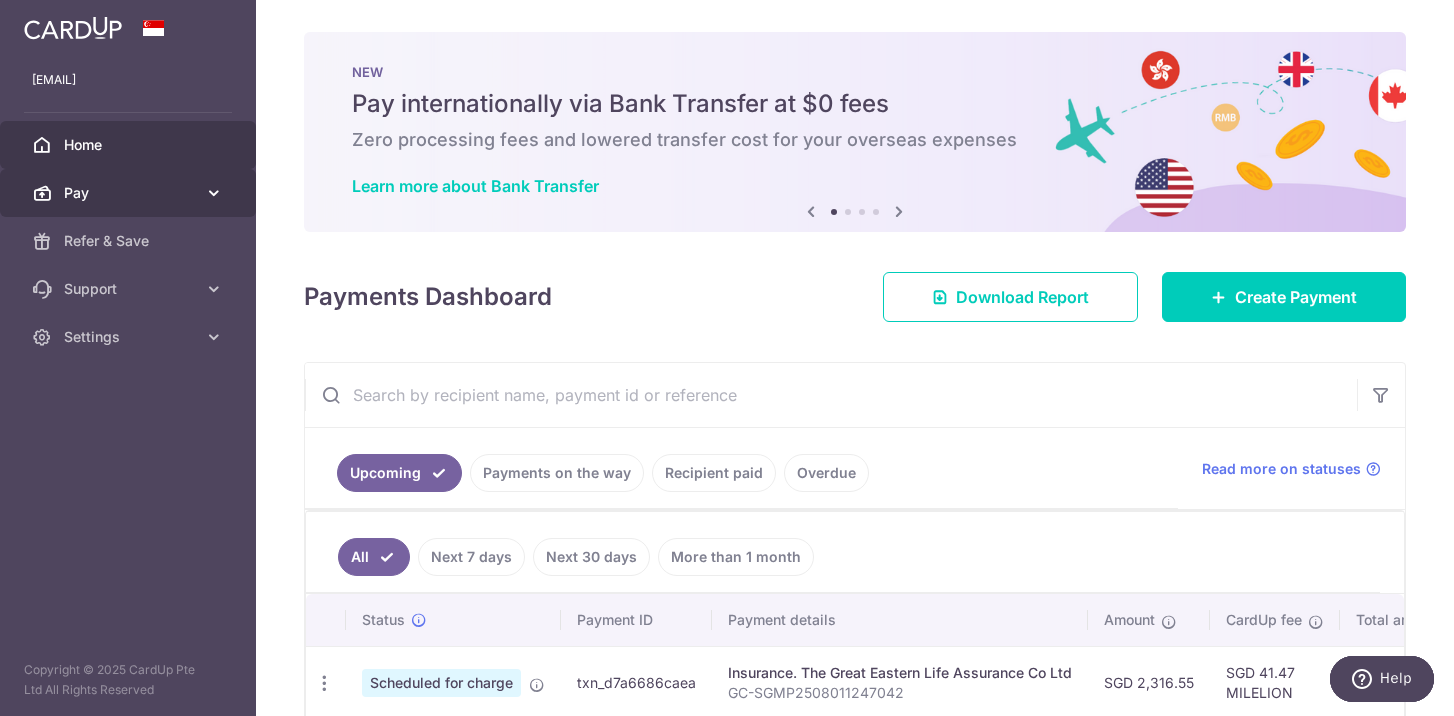 click at bounding box center (214, 193) 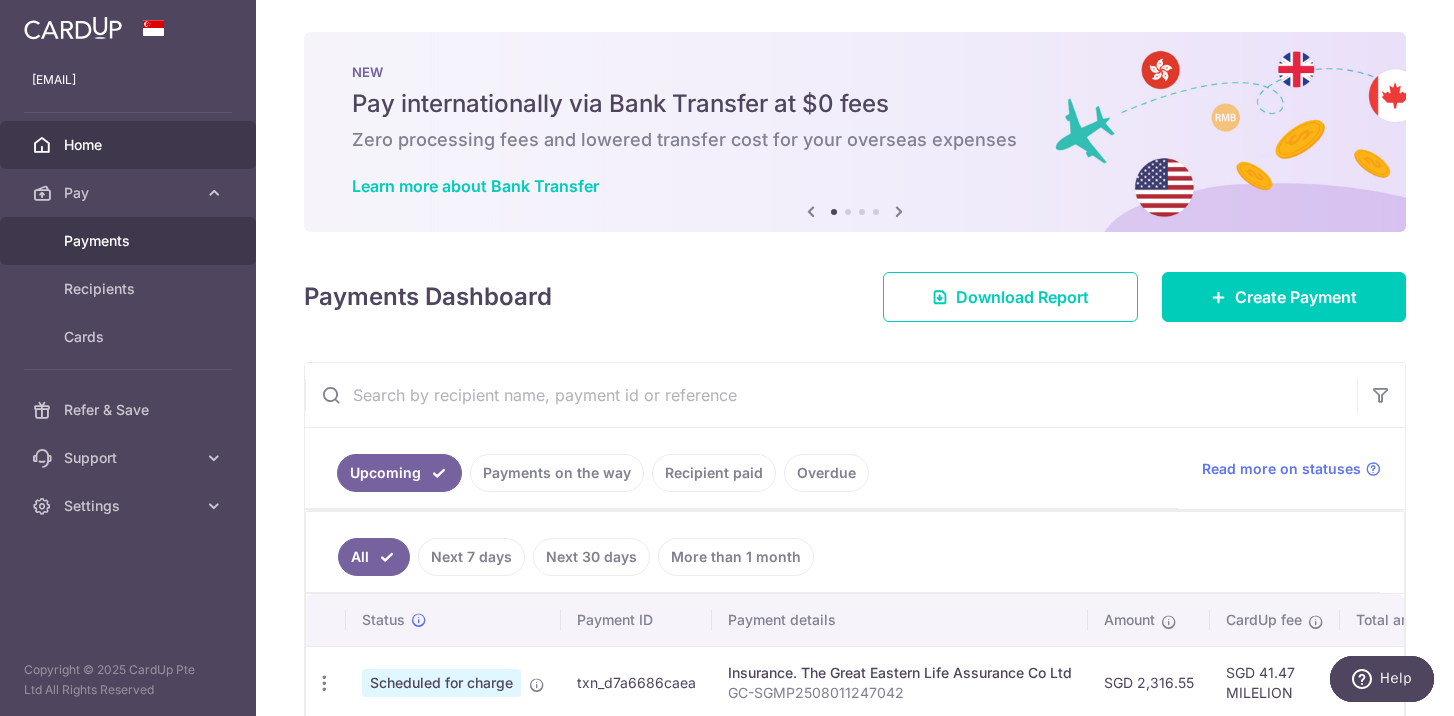 click on "Payments" at bounding box center [130, 241] 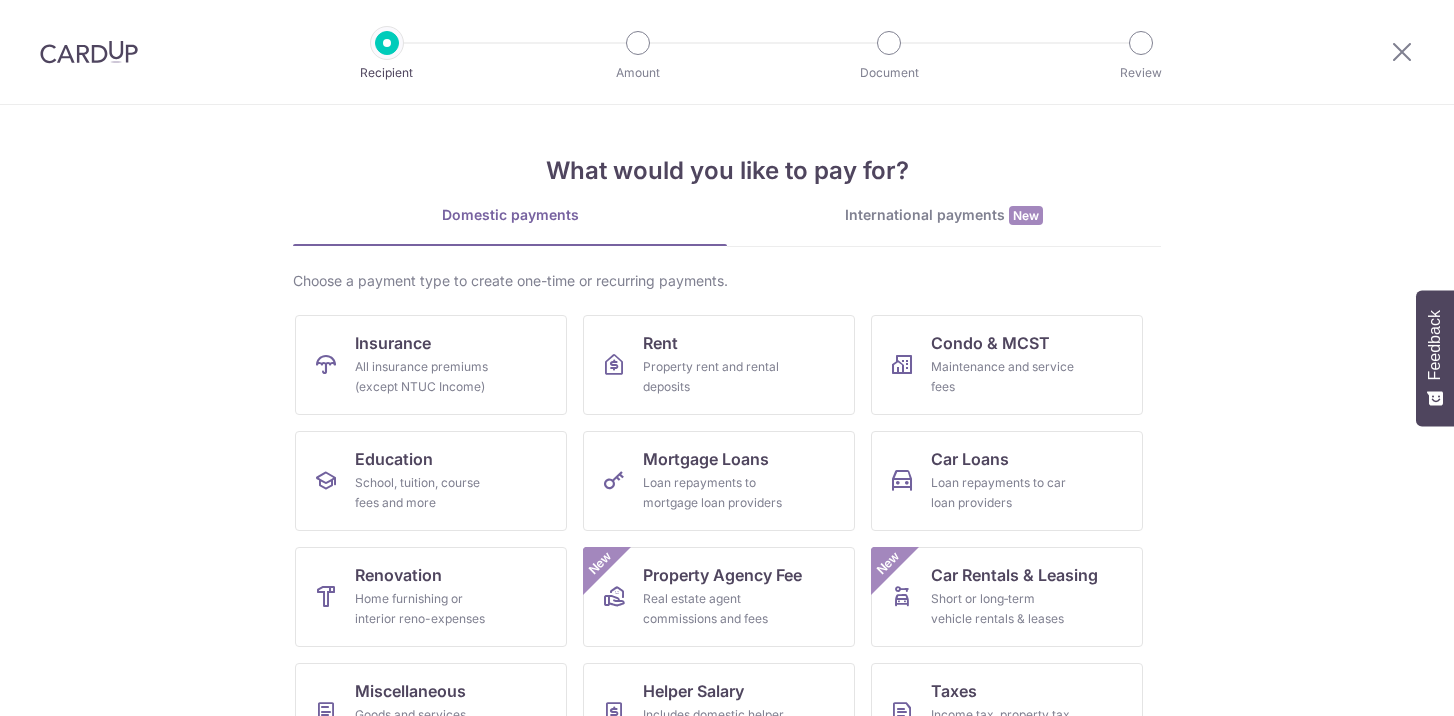 scroll, scrollTop: 0, scrollLeft: 0, axis: both 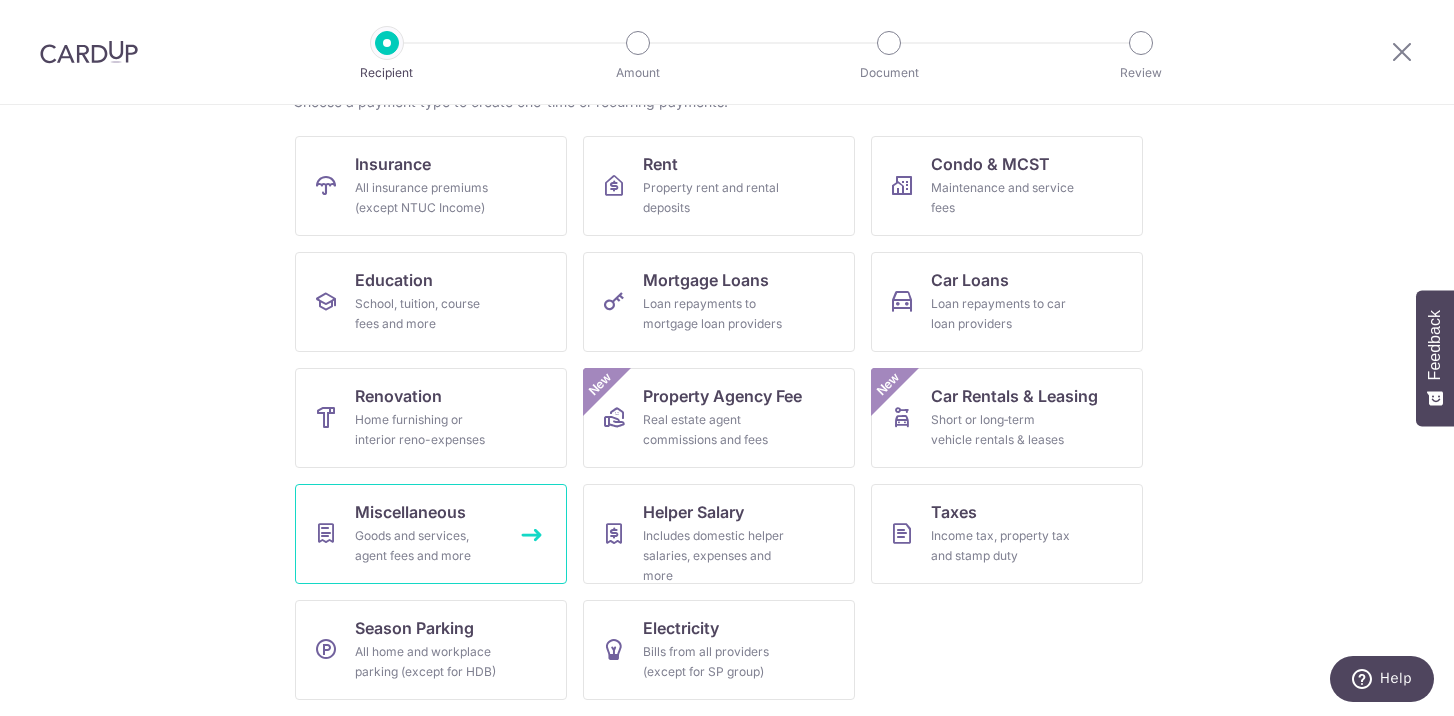 click on "Goods and services, agent fees and more" at bounding box center (427, 546) 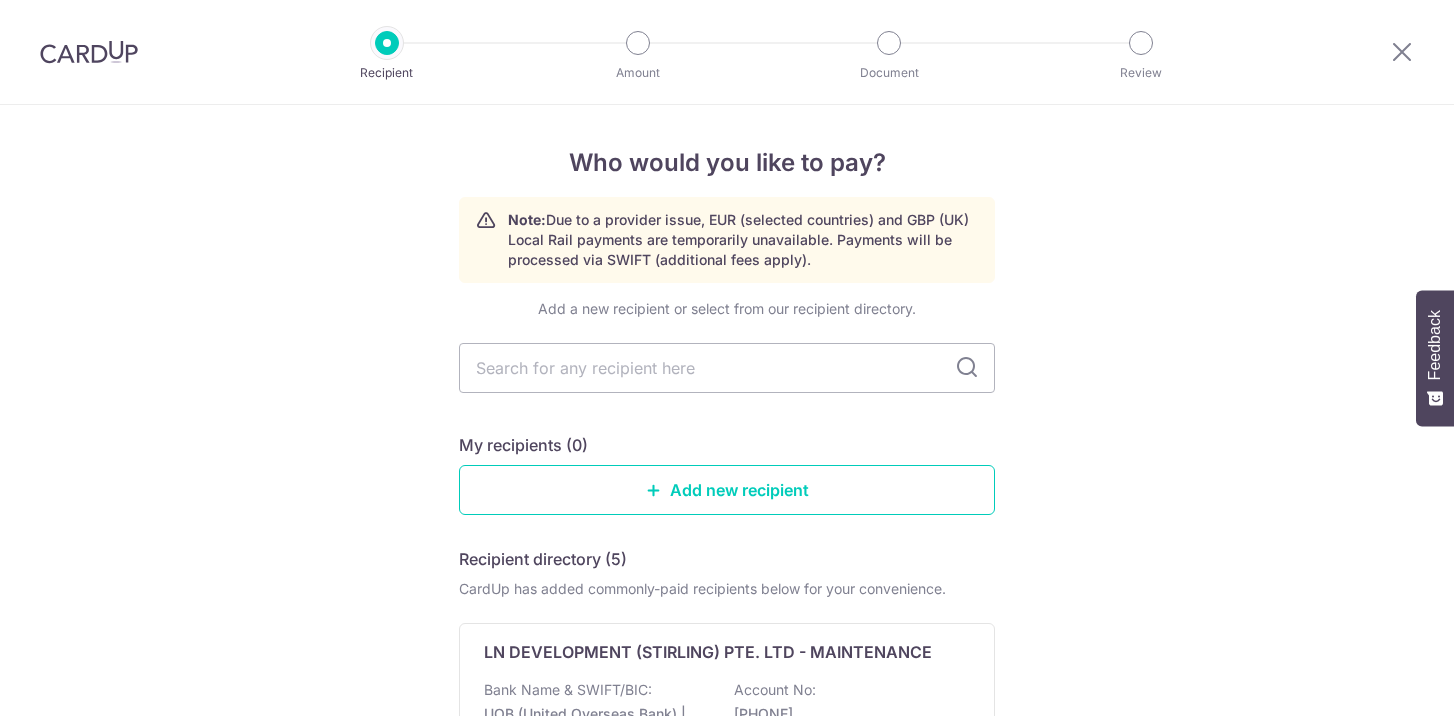 scroll, scrollTop: 0, scrollLeft: 0, axis: both 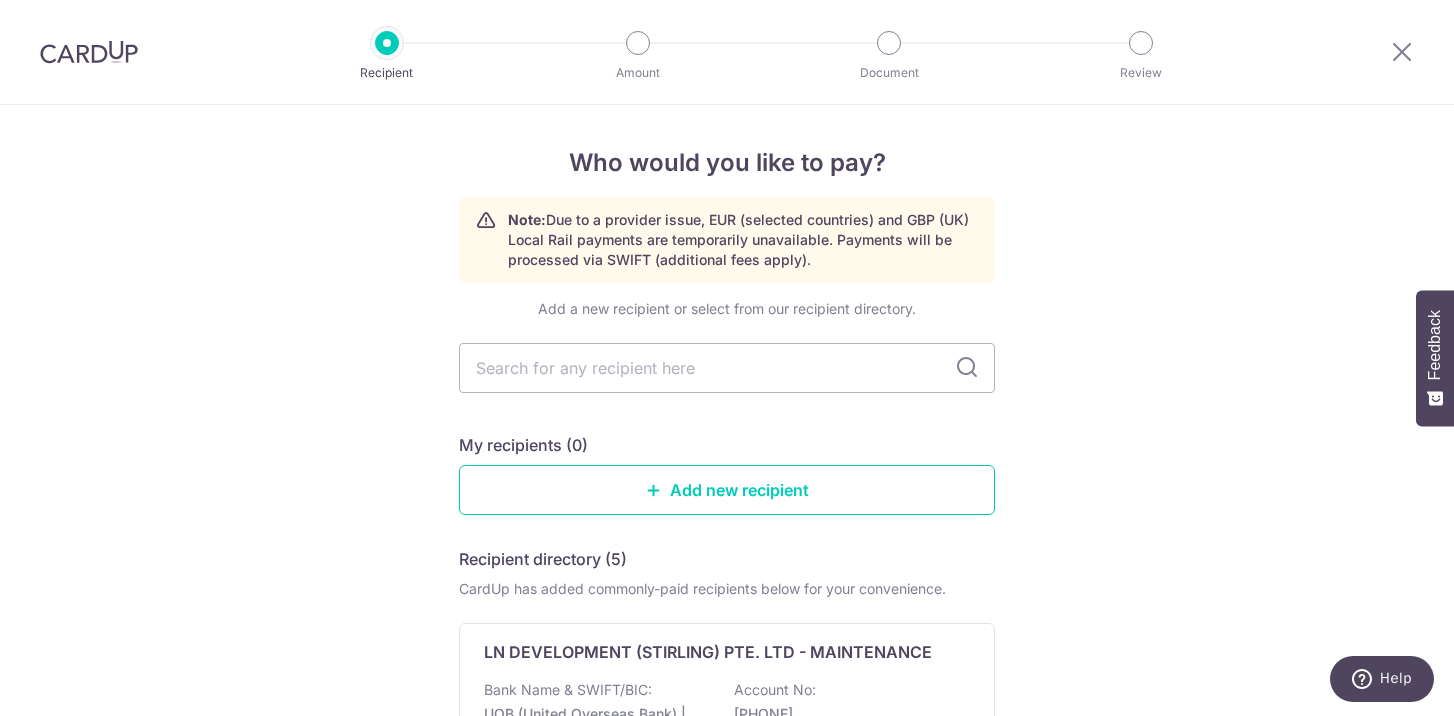 click at bounding box center [89, 52] 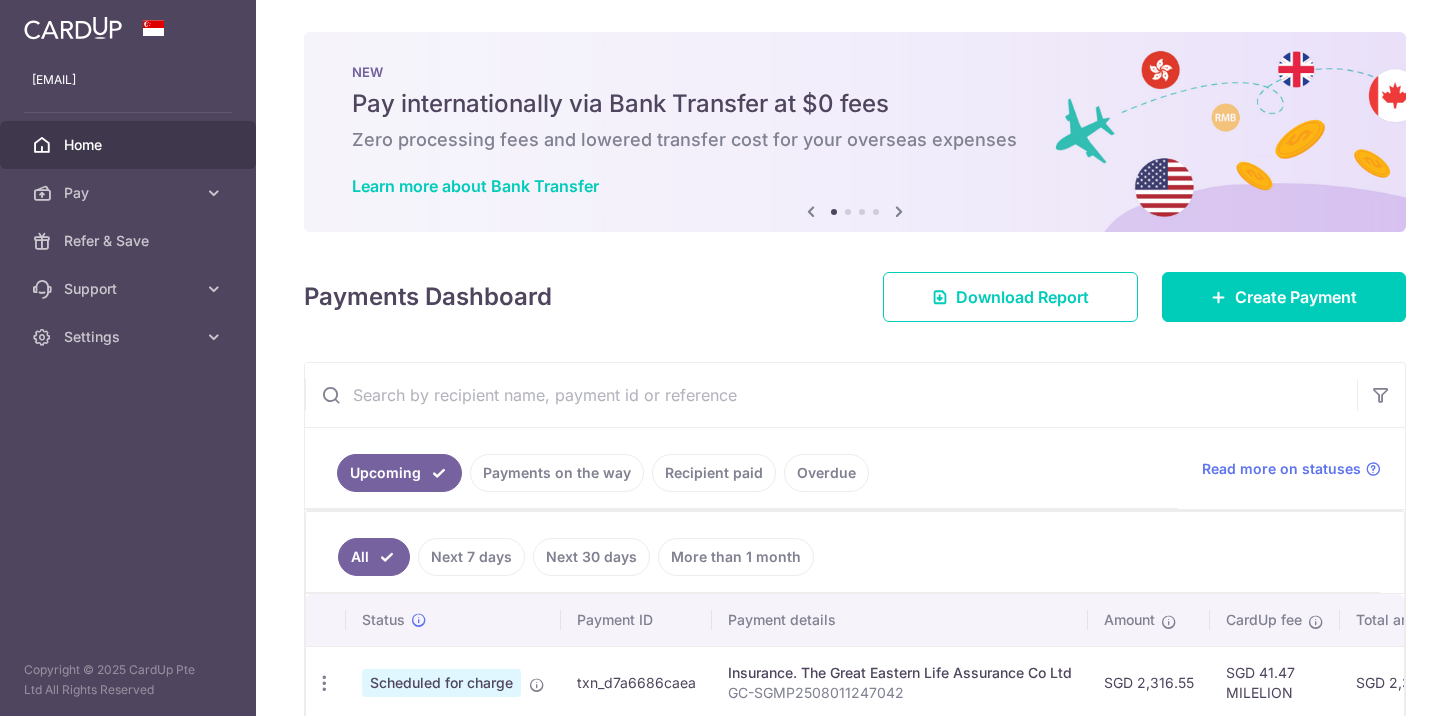 scroll, scrollTop: 0, scrollLeft: 0, axis: both 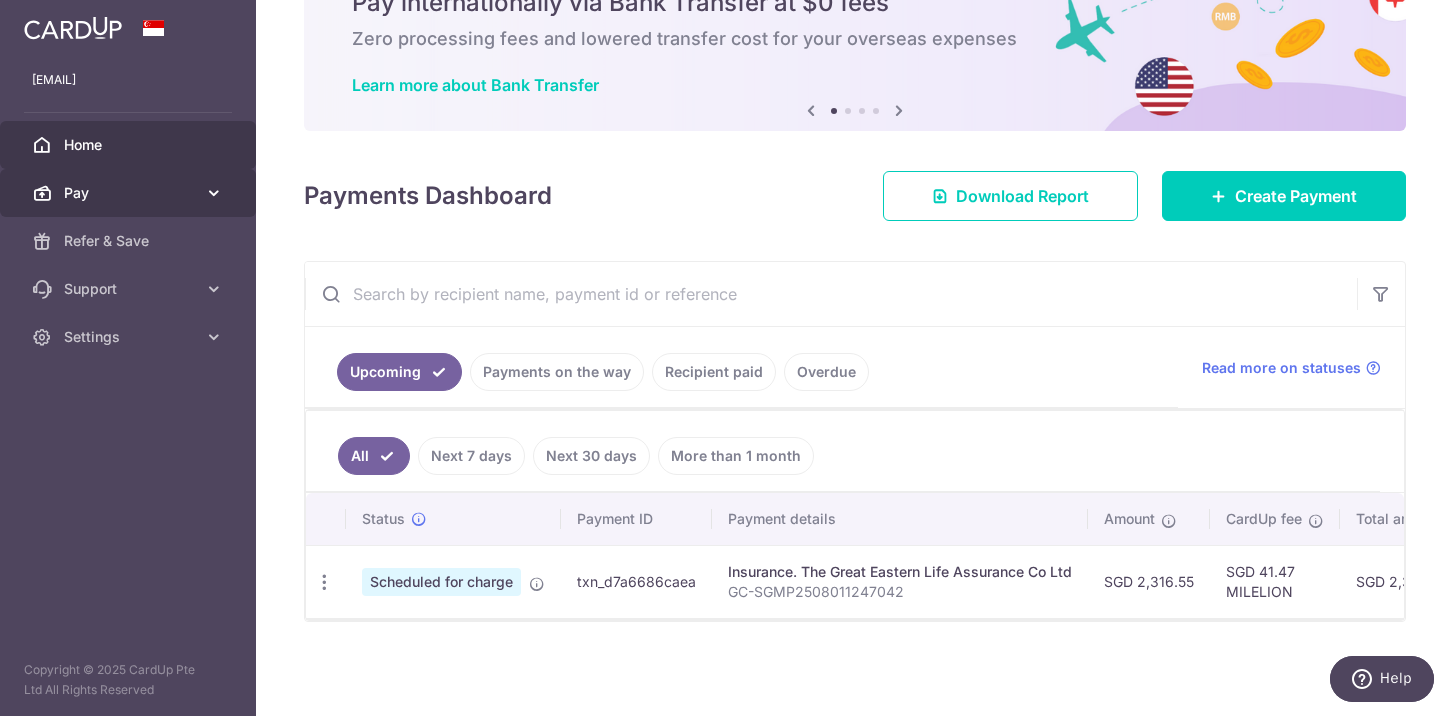 click on "Pay" at bounding box center [128, 193] 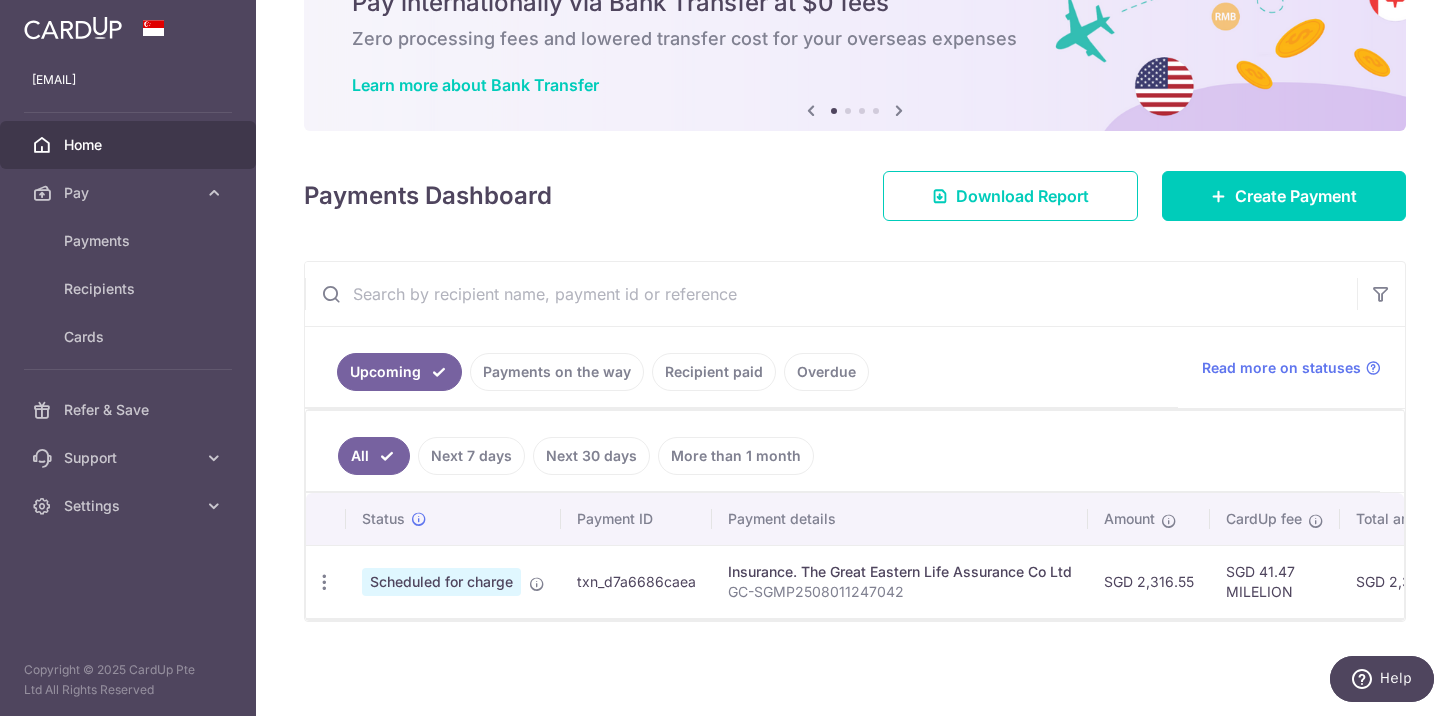 click at bounding box center [831, 294] 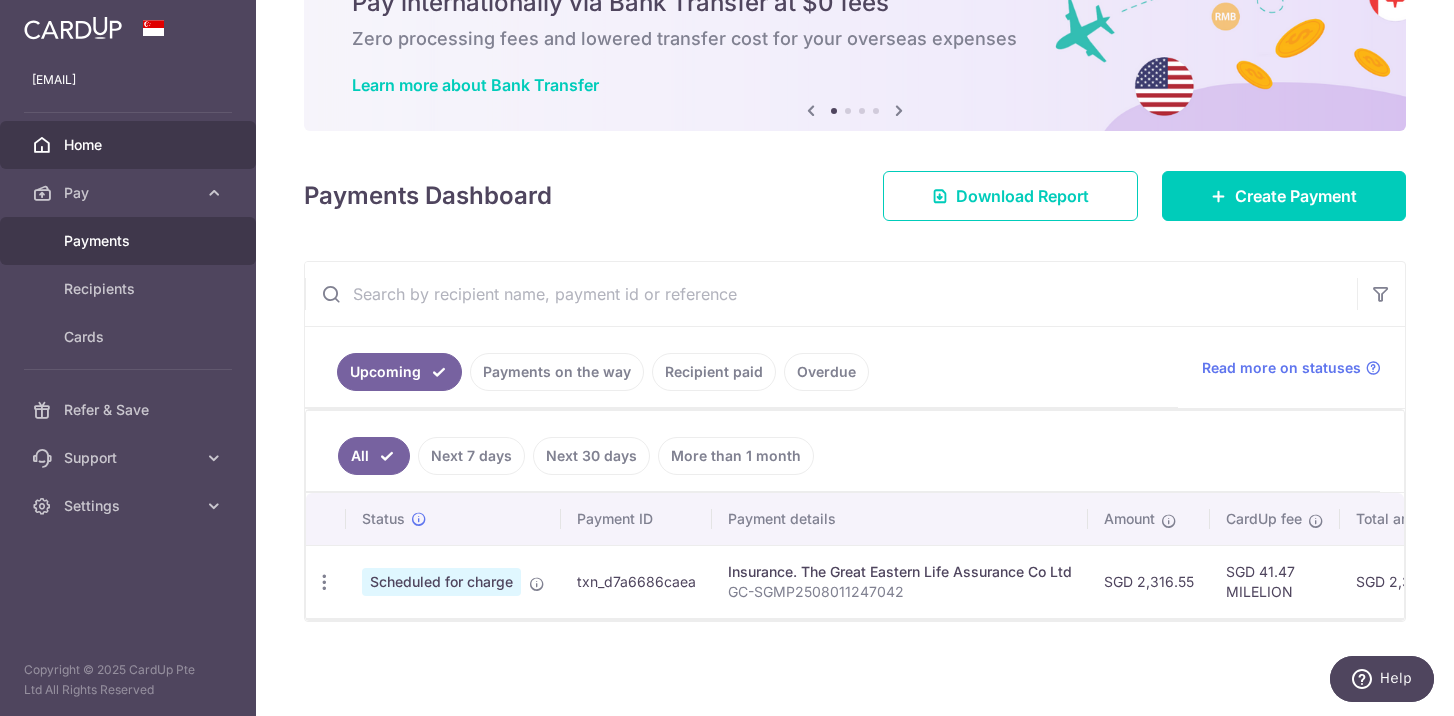 click on "Payments" at bounding box center (128, 241) 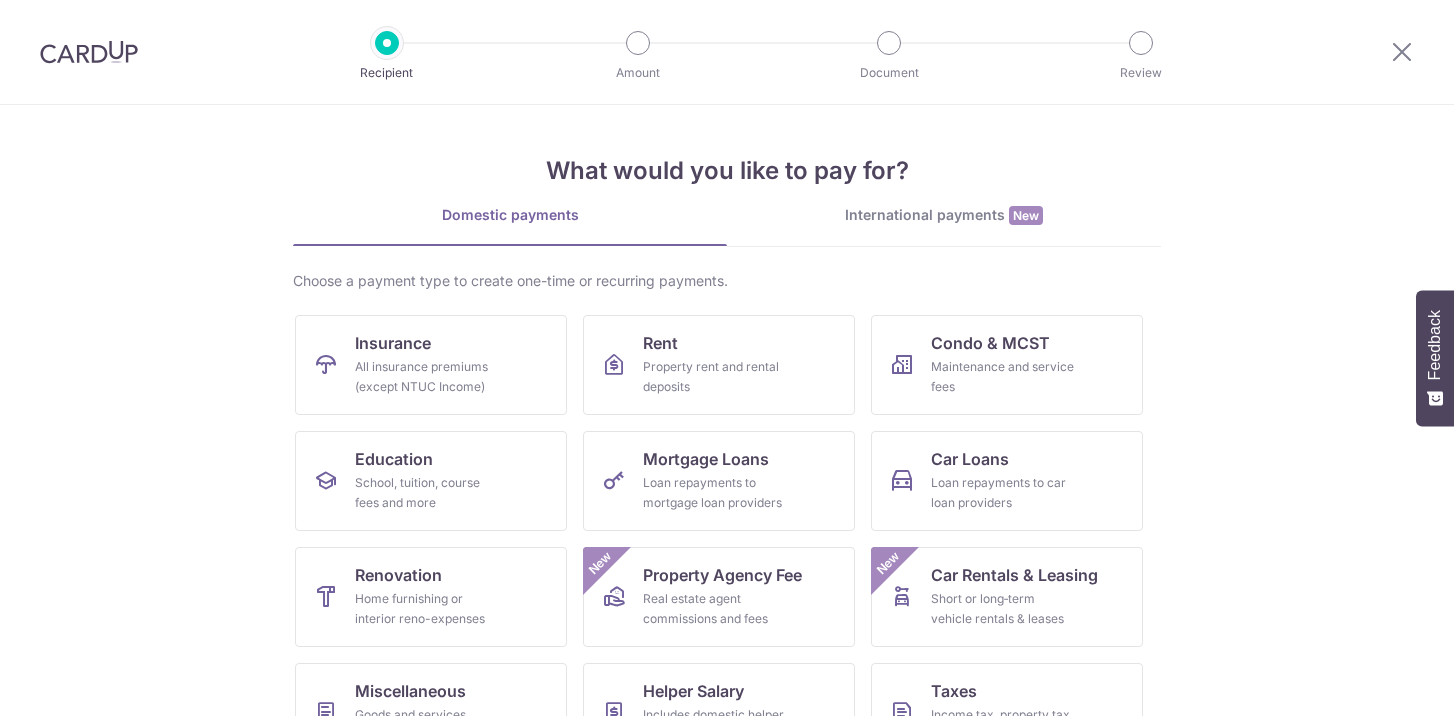 scroll, scrollTop: 0, scrollLeft: 0, axis: both 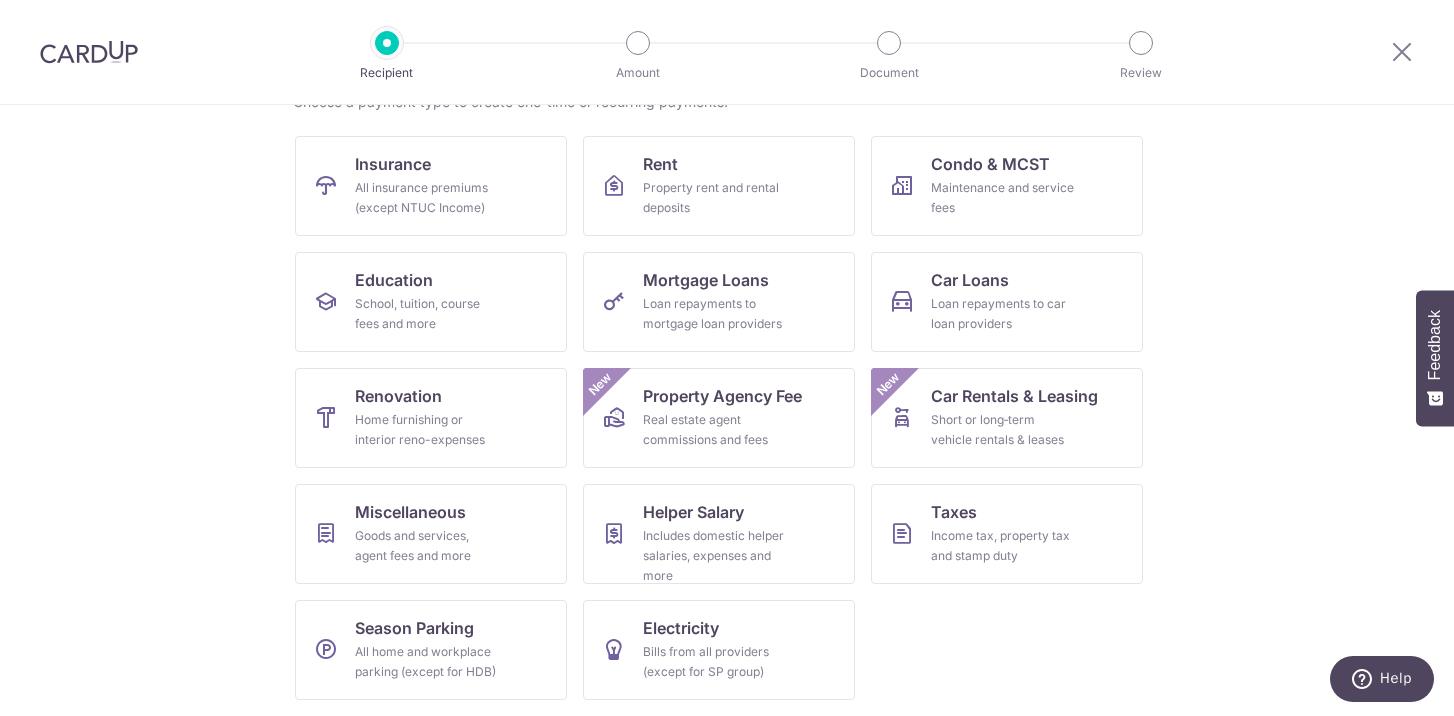 click on "Insurance All insurance premiums (except NTUC Income)
Rent Property rent and rental deposits
Condo & MCST Maintenance and service fees
Education School, tuition, course fees and more
Mortgage Loans Loan repayments to mortgage loan providers
Car Loans Loan repayments to car loan providers
Renovation Home furnishing or interior reno-expenses
Property Agency Fee Real estate agent commissions and fees New
Car Rentals & Leasing Short or long‑term vehicle rentals & leases New
Miscellaneous Goods and services, agent fees and more
Helper Salary Includes domestic helper salaries, expenses and more
Taxes Income tax, property tax and stamp duty
Season Parking All home and workplace parking (except for HDB)
Electricity Bills from all providers (except for SP group)" at bounding box center (727, 426) 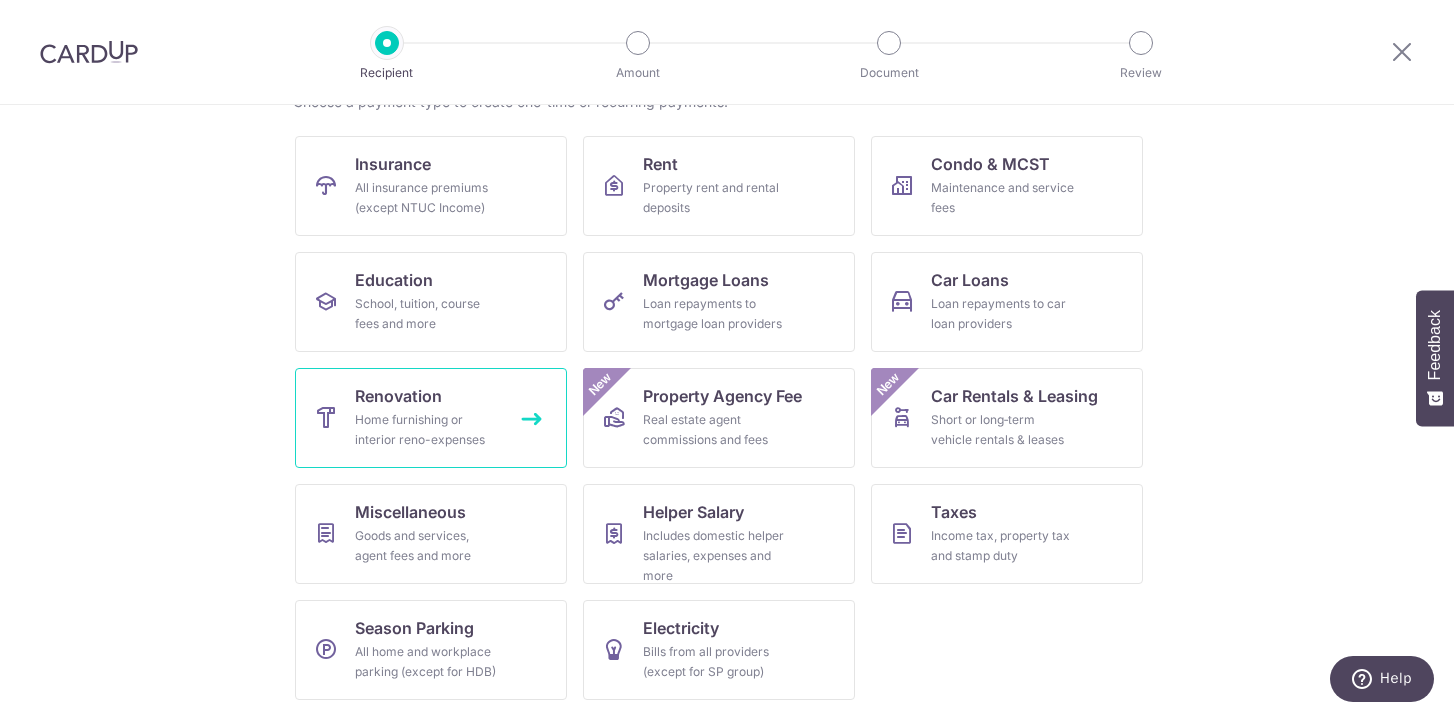 click on "Home furnishing or interior reno-expenses" at bounding box center (427, 430) 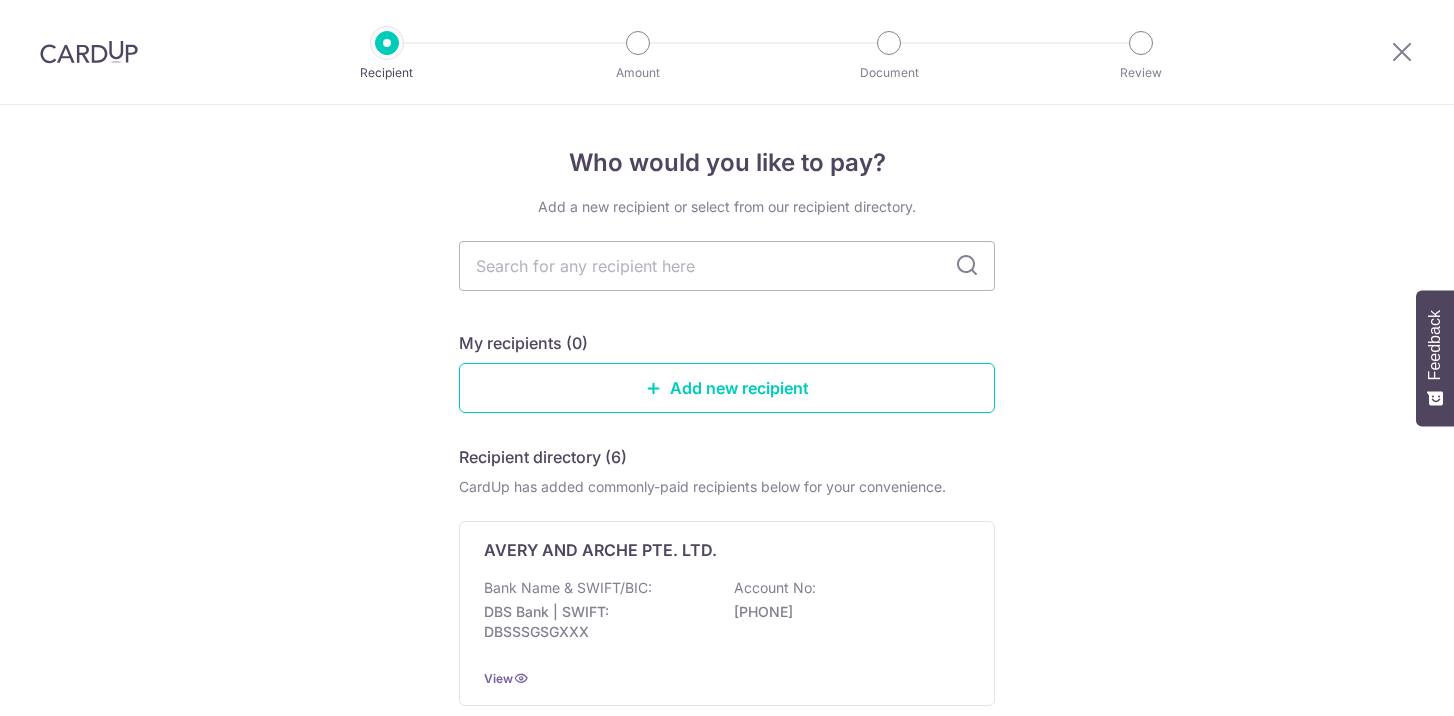 scroll, scrollTop: 0, scrollLeft: 0, axis: both 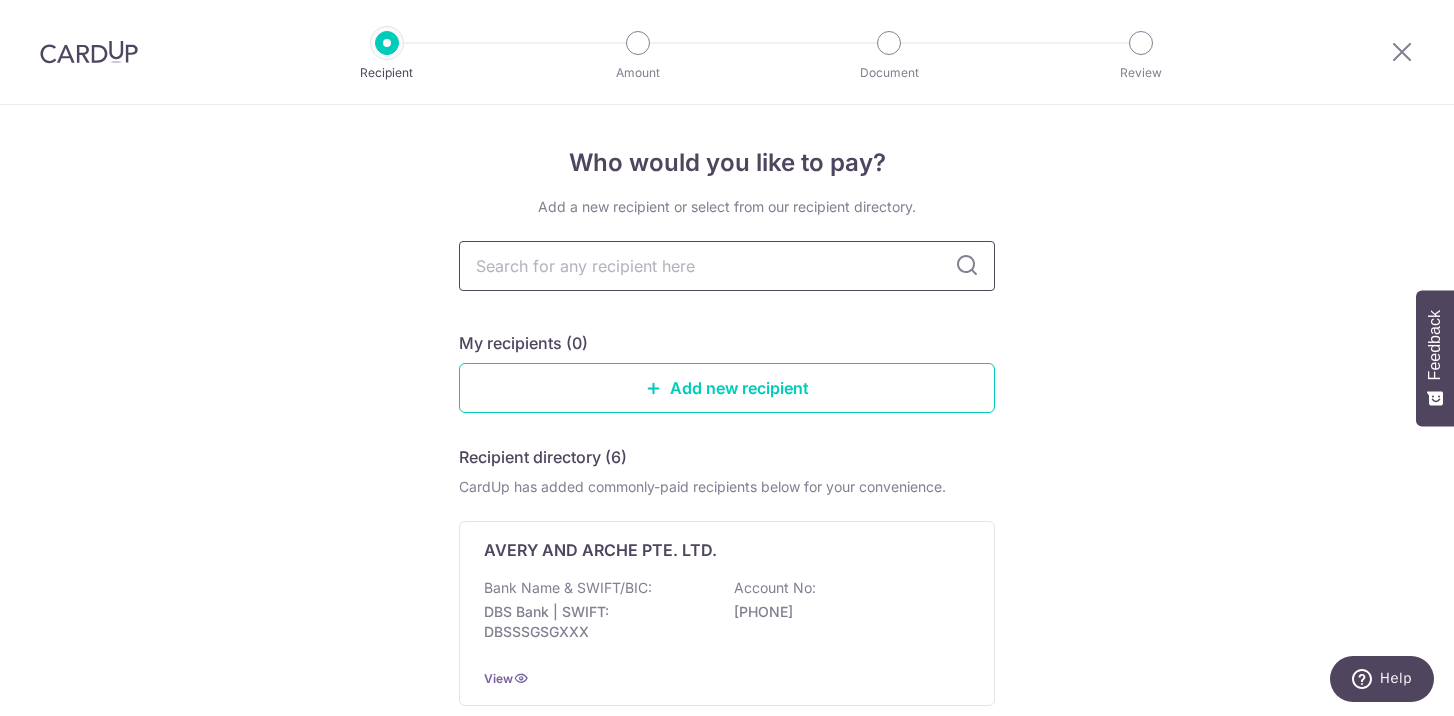 click at bounding box center (727, 266) 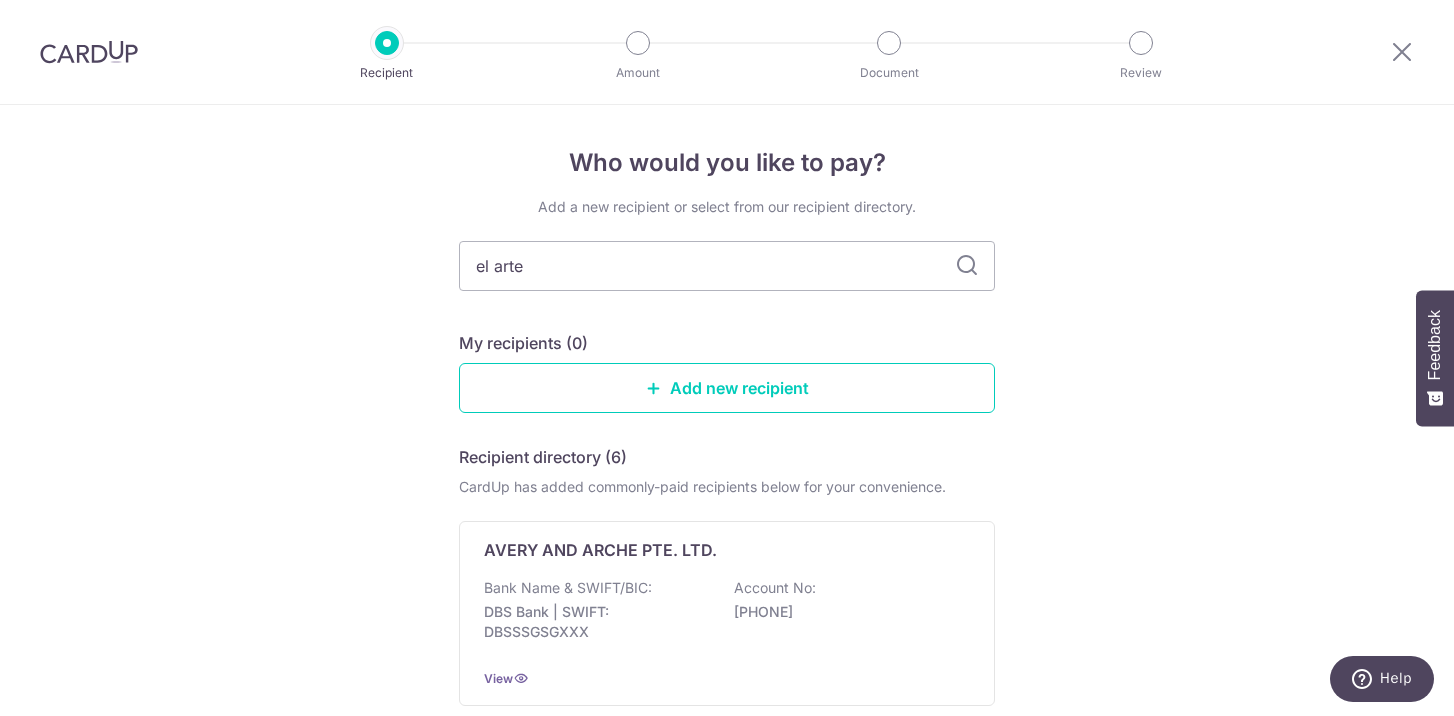 type on "el arte" 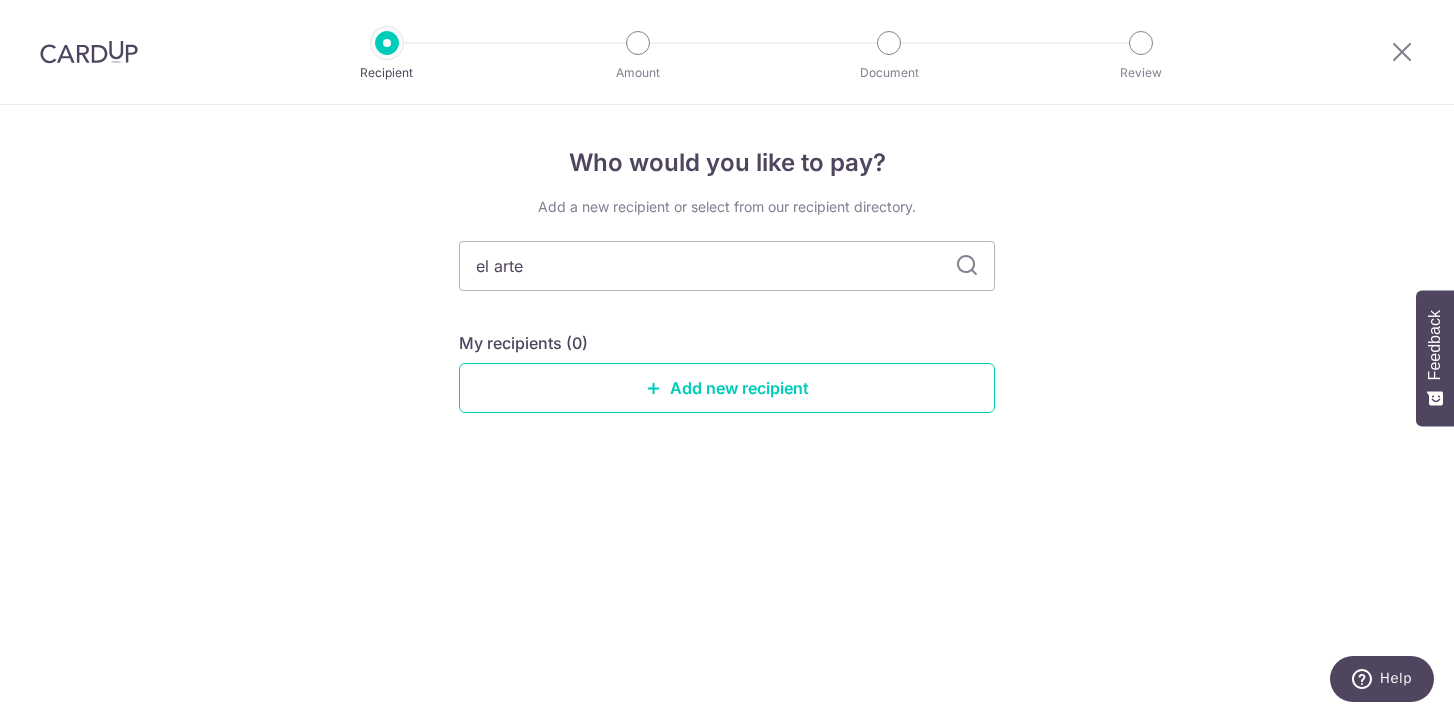click on "Add a new recipient or select from our recipient directory.
[NAME]
My recipients (0)
Add new recipient" at bounding box center (727, 321) 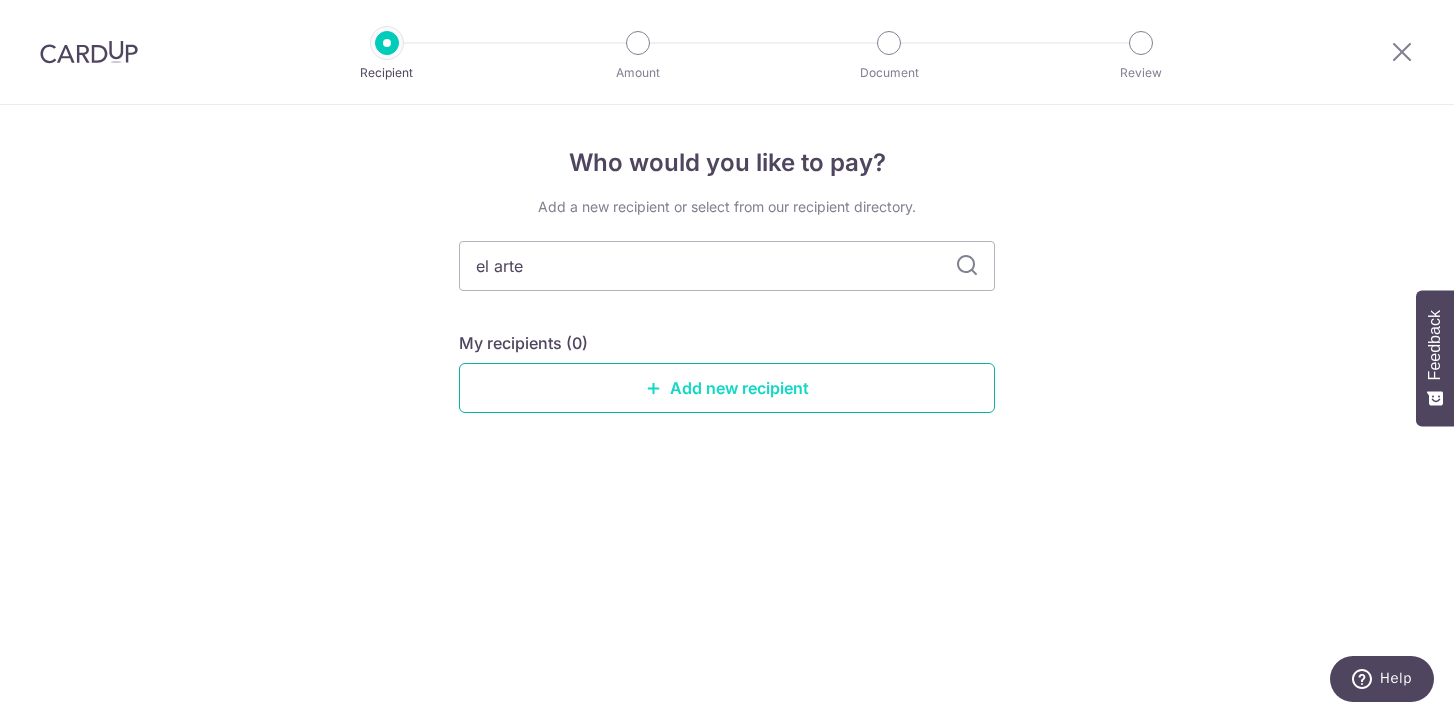 click on "Add new recipient" at bounding box center (727, 388) 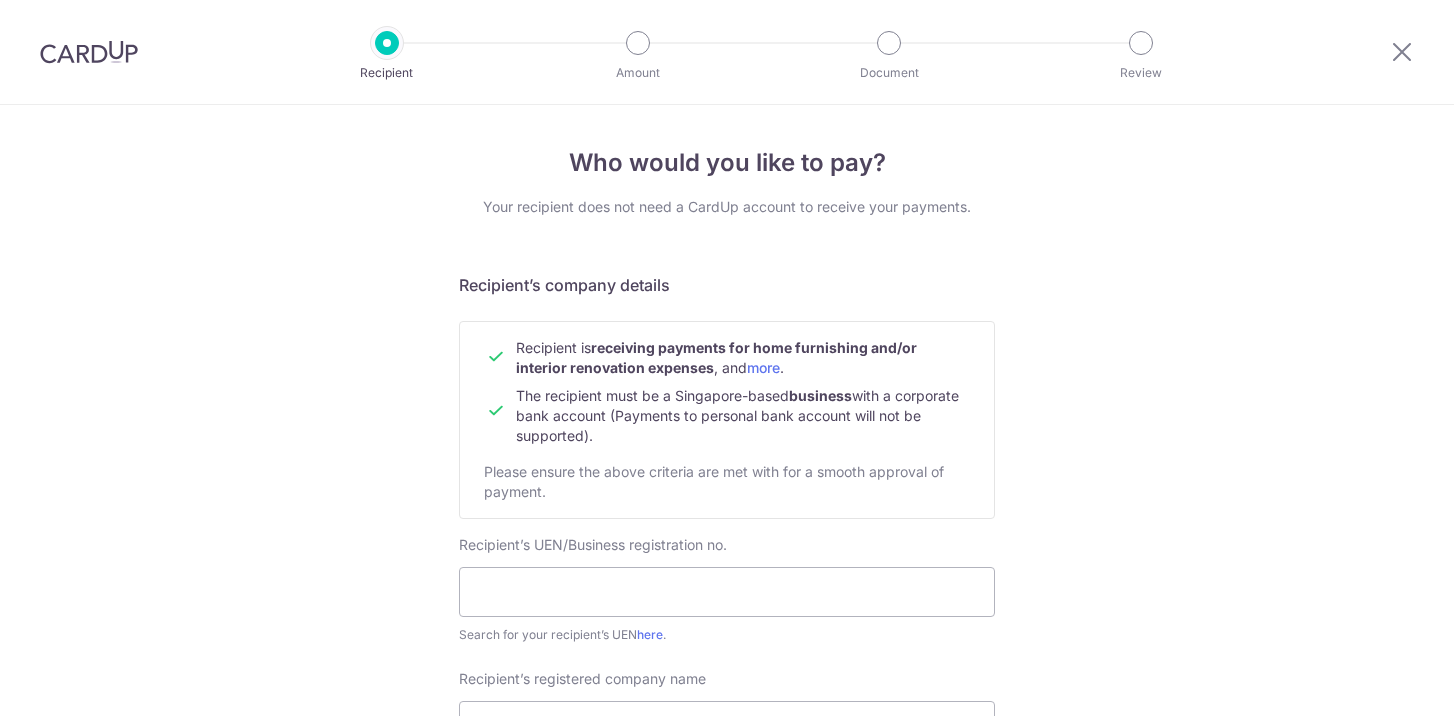 scroll, scrollTop: 0, scrollLeft: 0, axis: both 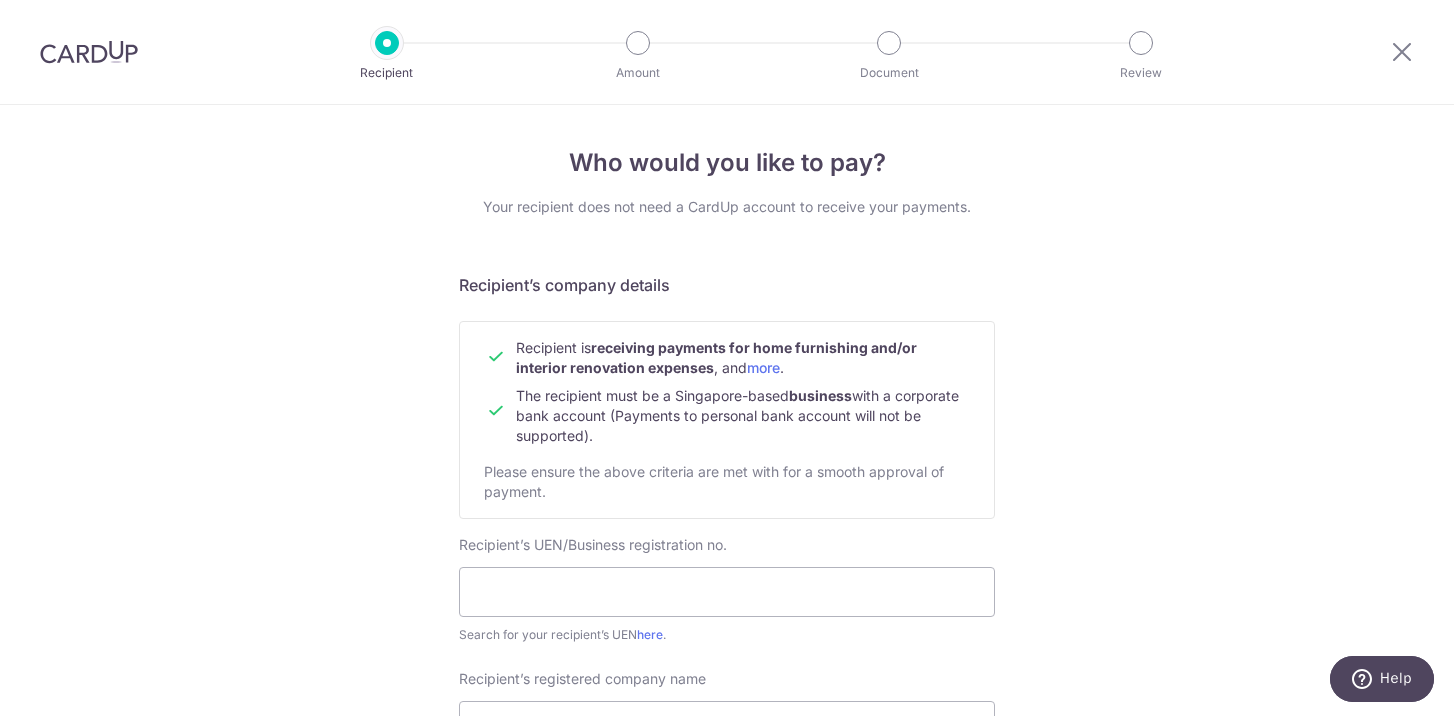click at bounding box center [89, 52] 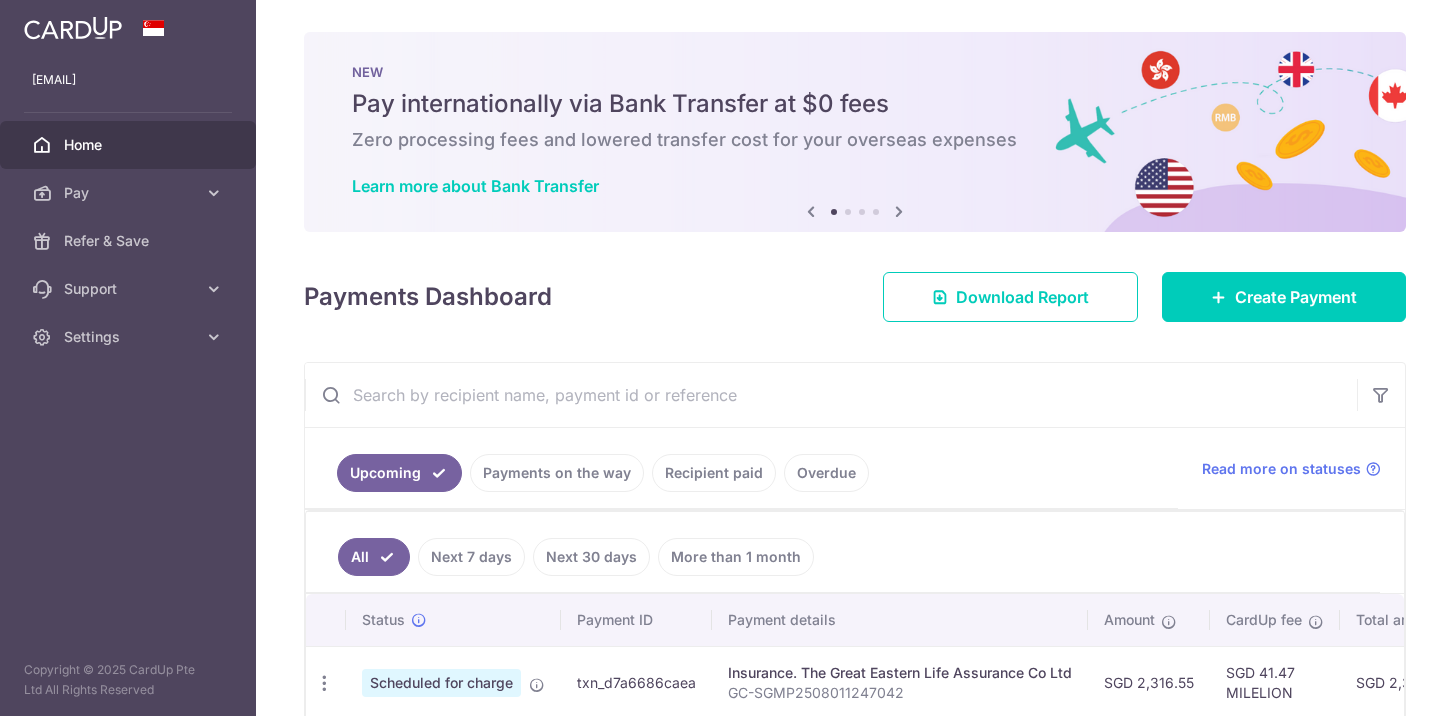 scroll, scrollTop: 0, scrollLeft: 0, axis: both 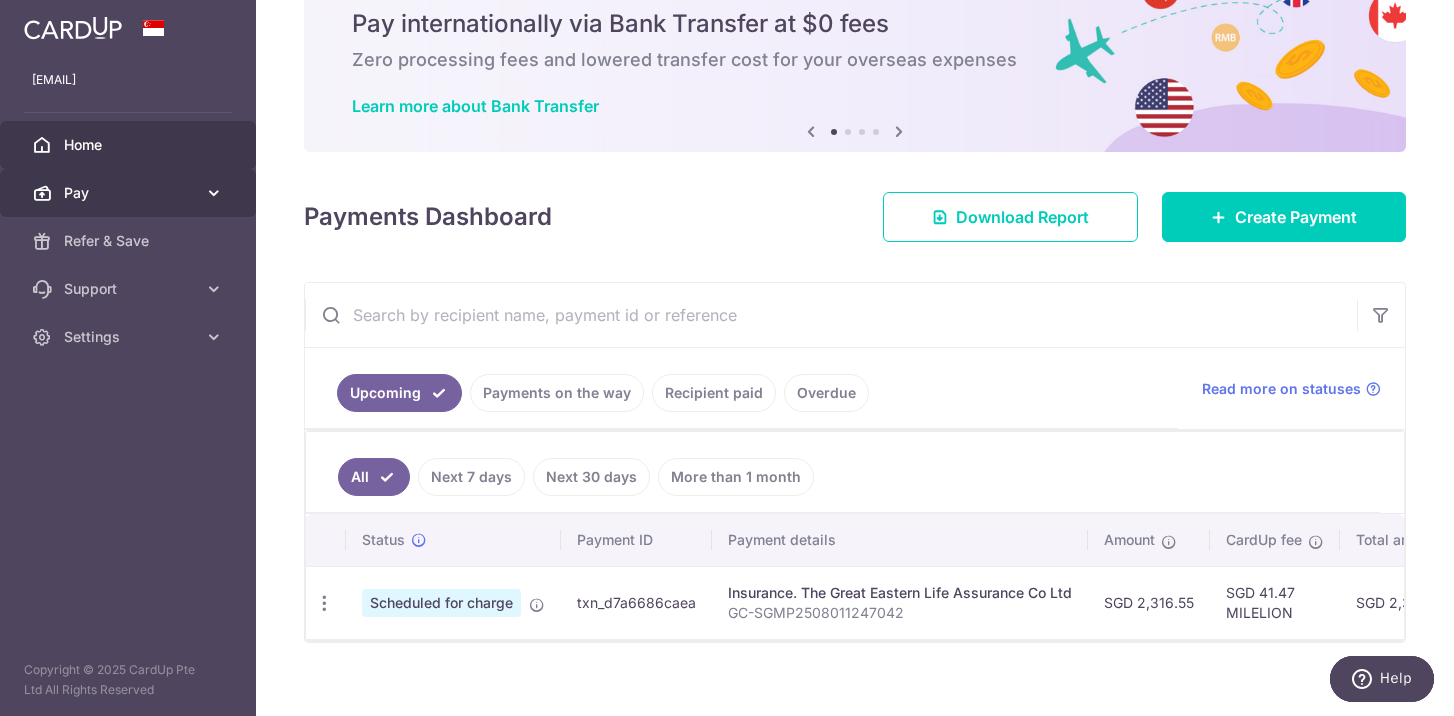 click on "Pay" at bounding box center [130, 193] 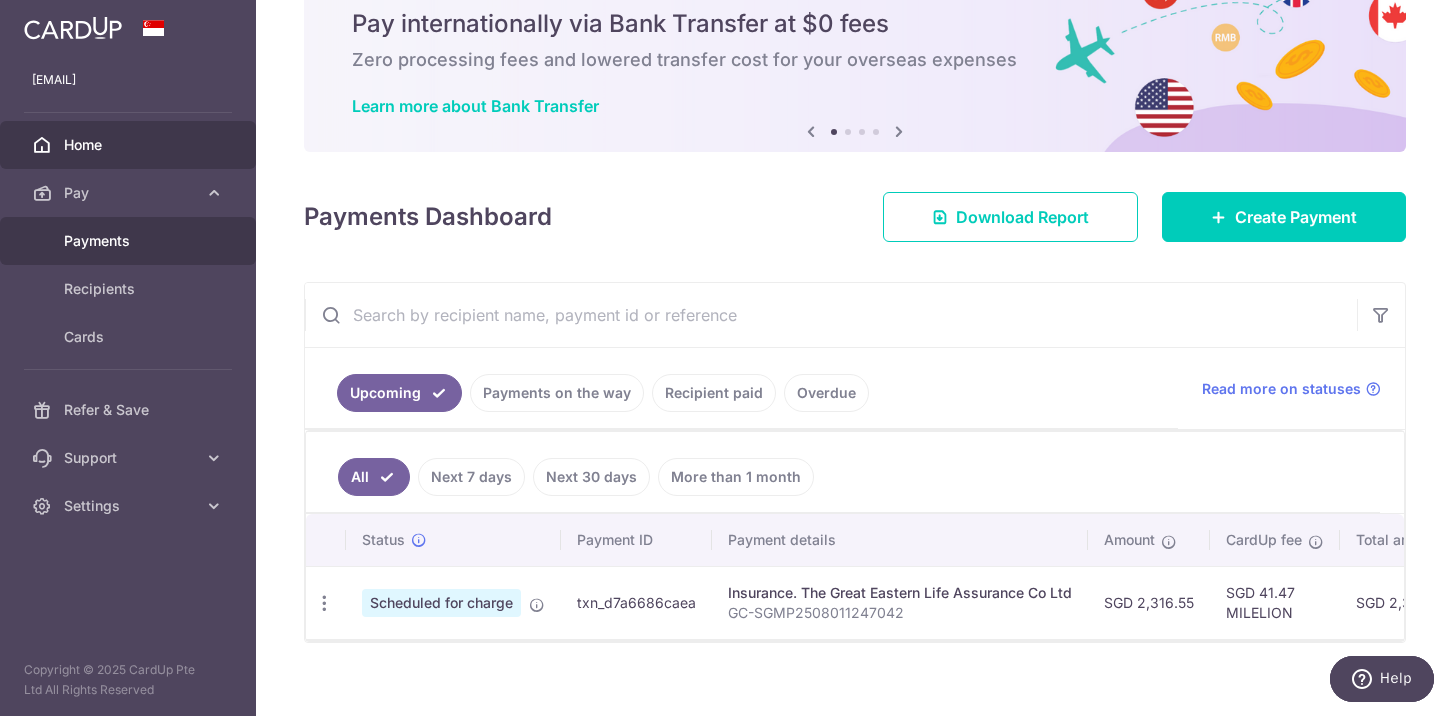 click on "Payments" at bounding box center [130, 241] 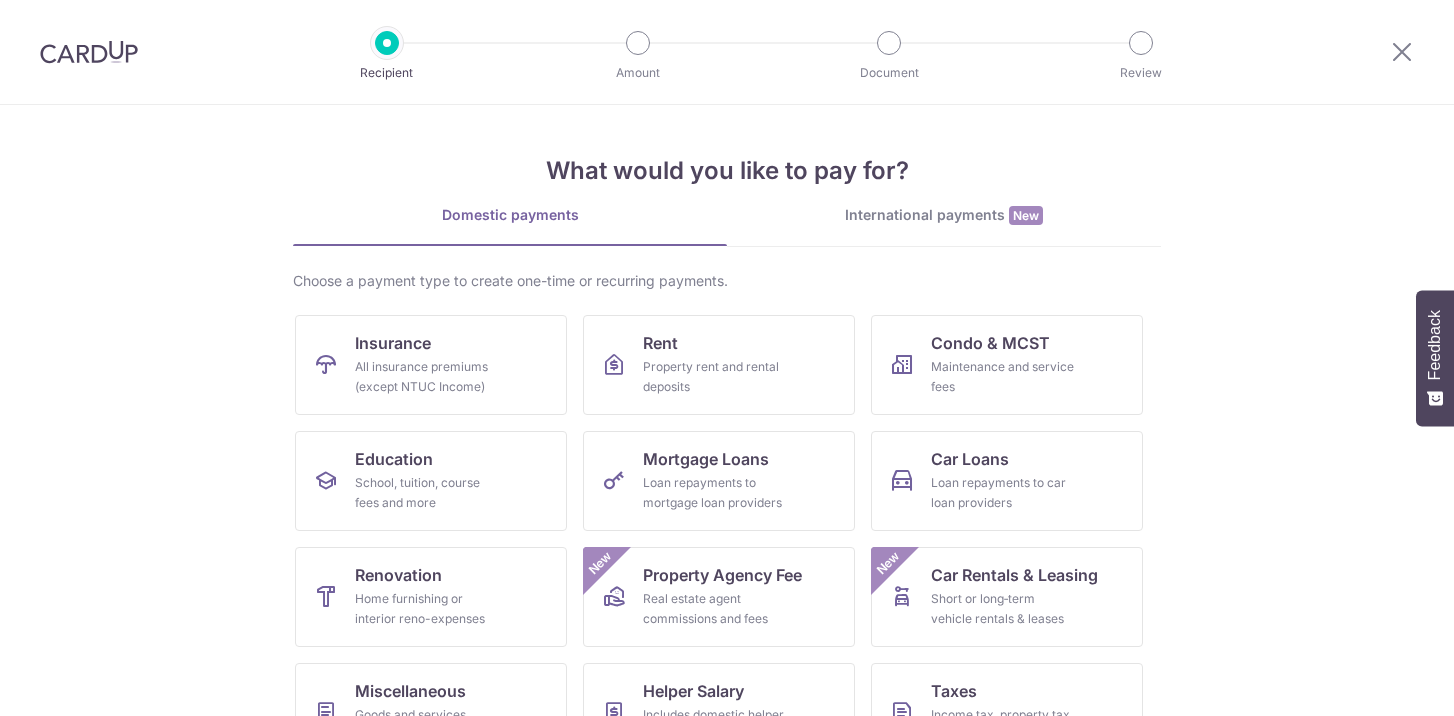 scroll, scrollTop: 0, scrollLeft: 0, axis: both 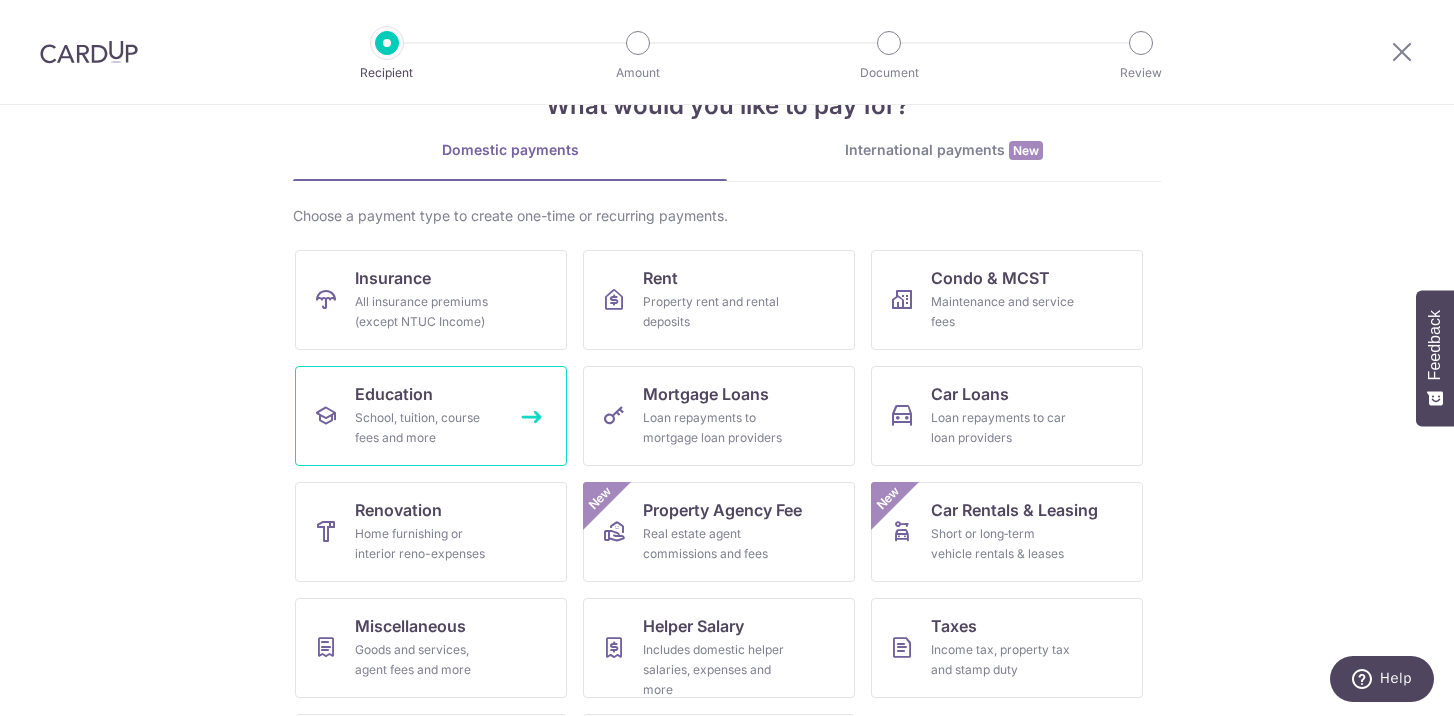click on "School, tuition, course fees and more" at bounding box center (427, 428) 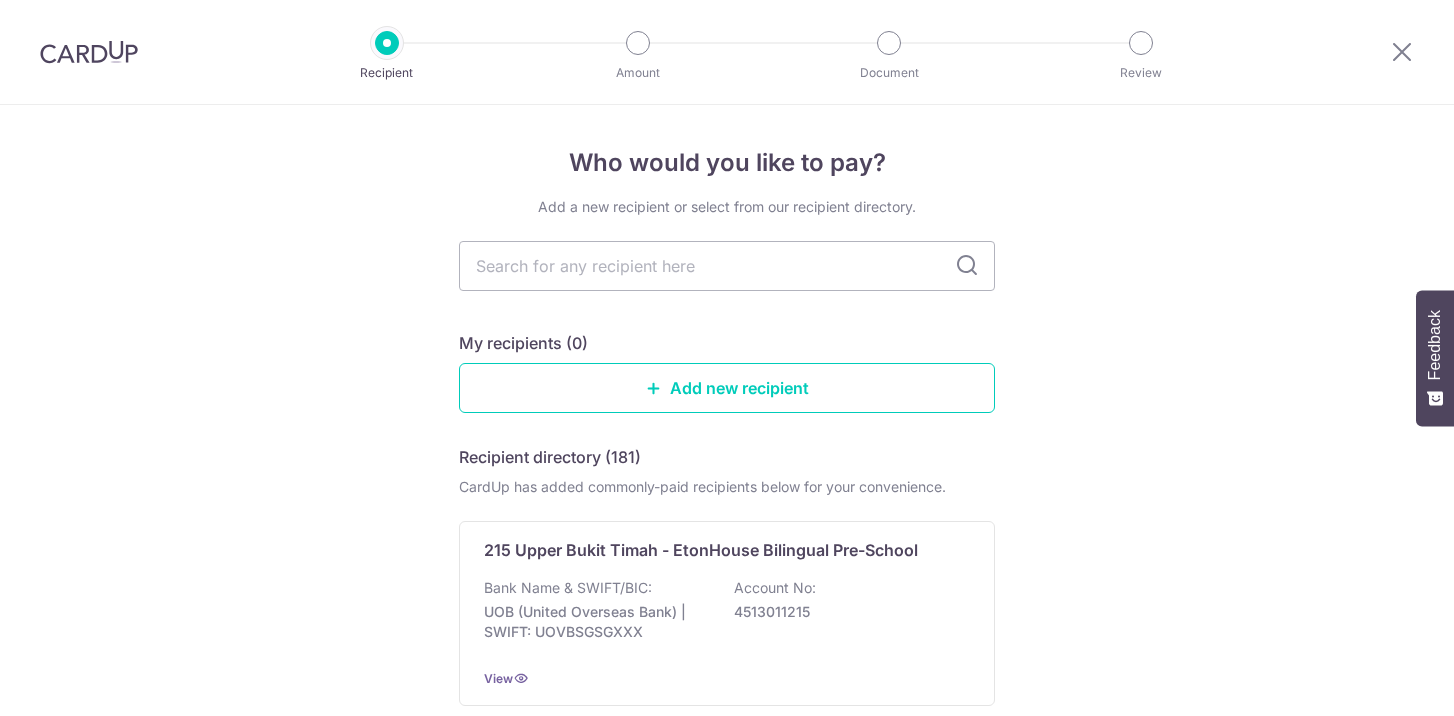 scroll, scrollTop: 0, scrollLeft: 0, axis: both 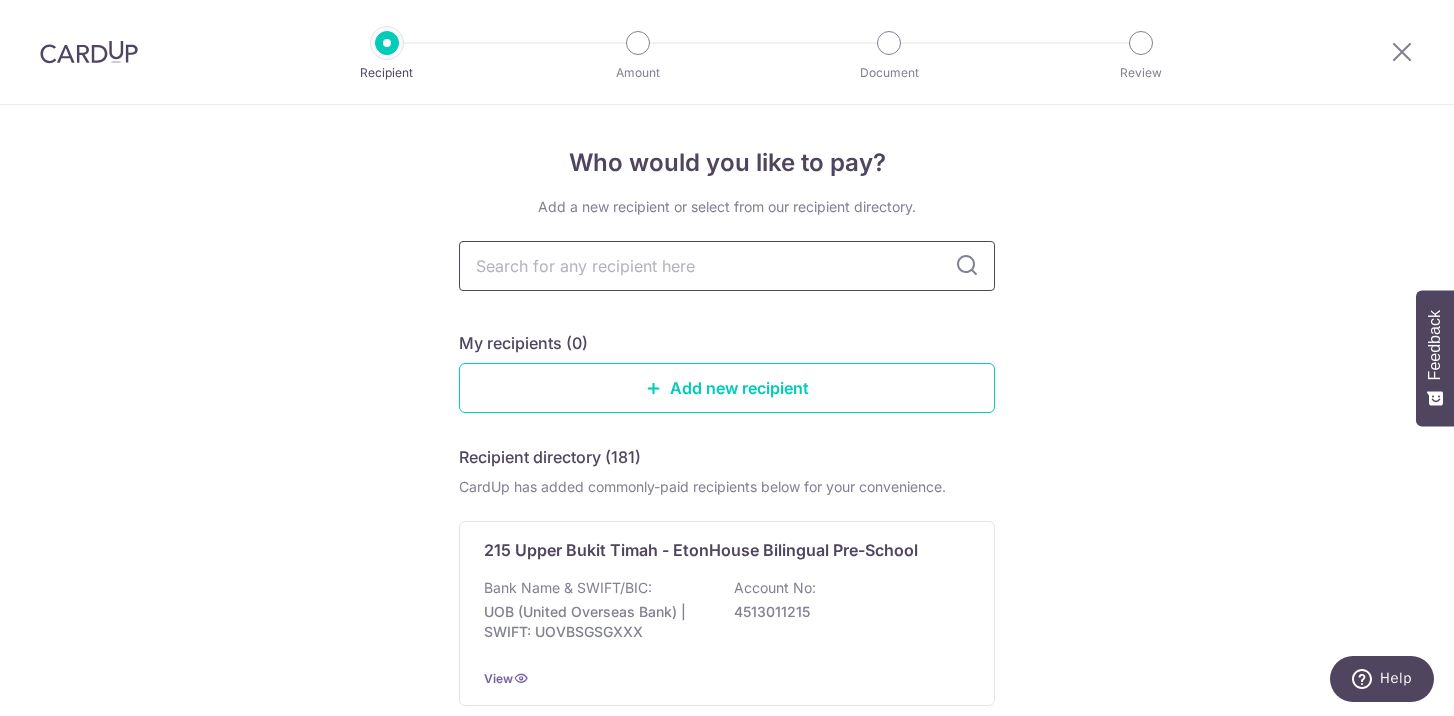 click at bounding box center [727, 266] 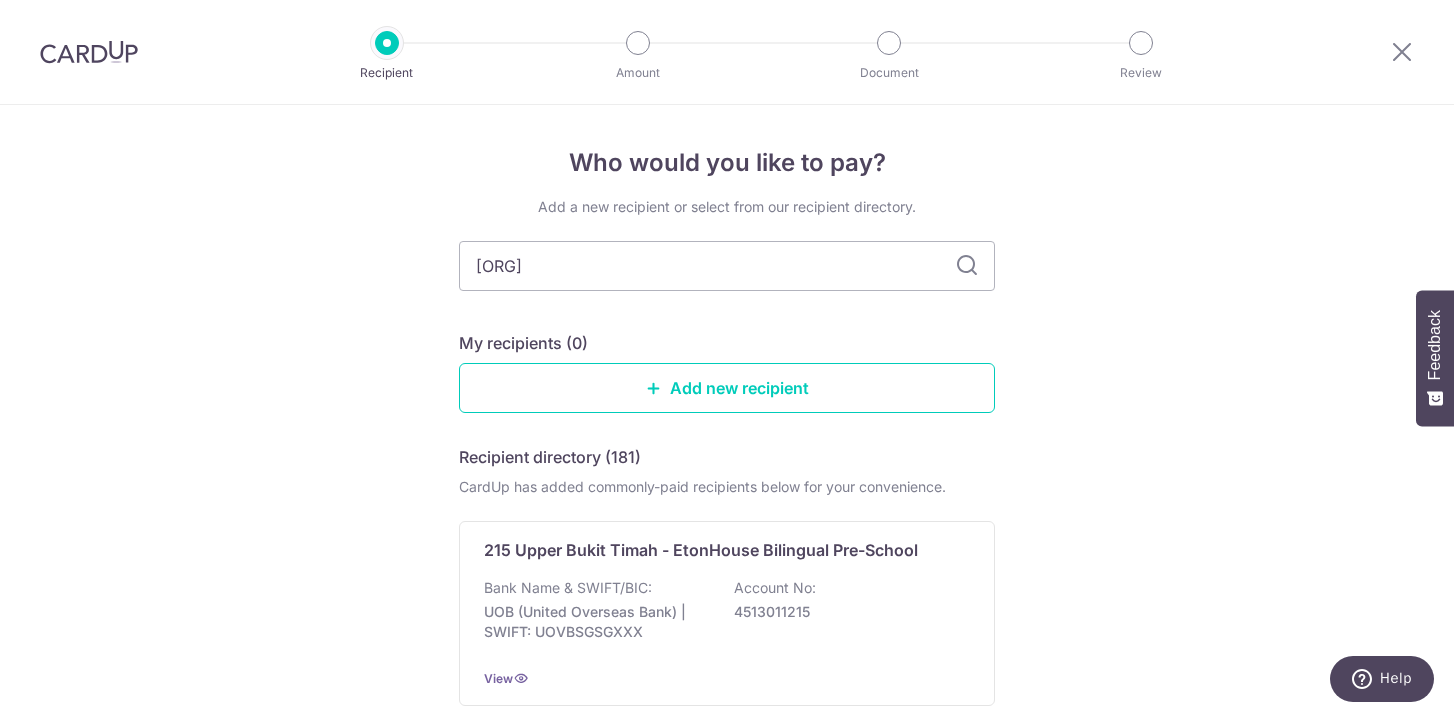 type on "[ORG]" 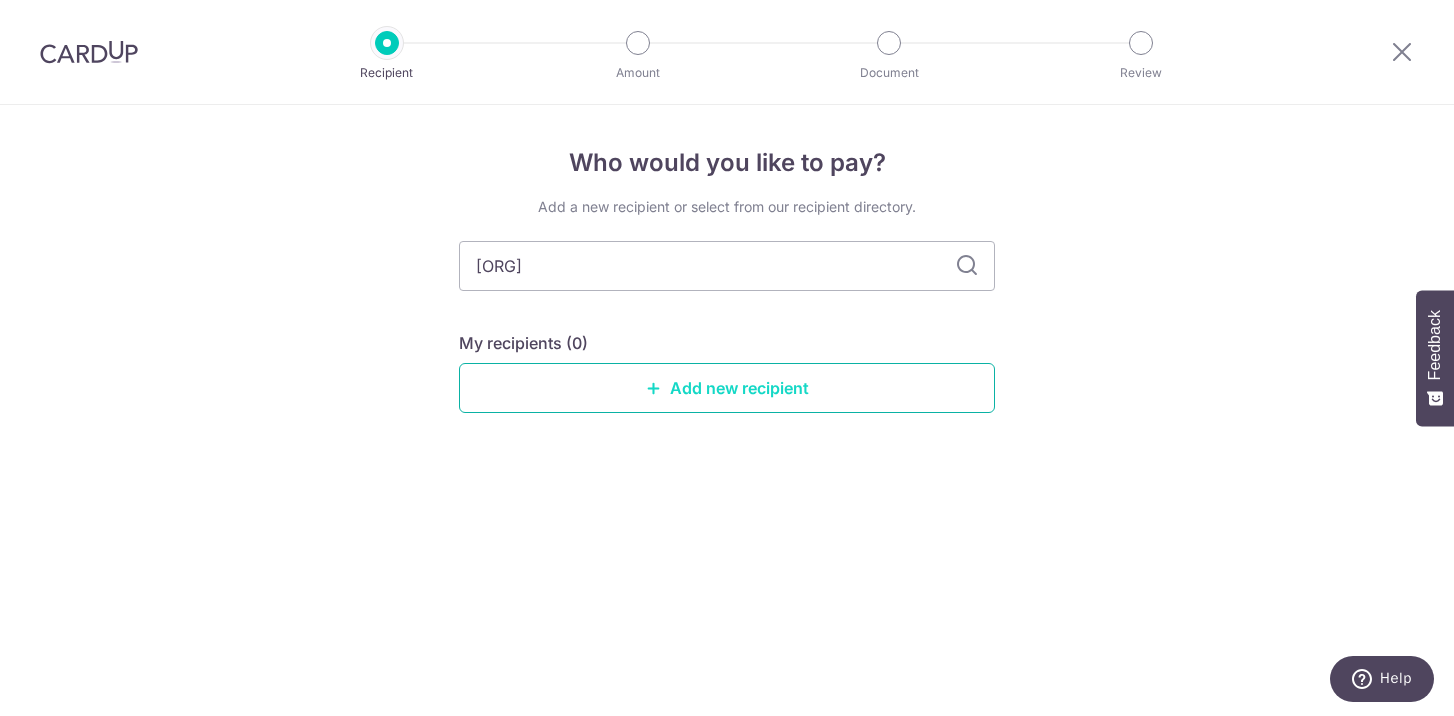 click on "Add new recipient" at bounding box center (727, 388) 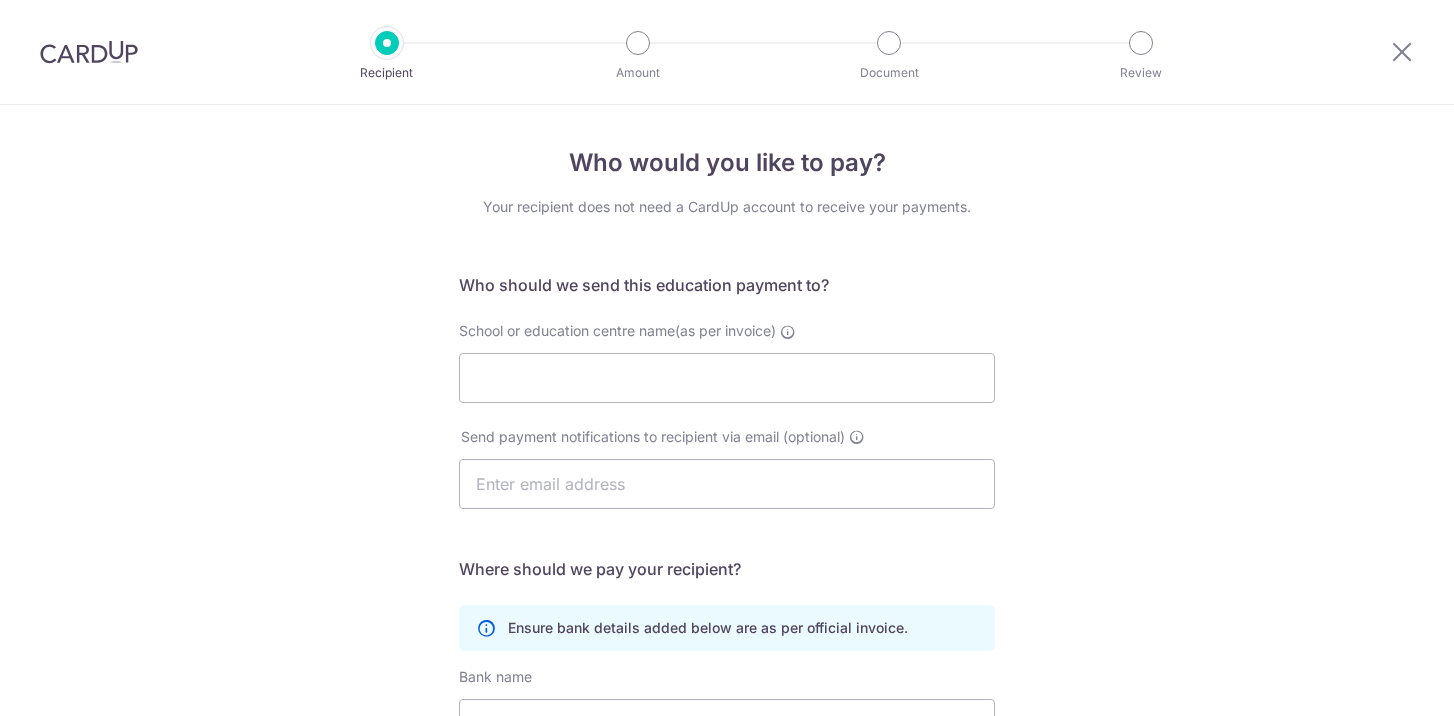 scroll, scrollTop: 0, scrollLeft: 0, axis: both 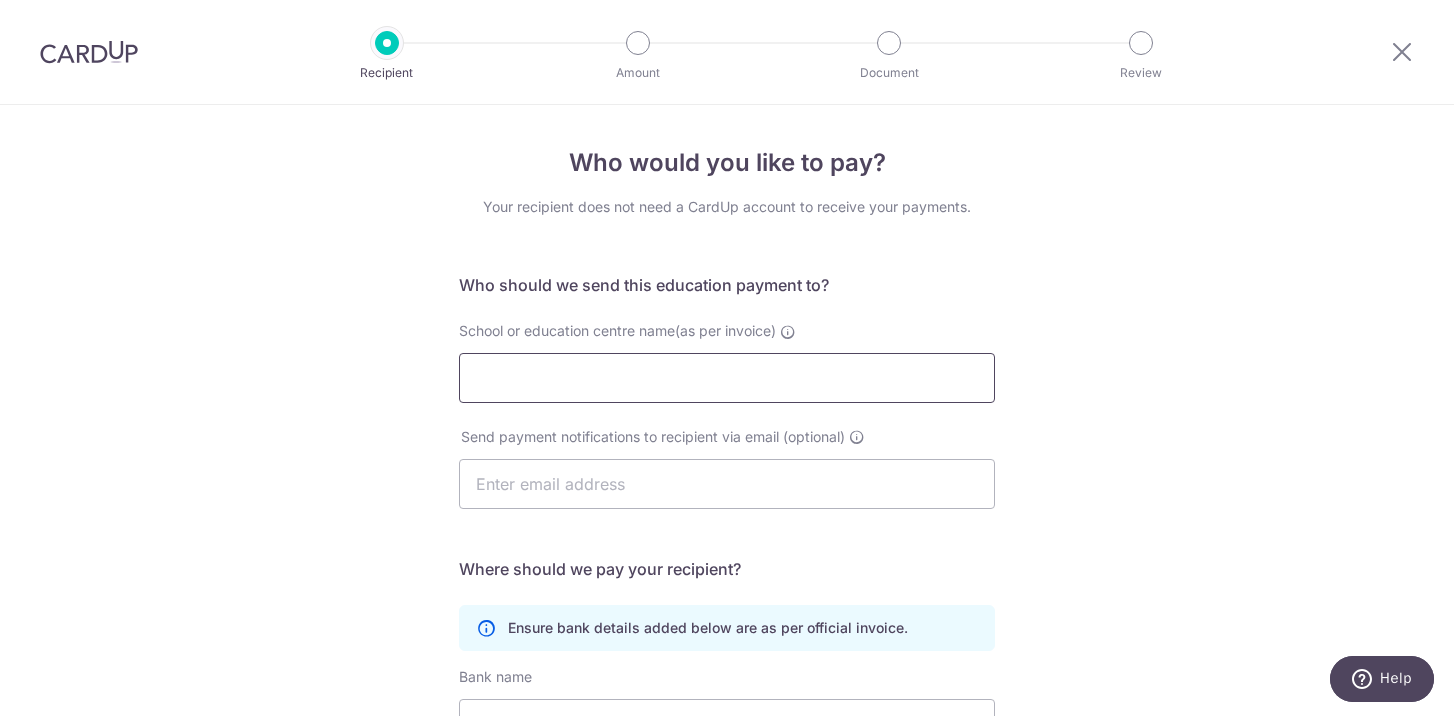 click on "School or education centre name(as per invoice)" at bounding box center (727, 378) 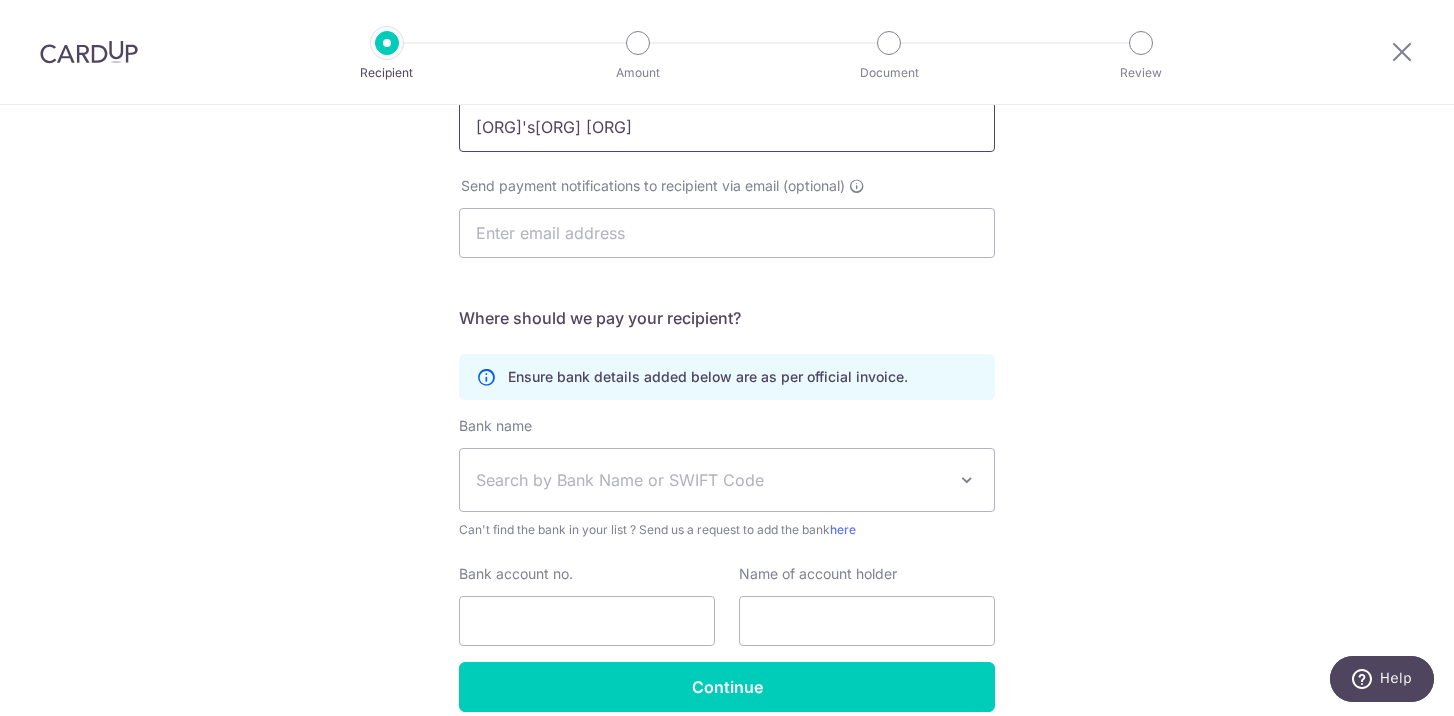 scroll, scrollTop: 341, scrollLeft: 0, axis: vertical 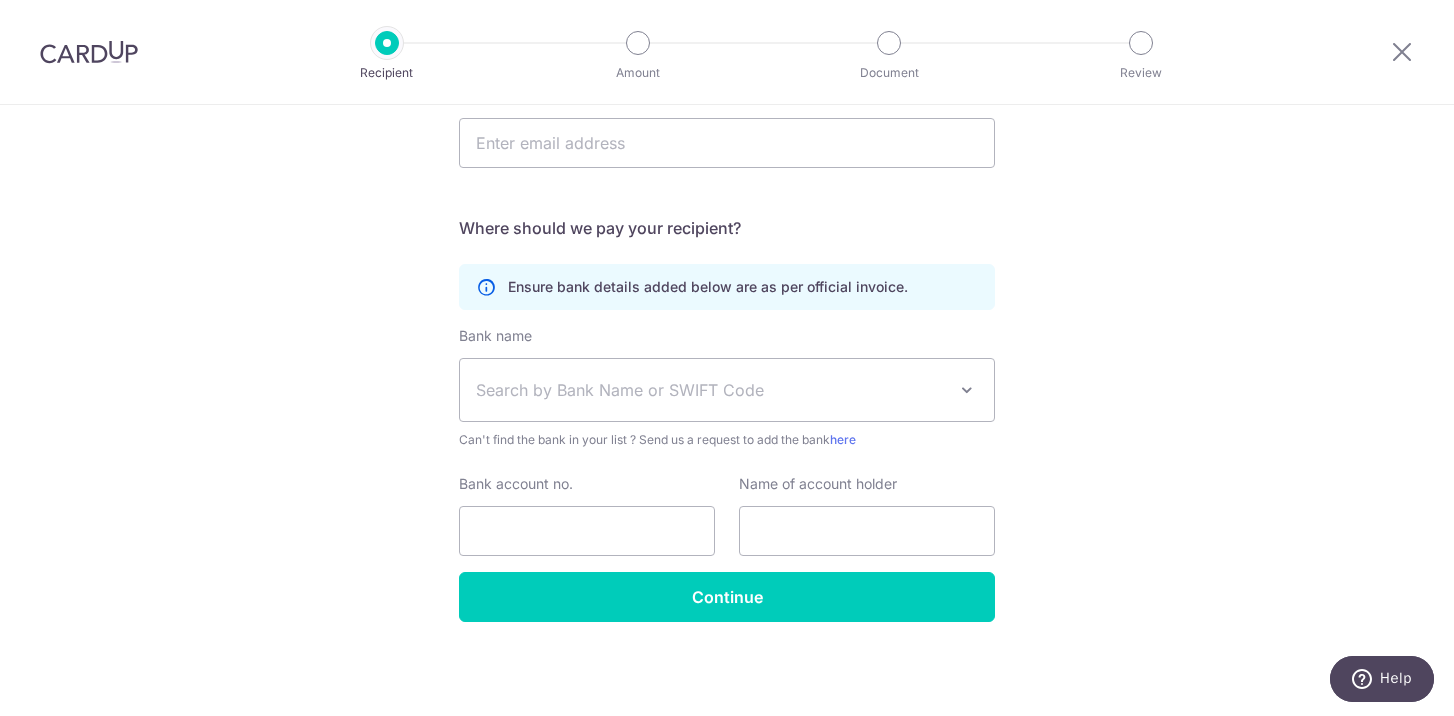 type on "[ORG]'s[ORG] [ORG]" 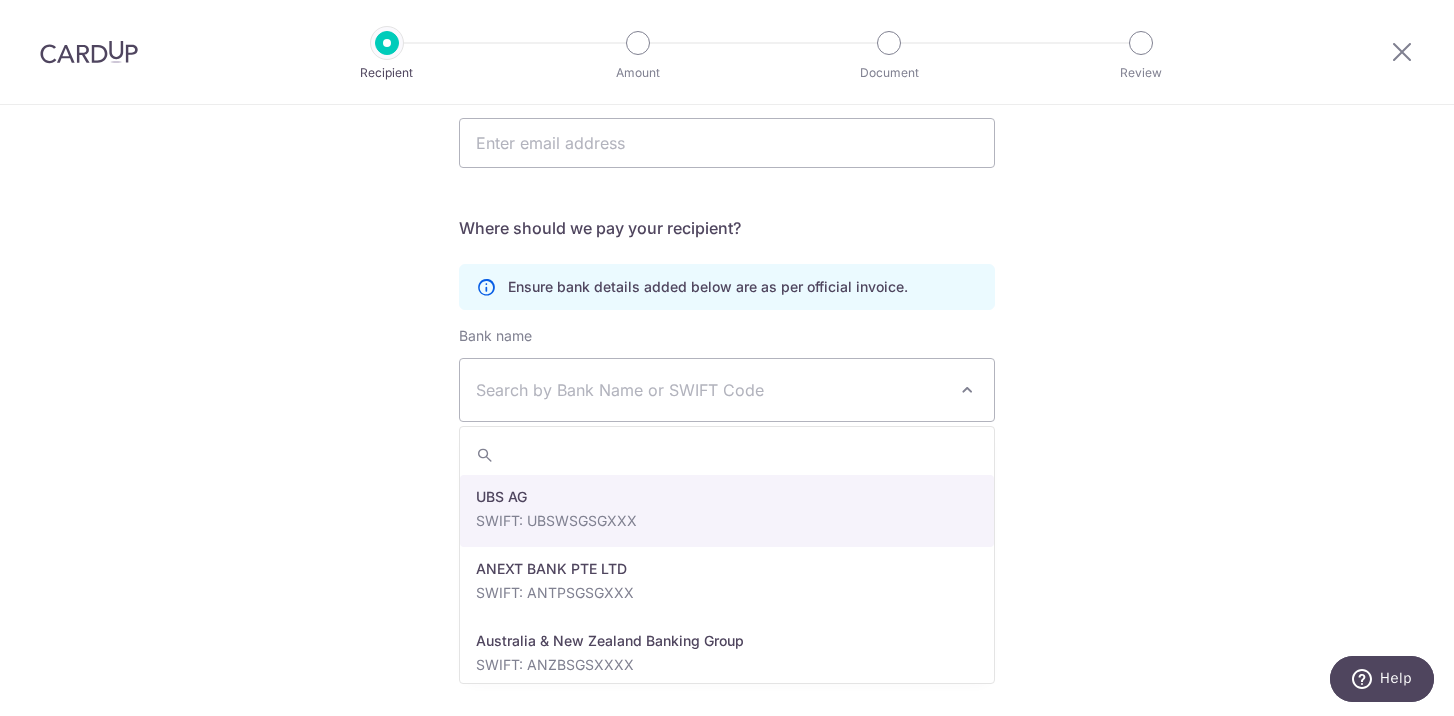click on "Who would you like to pay?
Your recipient does not need a CardUp account to receive your payments.
Who should we send this education payment to?
School or education centre name(as per invoice)
[ORG]'s[ORG] [ORG]
Send payment notifications to recipient via email (optional)
Translation missing: en.no key
URL
Telephone [PHONE]" at bounding box center (727, 240) 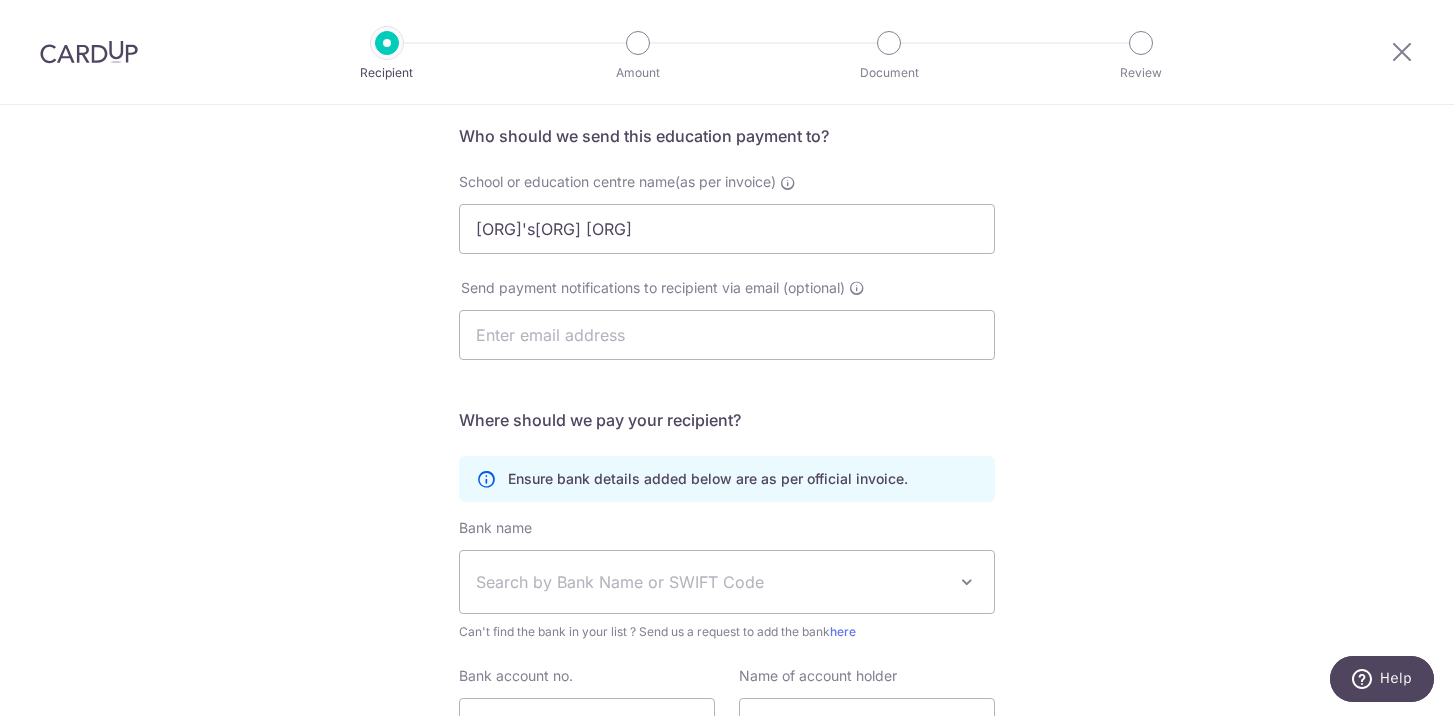 scroll, scrollTop: 0, scrollLeft: 0, axis: both 